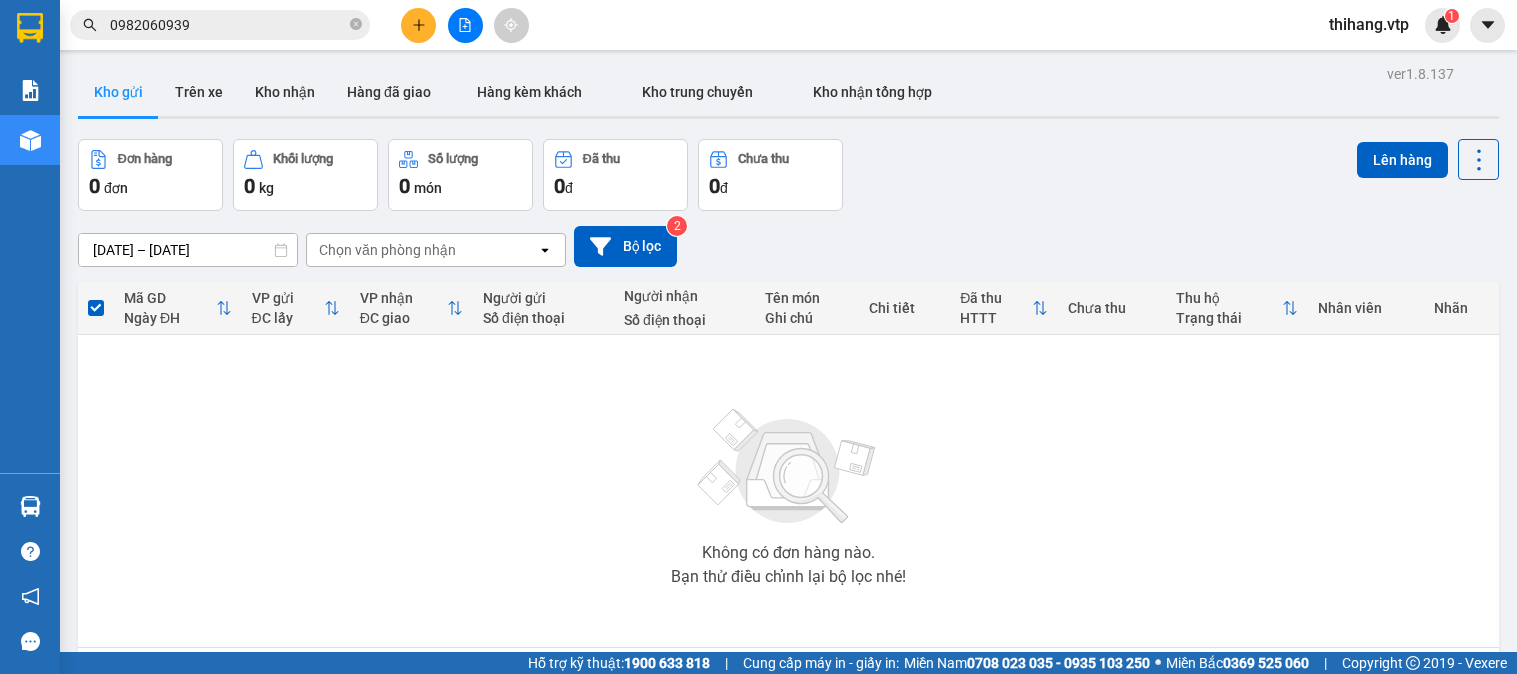 scroll, scrollTop: 0, scrollLeft: 0, axis: both 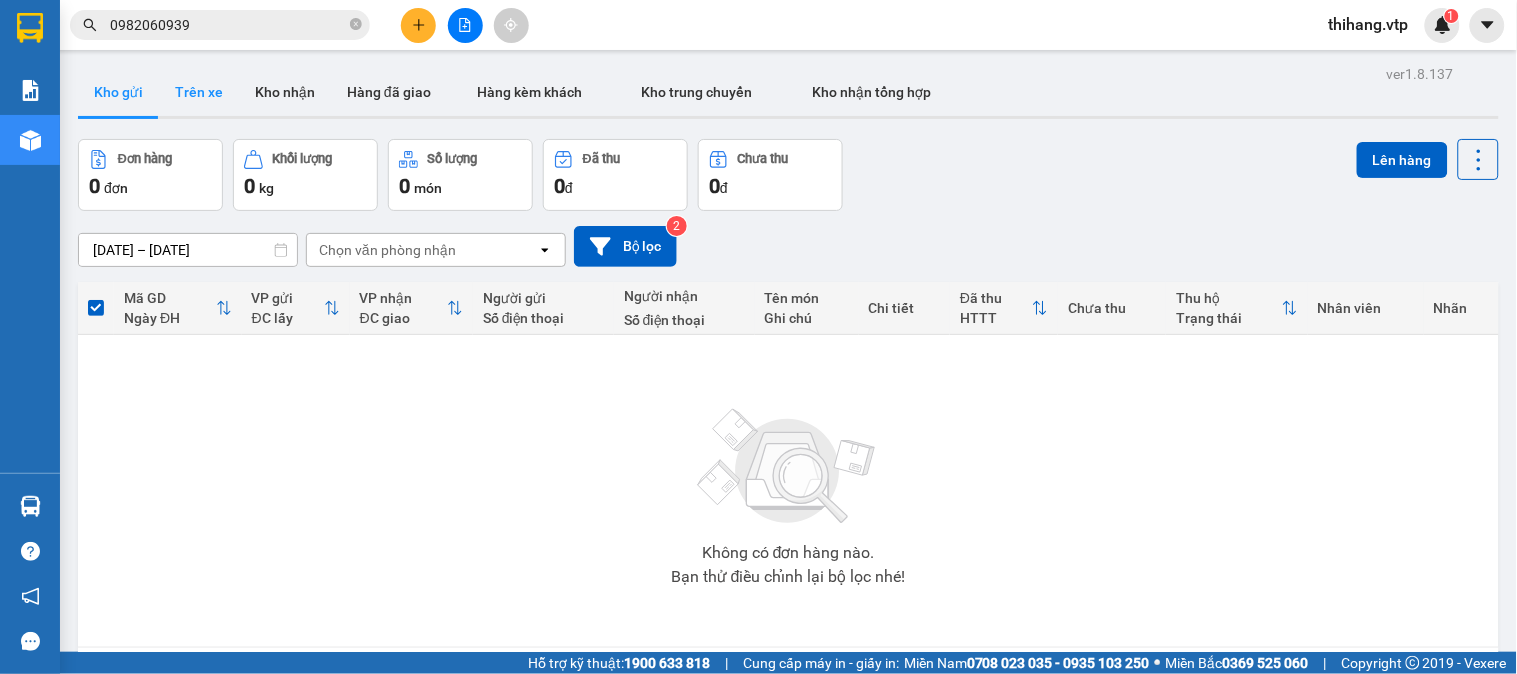 click on "Trên xe" at bounding box center (199, 92) 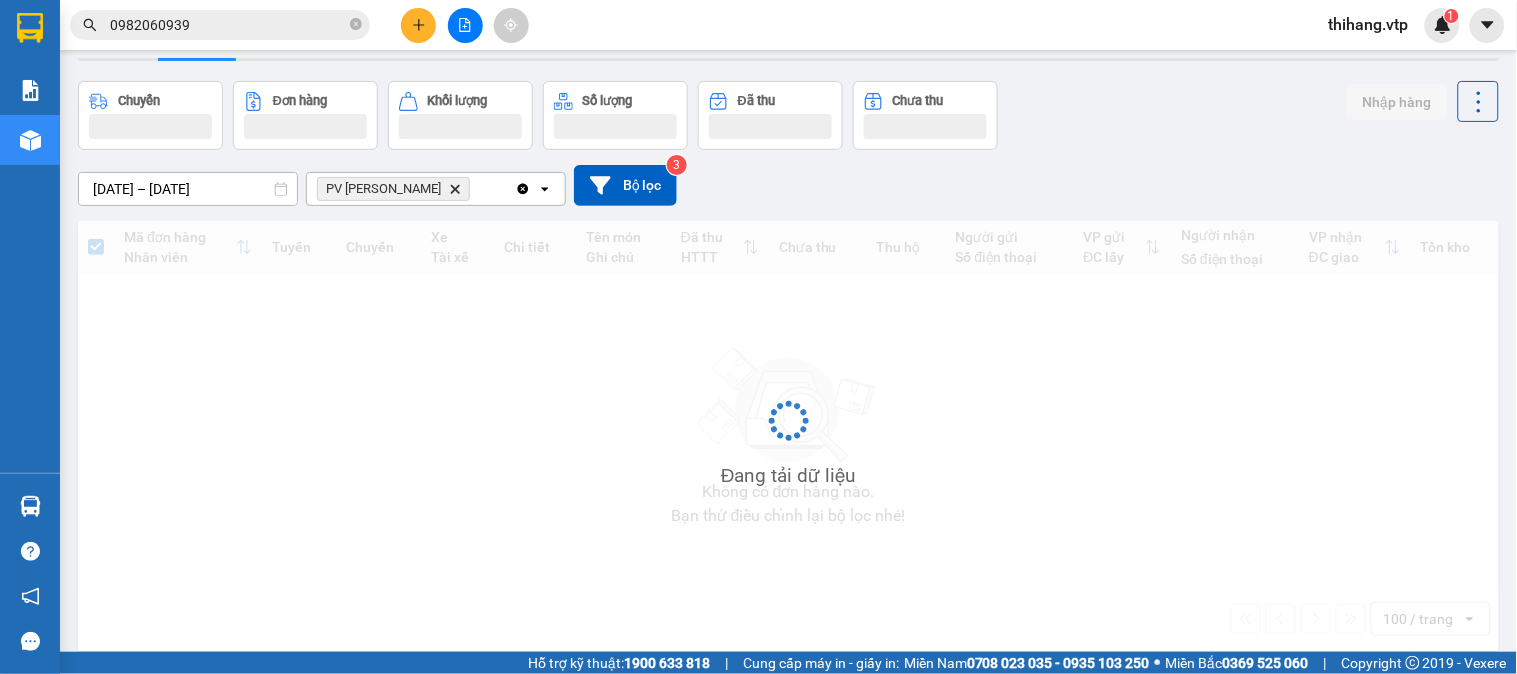 scroll, scrollTop: 92, scrollLeft: 0, axis: vertical 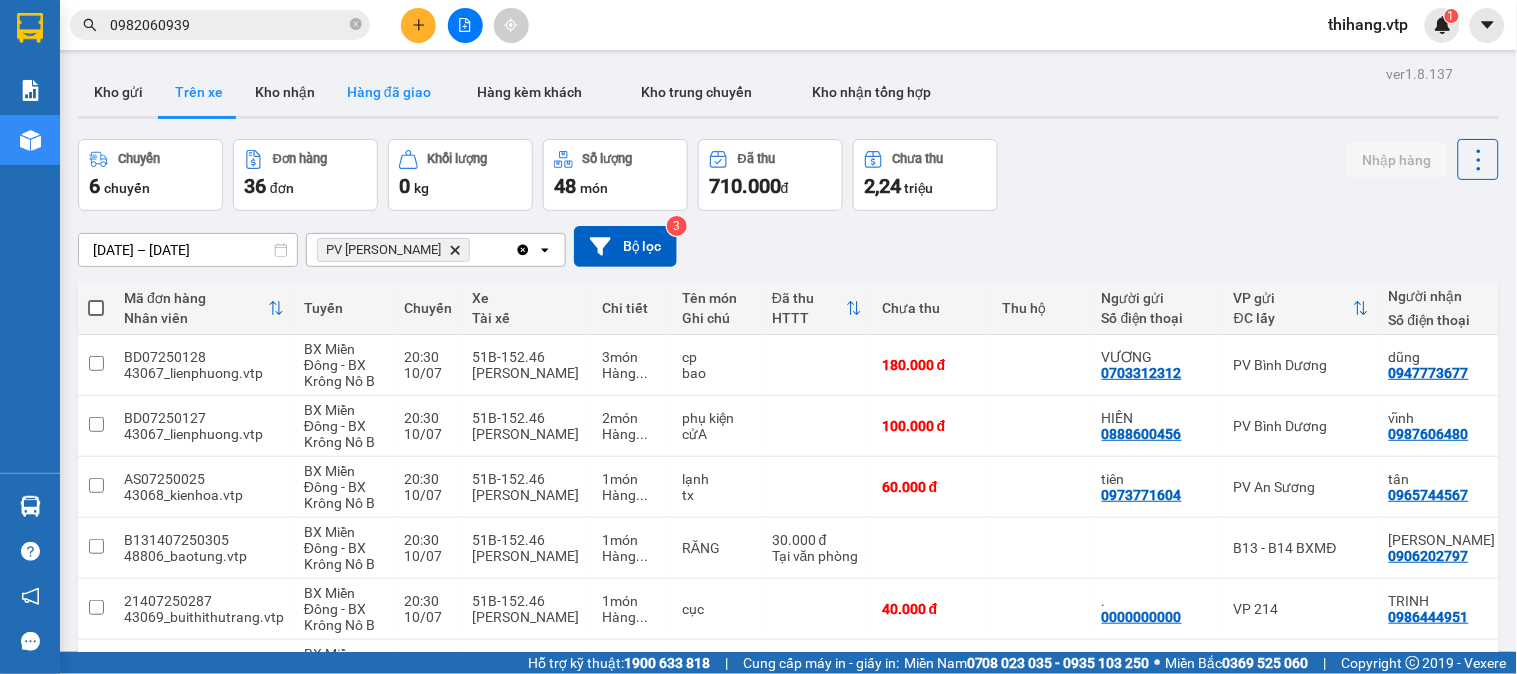 click on "Hàng đã giao" at bounding box center [389, 92] 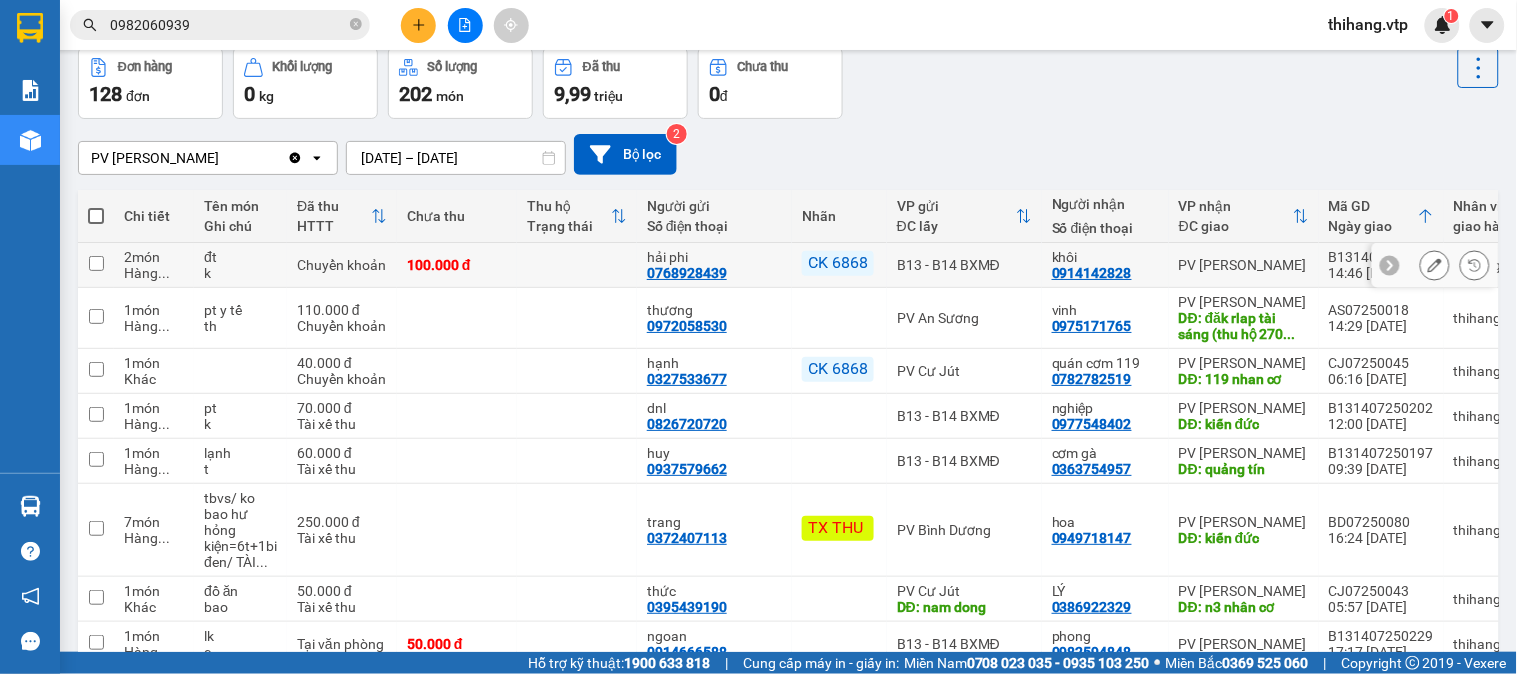 scroll, scrollTop: 203, scrollLeft: 0, axis: vertical 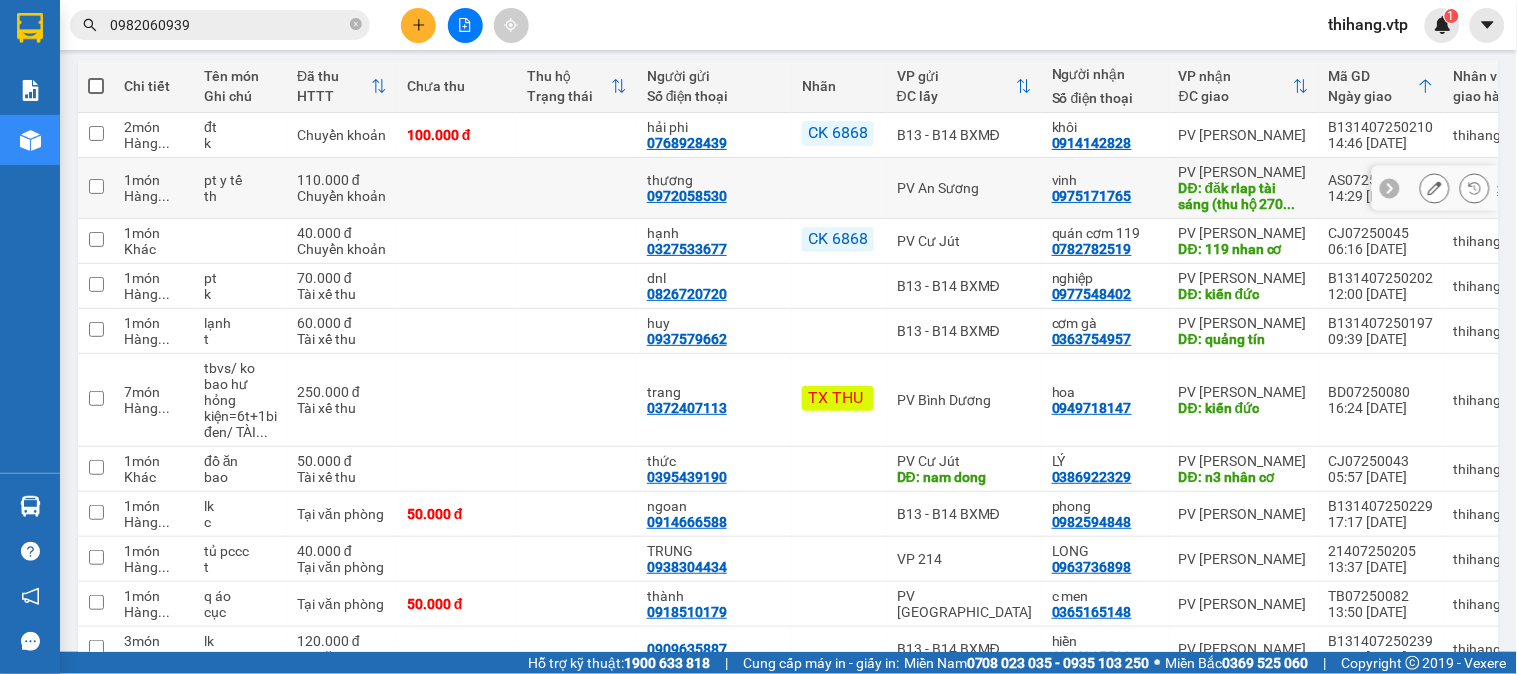 click on "0975171765" at bounding box center [1092, 196] 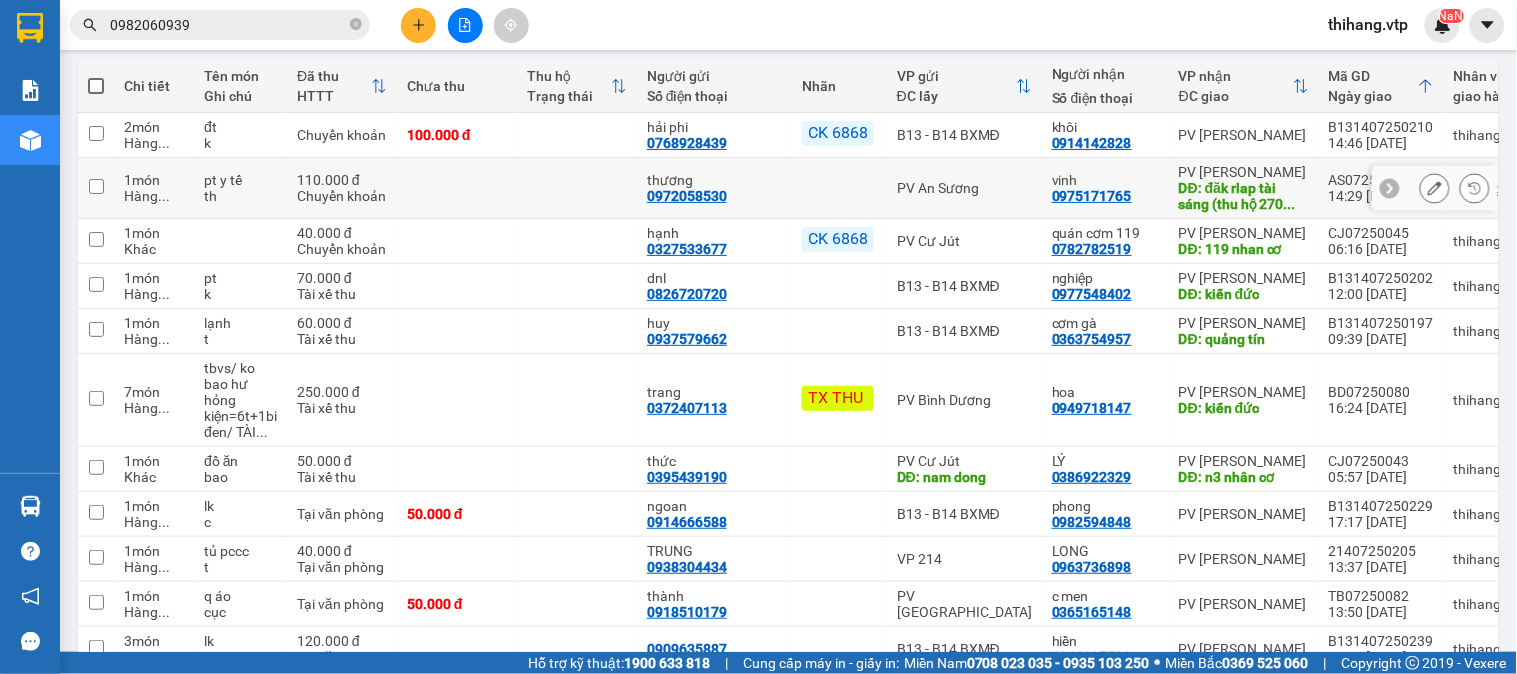 click on "0975171765" at bounding box center [1092, 196] 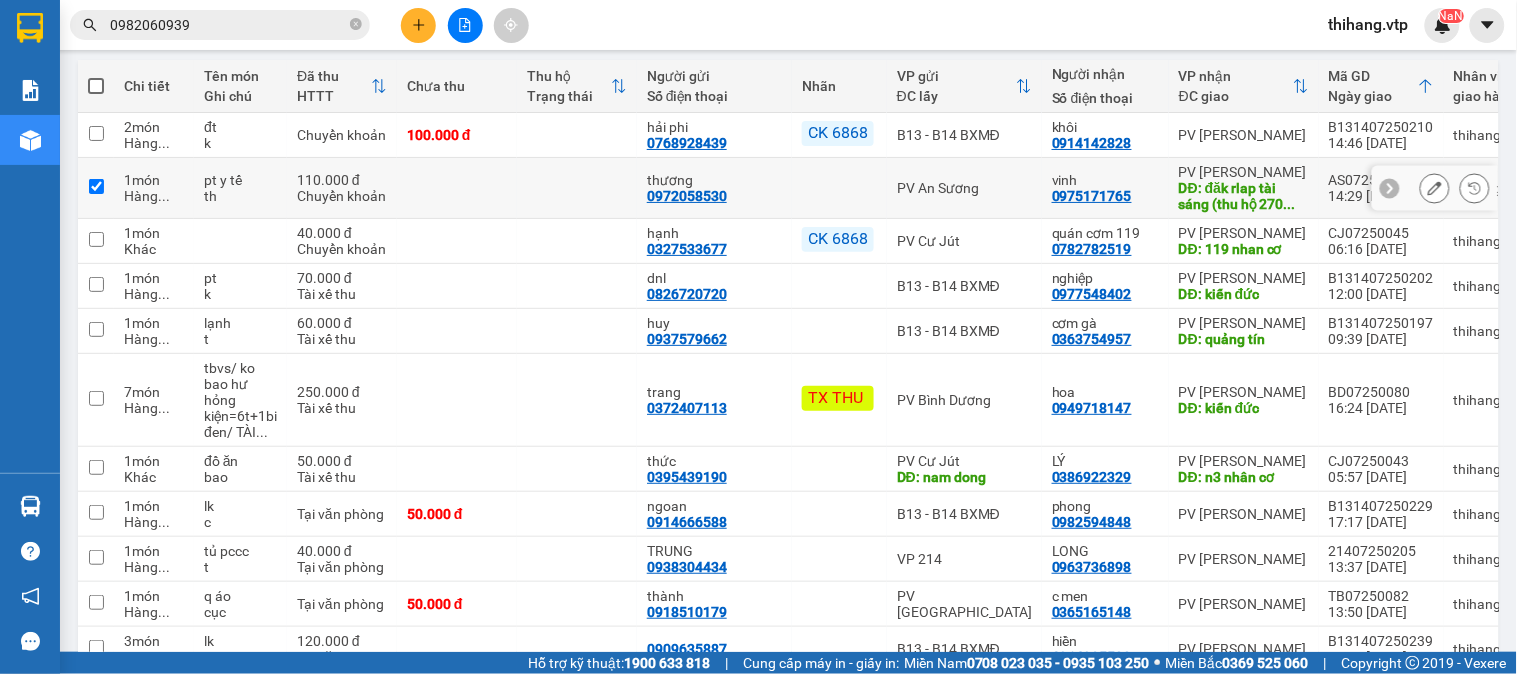 click 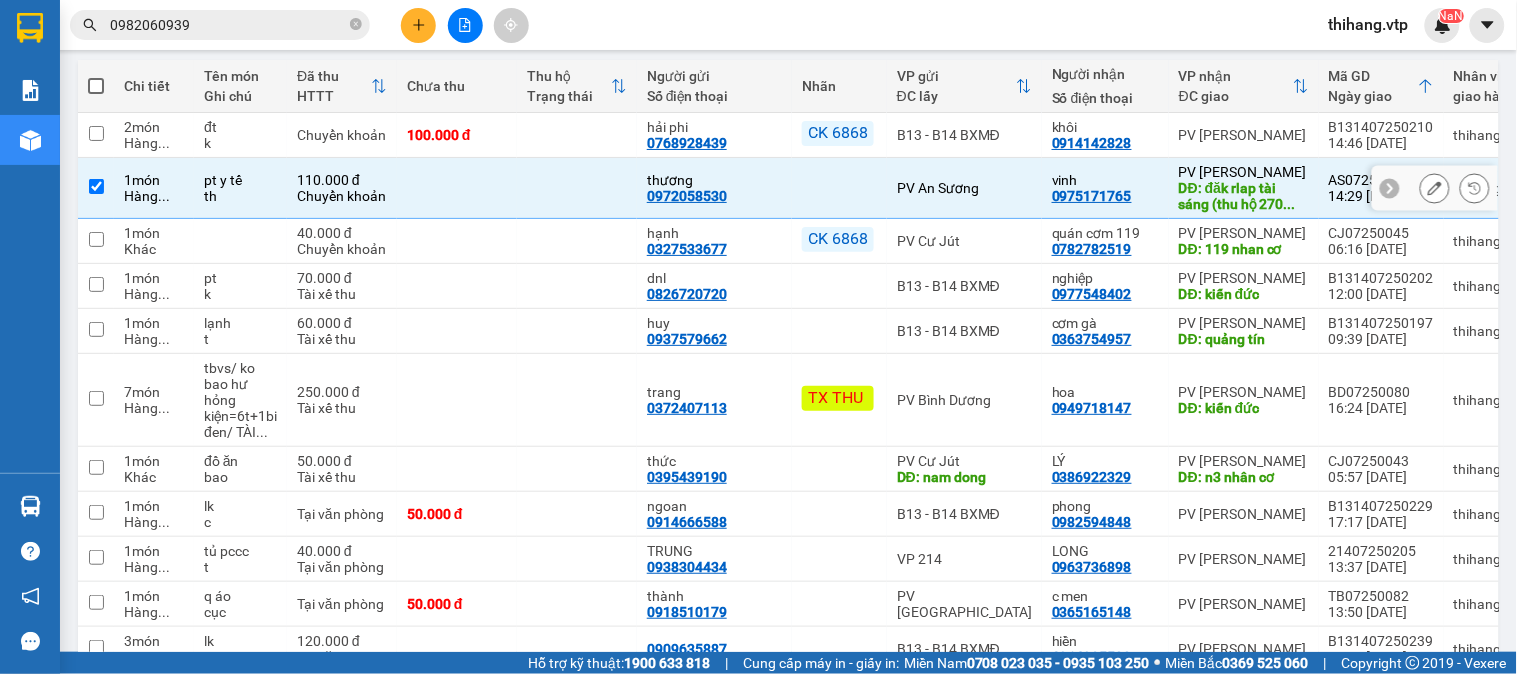 checkbox on "true" 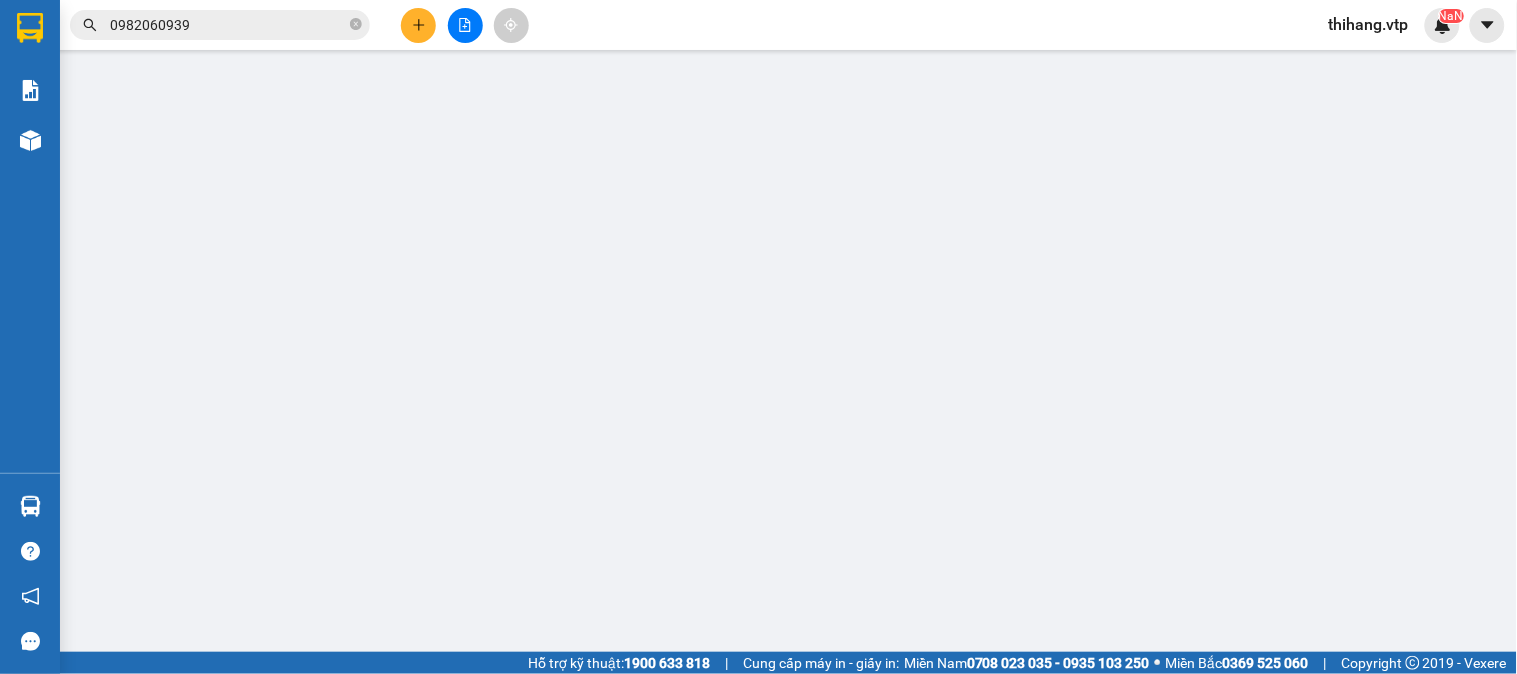 scroll, scrollTop: 0, scrollLeft: 0, axis: both 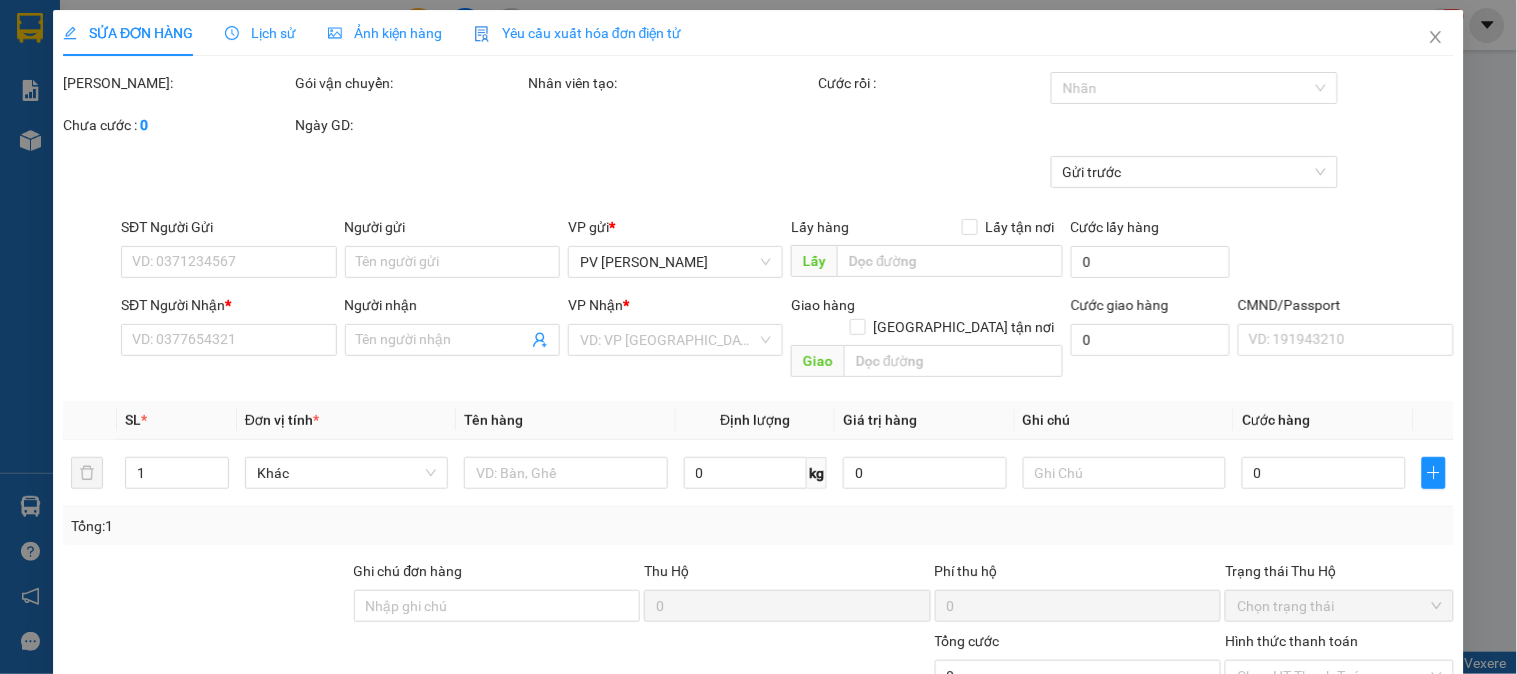 type on "5.500" 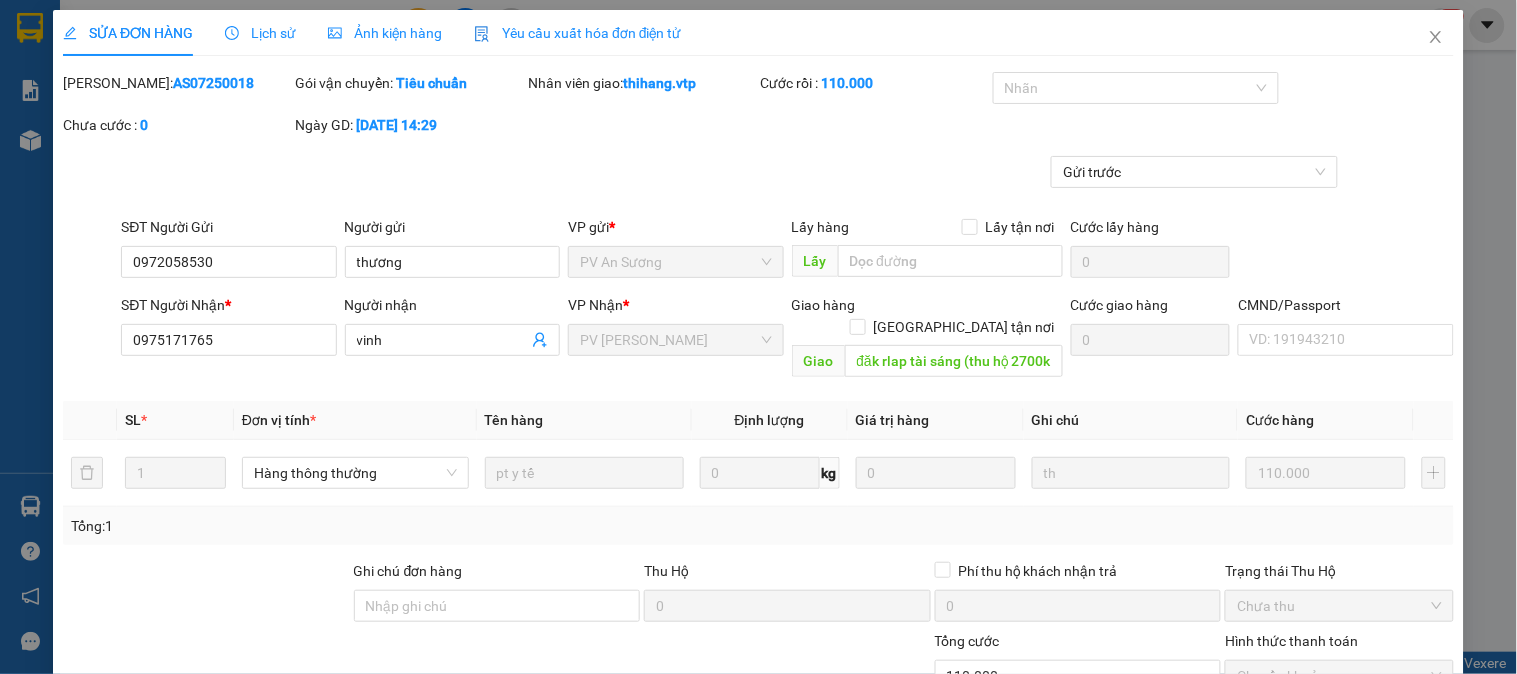 type on "0972058530" 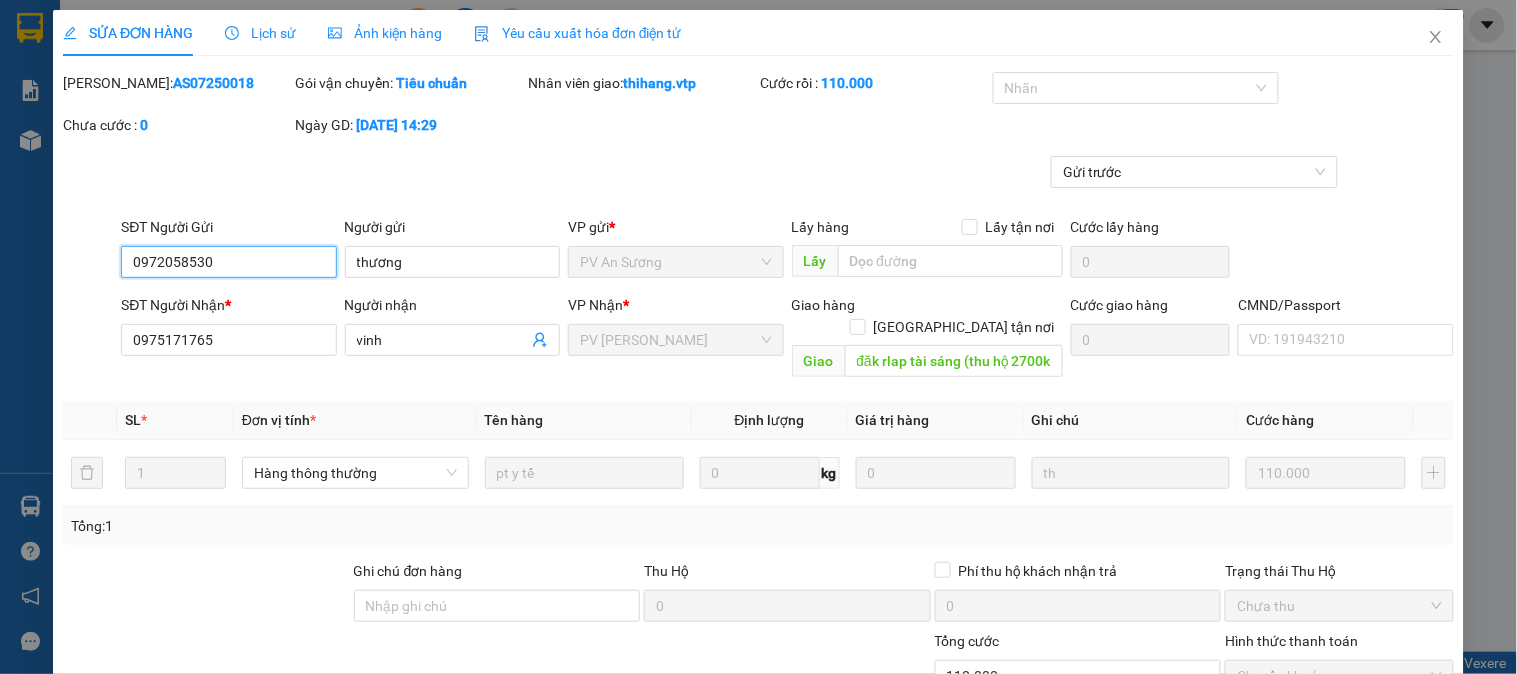 drag, startPoint x: 234, startPoint y: 261, endPoint x: 133, endPoint y: 252, distance: 101.4002 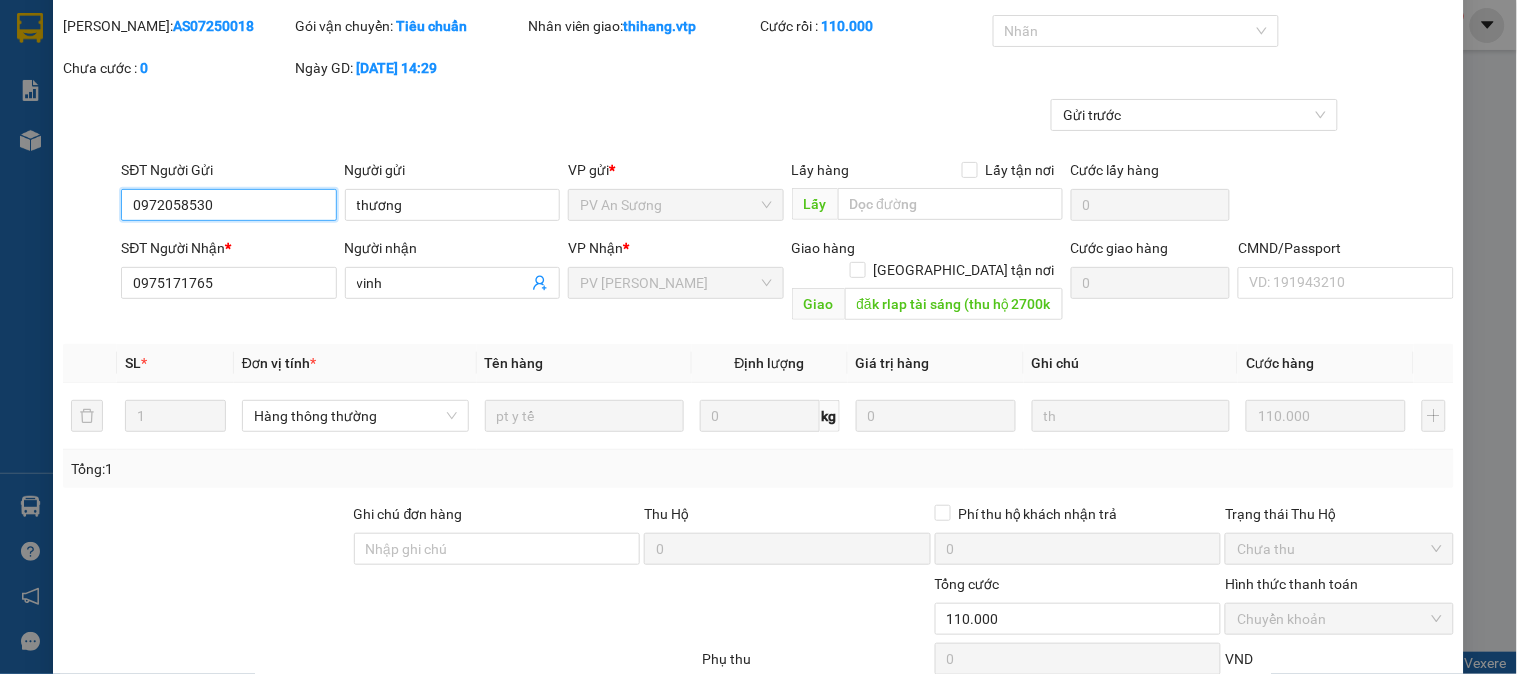 scroll, scrollTop: 111, scrollLeft: 0, axis: vertical 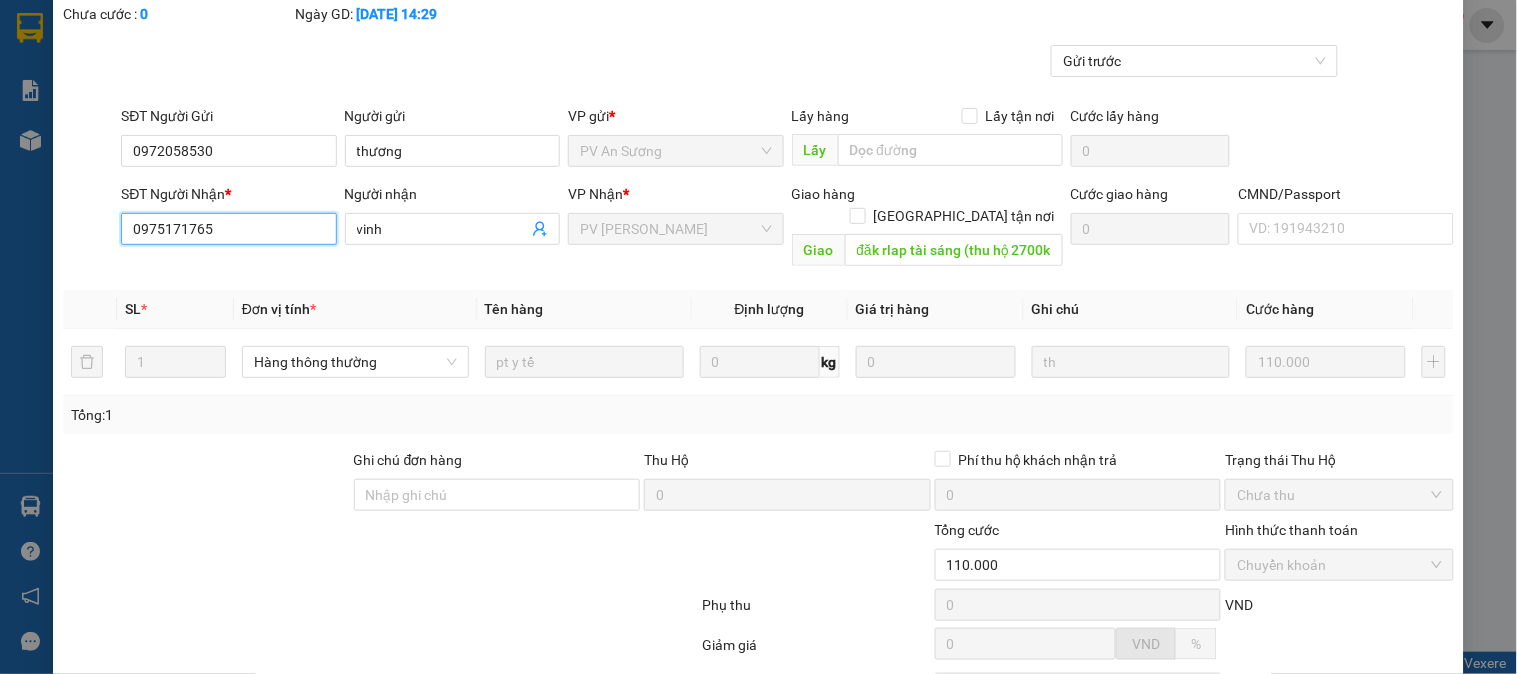 click on "0975171765" at bounding box center [228, 229] 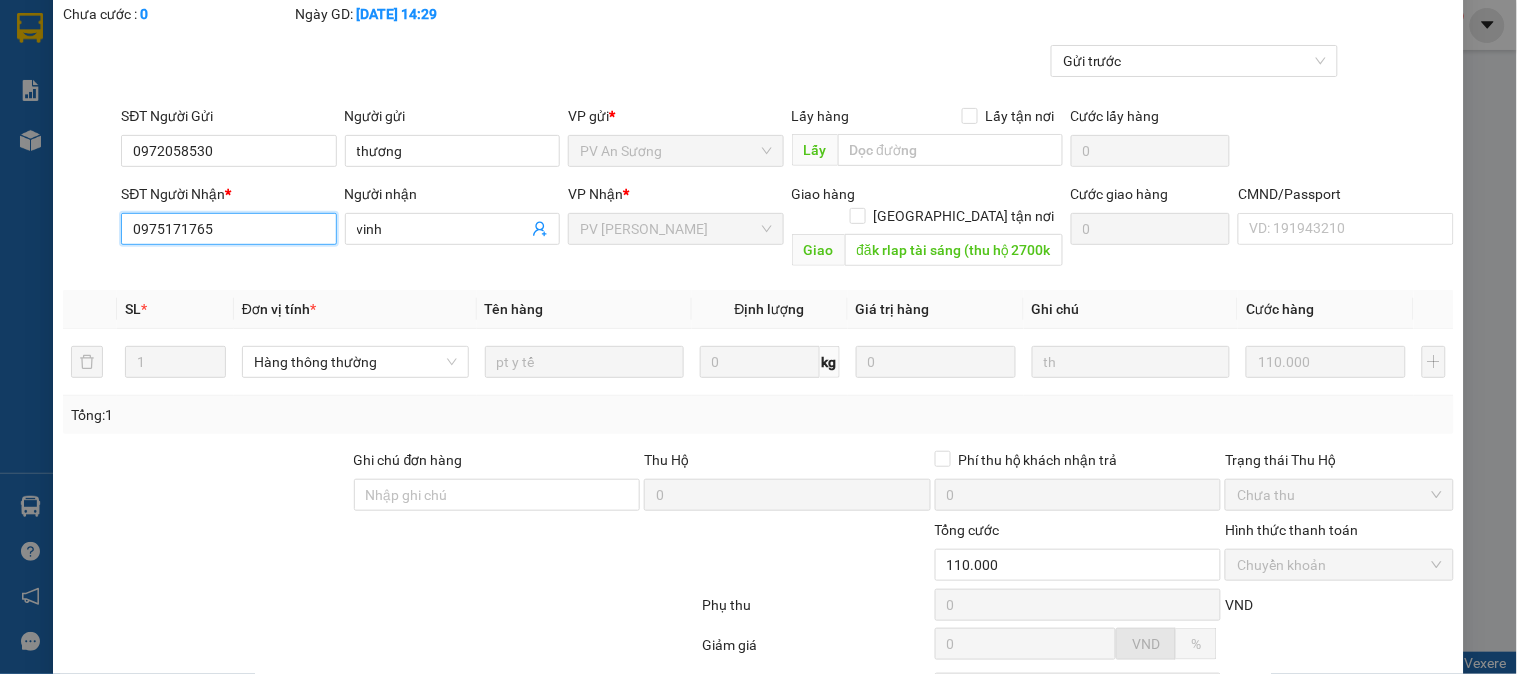 paste on "0972058530" 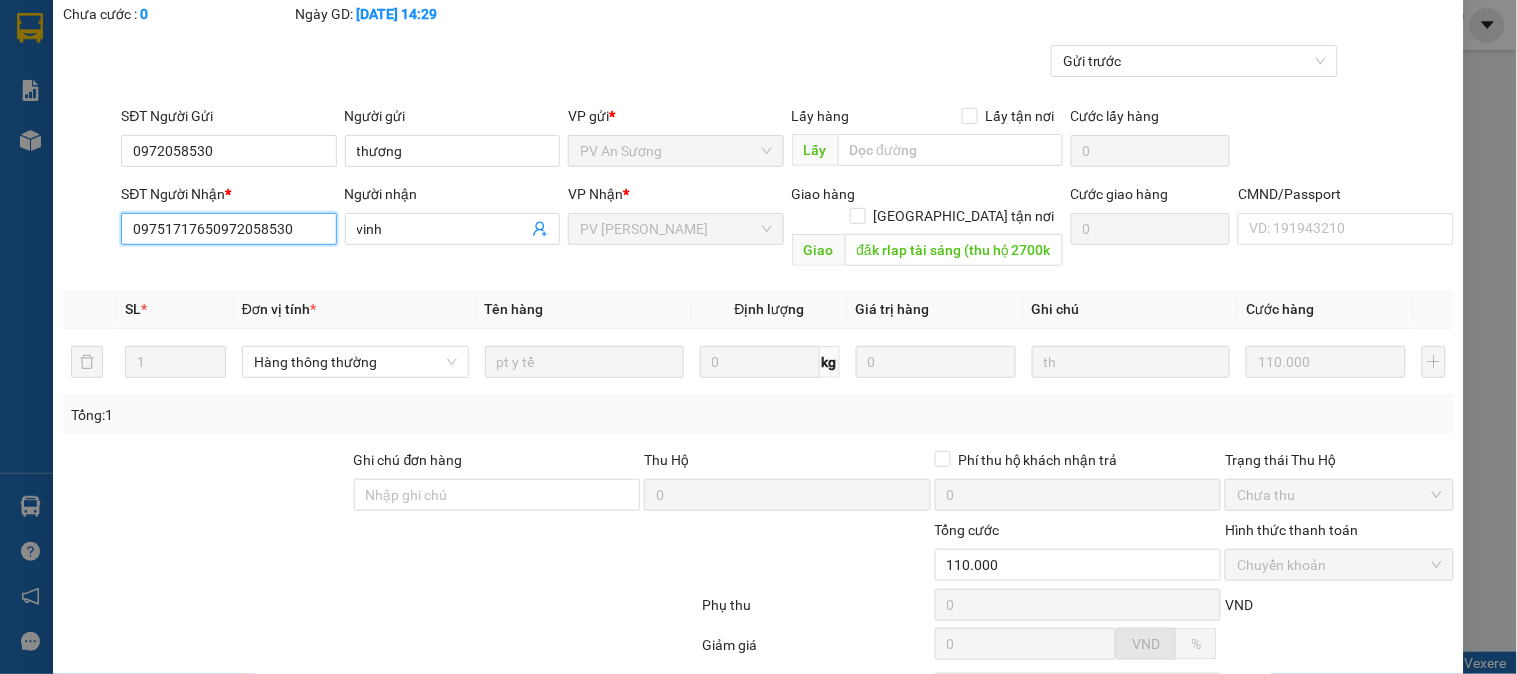 drag, startPoint x: 205, startPoint y: 228, endPoint x: 100, endPoint y: 232, distance: 105.076164 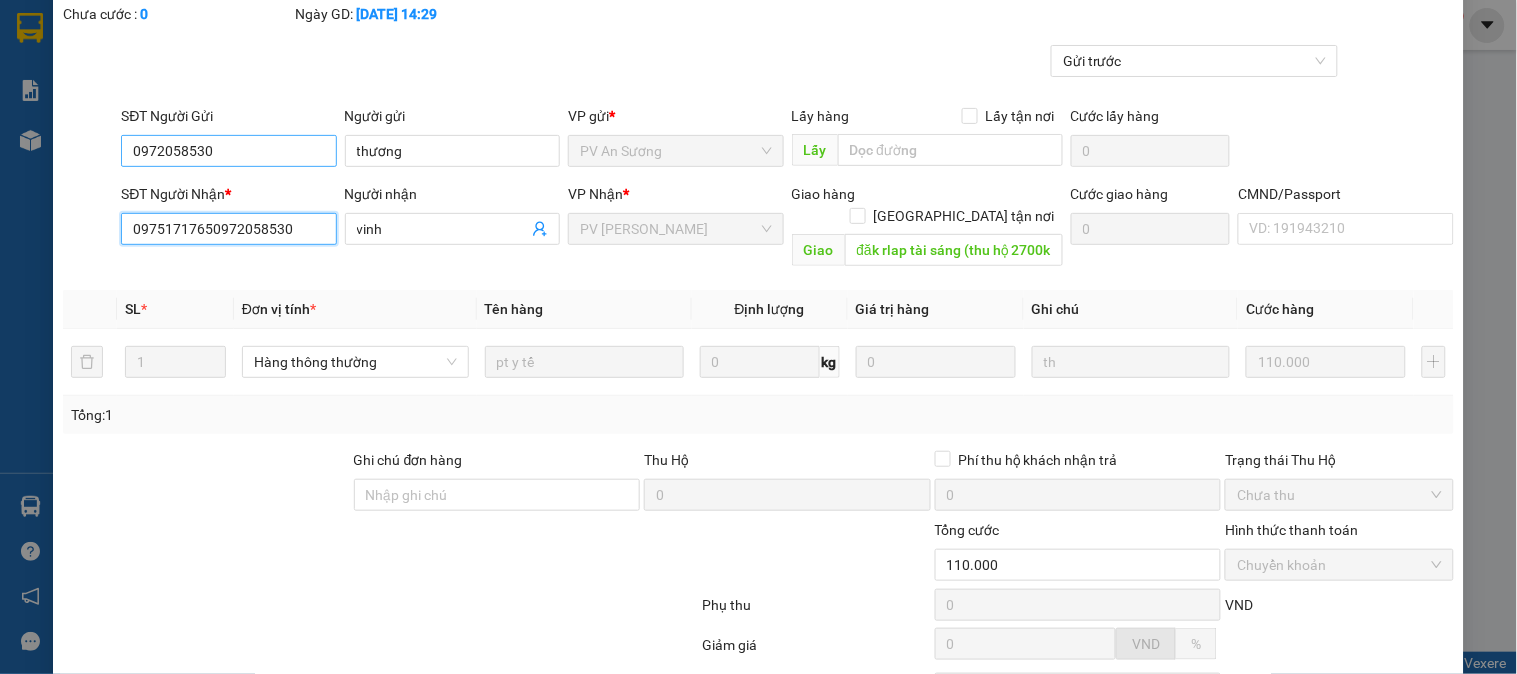 type on "09751717650972058530" 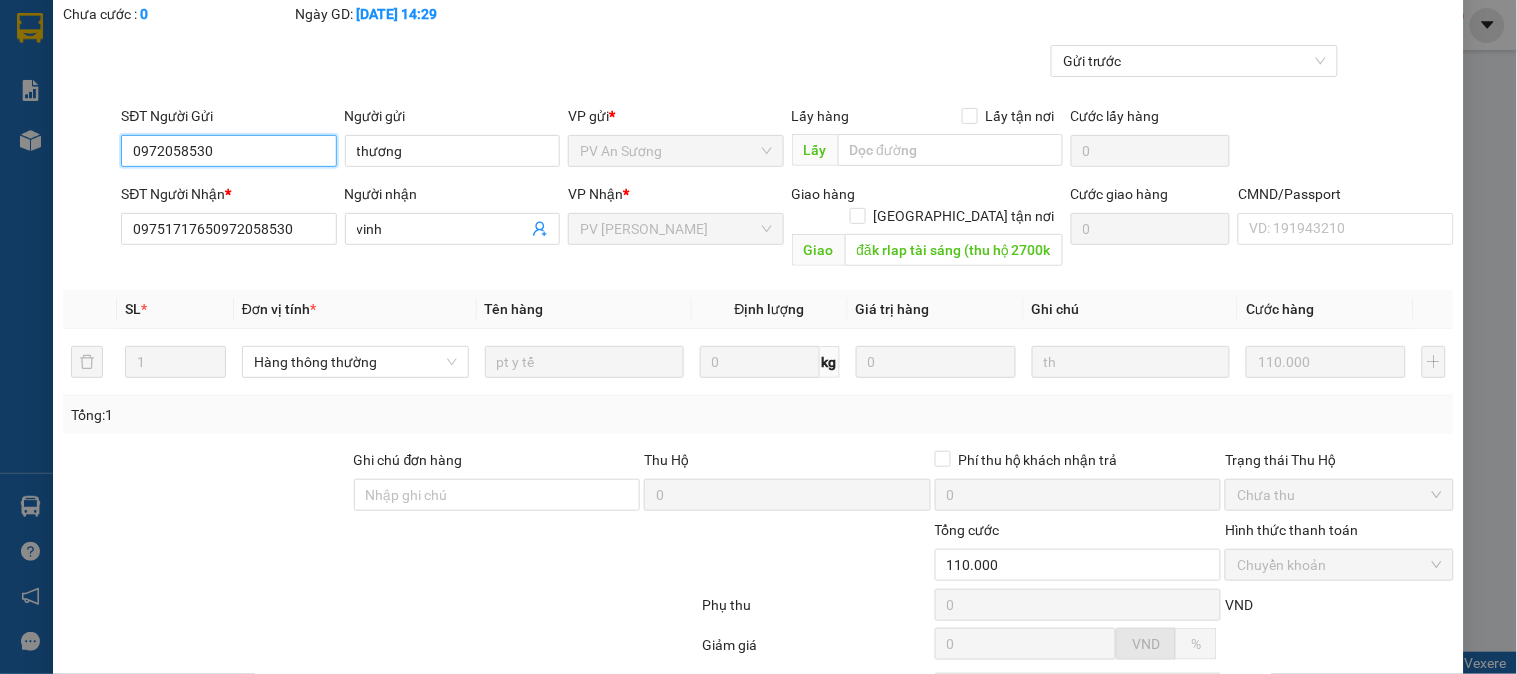 click on "0972058530" at bounding box center [228, 151] 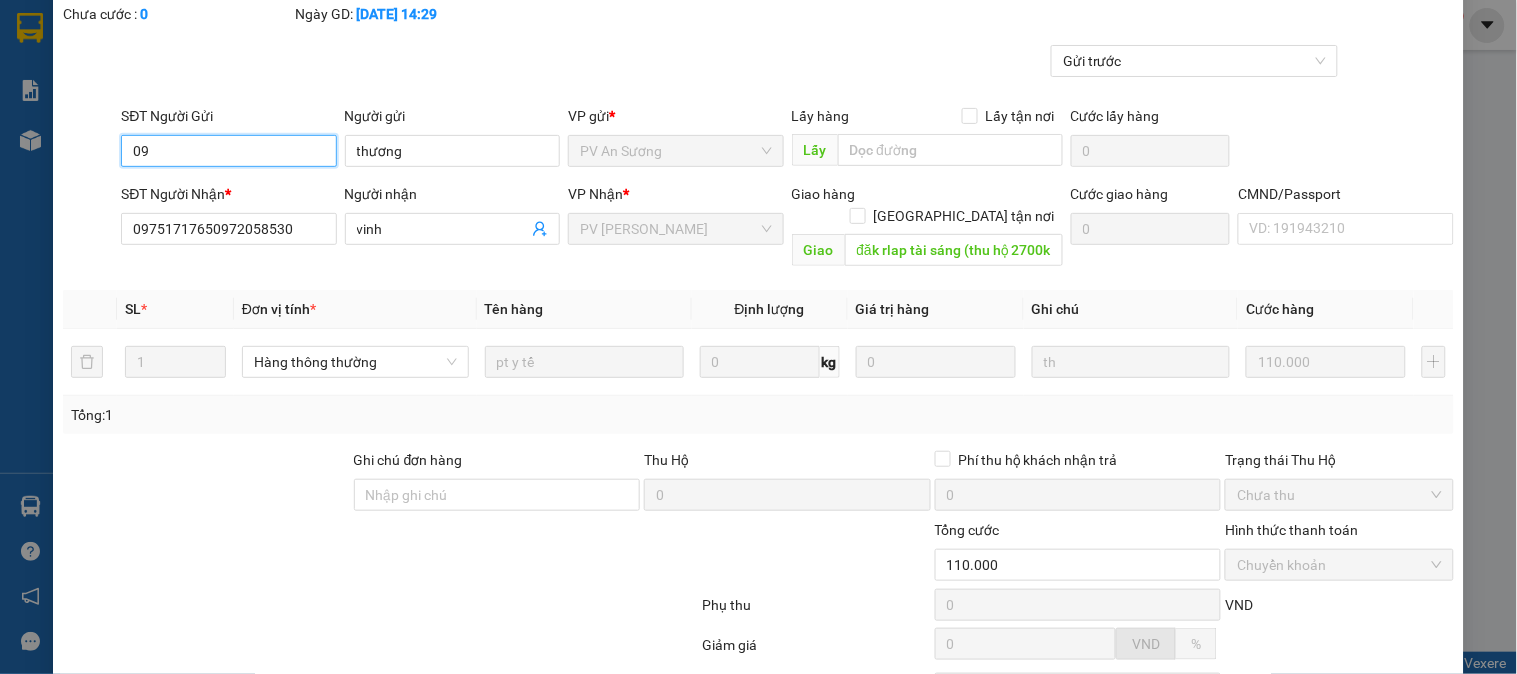 type on "0" 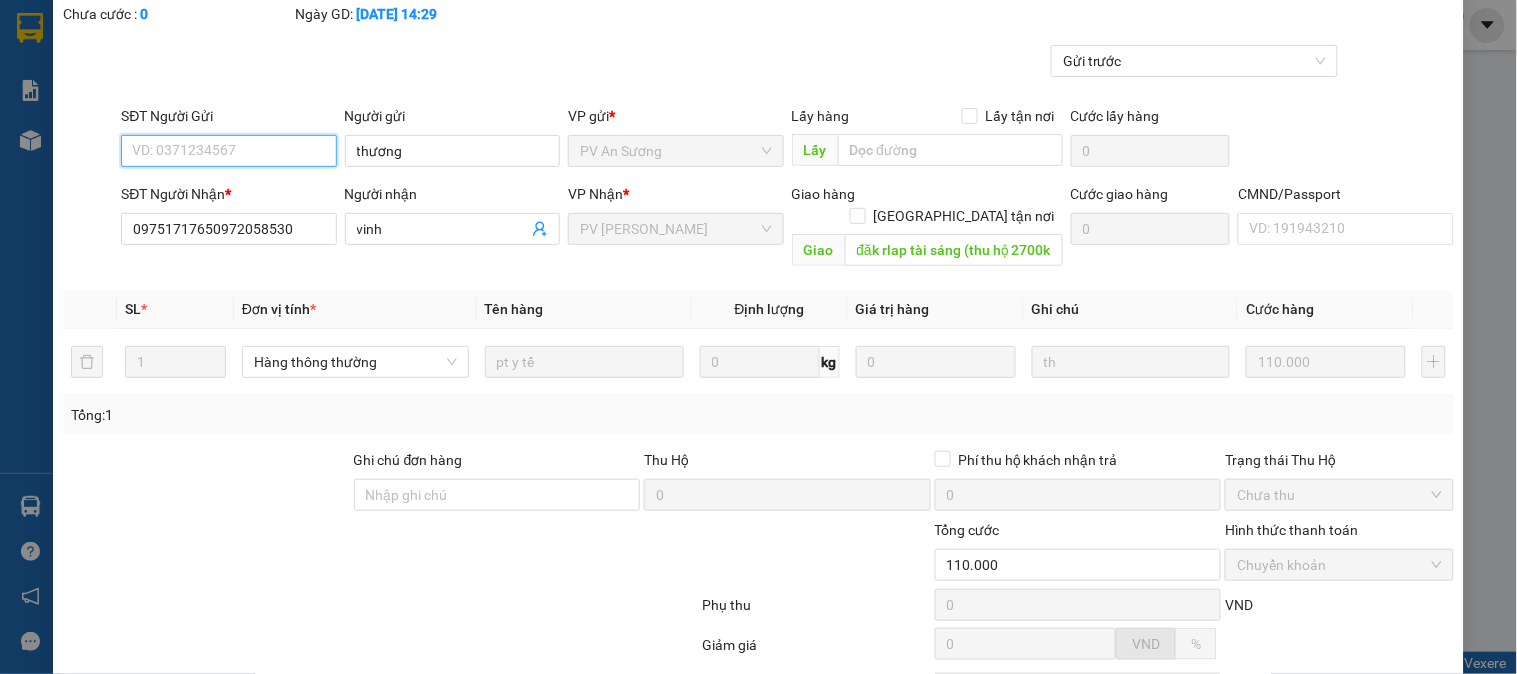 paste on "0975171765" 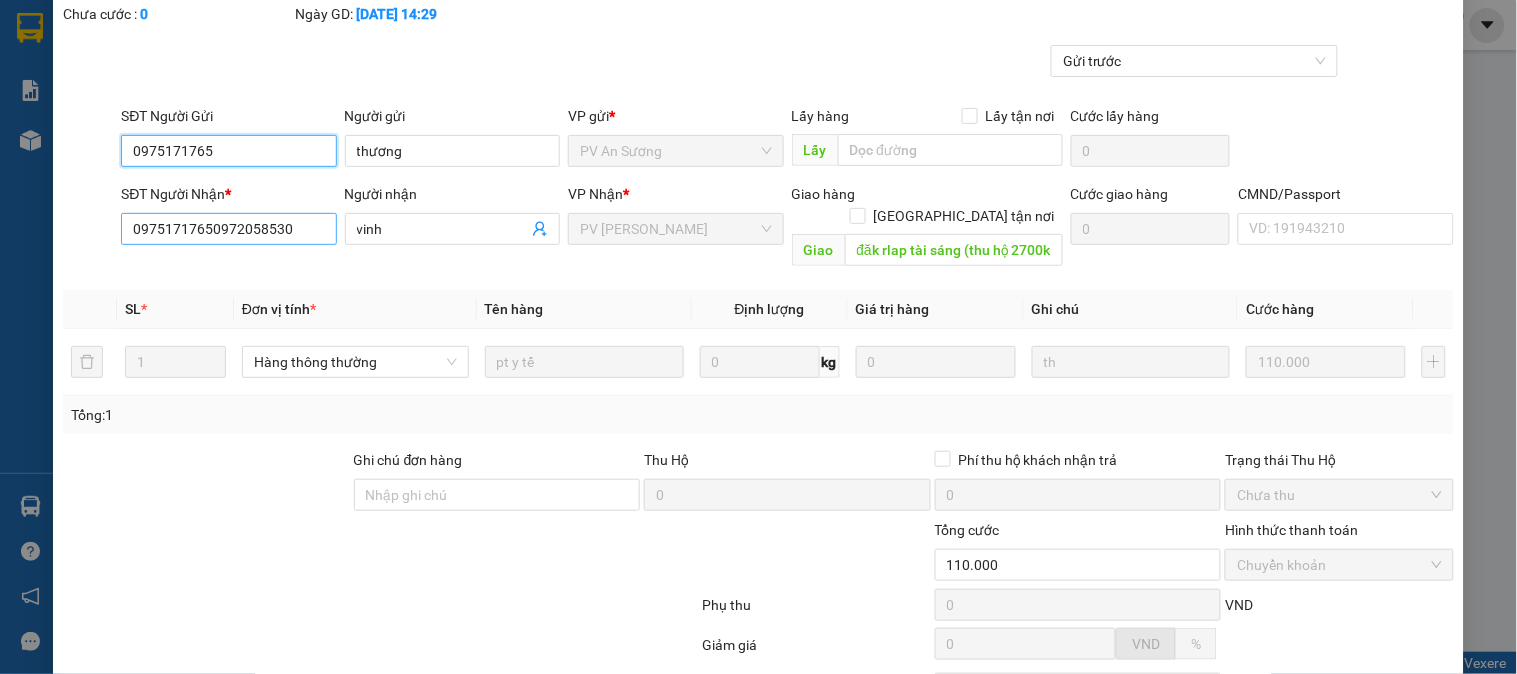 type on "0975171765" 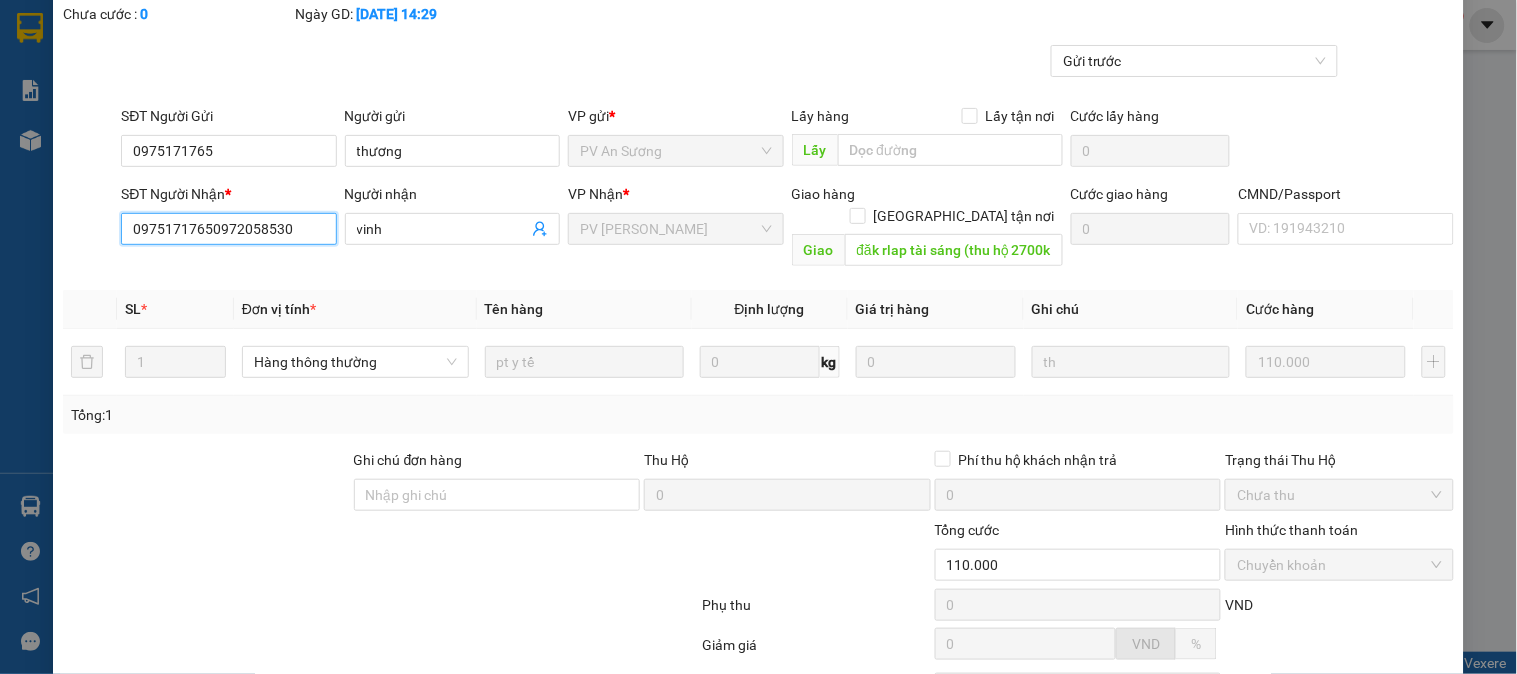drag, startPoint x: 205, startPoint y: 224, endPoint x: 106, endPoint y: 234, distance: 99.50377 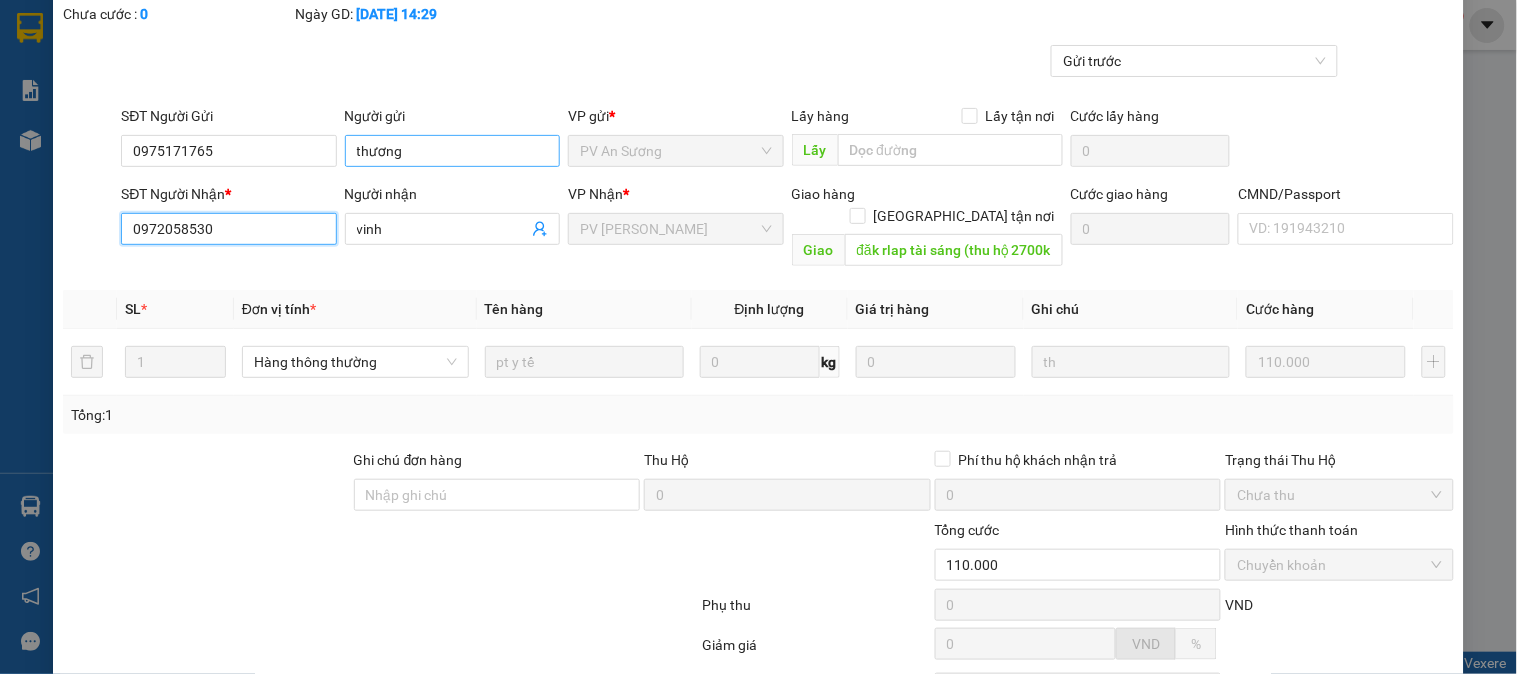 type on "0972058530" 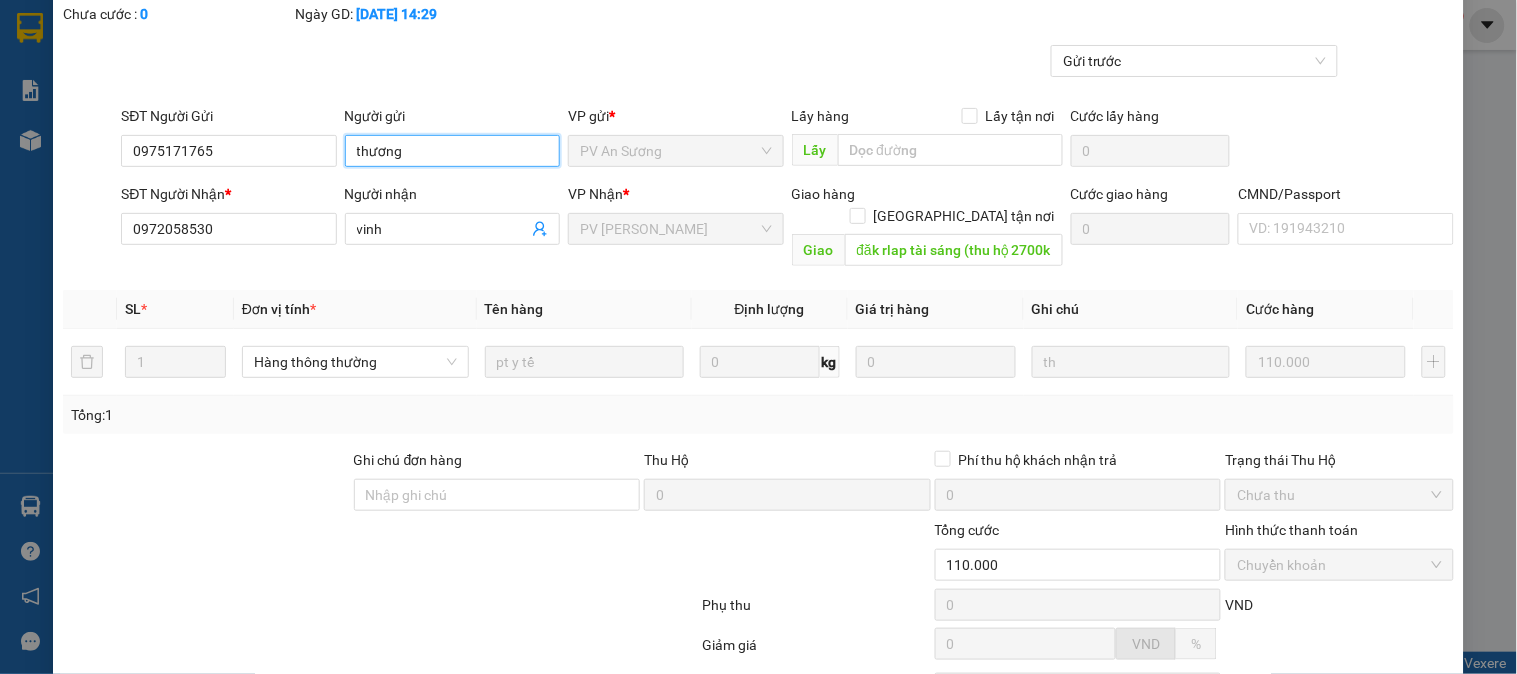 click on "thương" at bounding box center (452, 151) 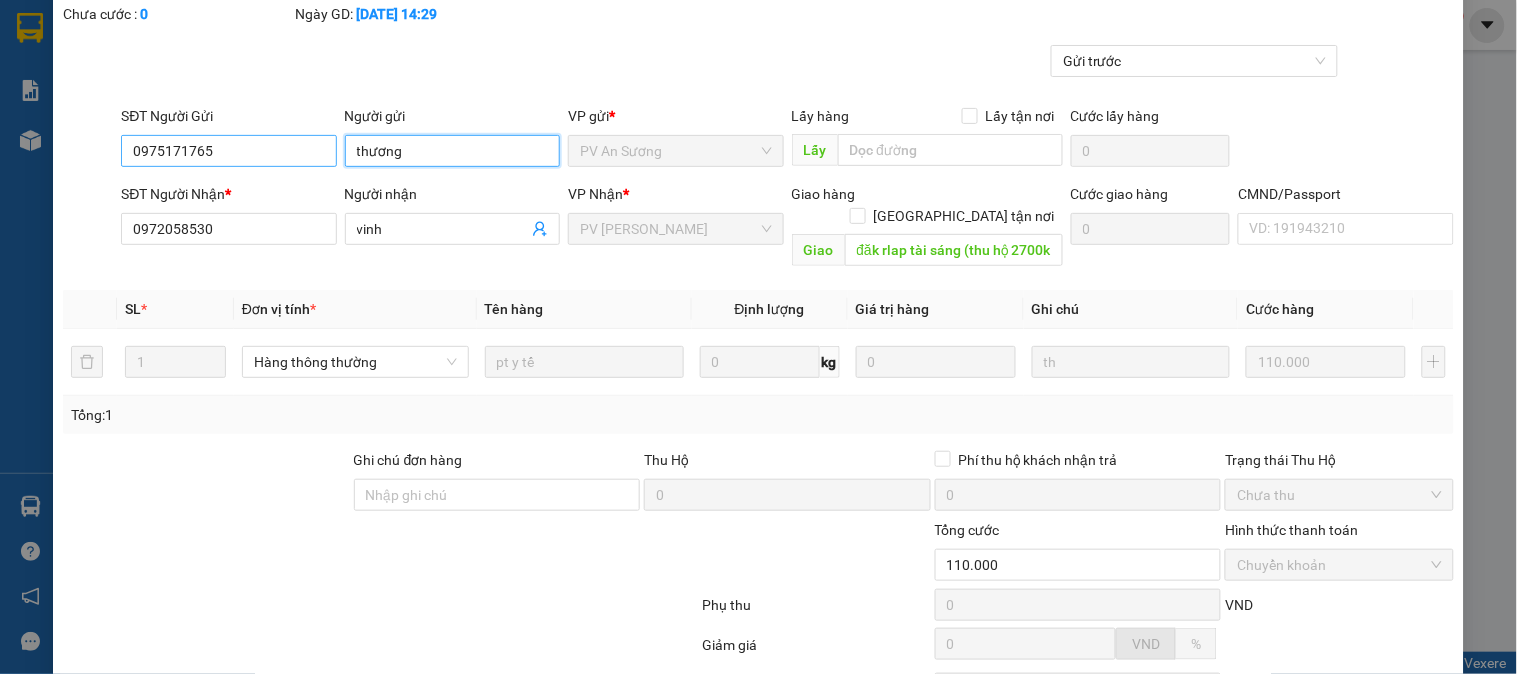 drag, startPoint x: 416, startPoint y: 152, endPoint x: 273, endPoint y: 157, distance: 143.08739 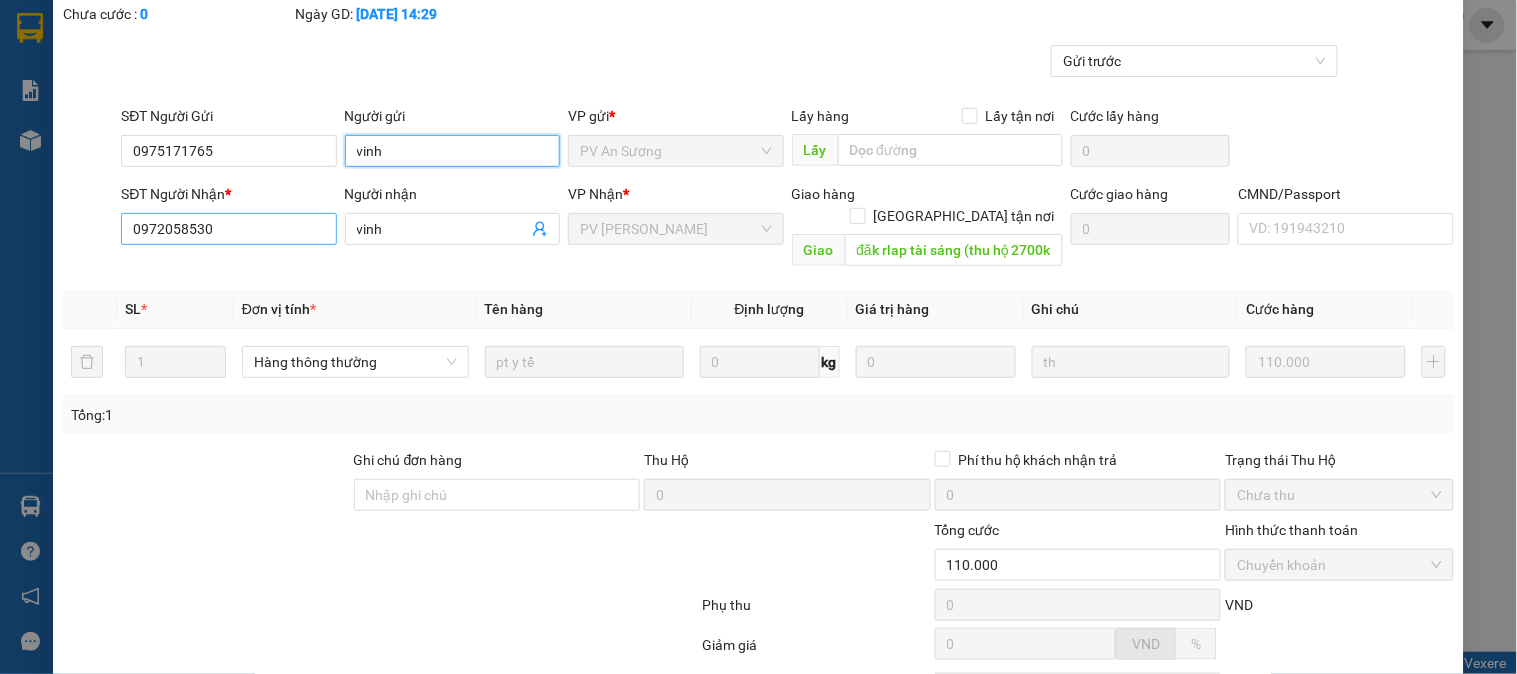 drag, startPoint x: 342, startPoint y: 235, endPoint x: 262, endPoint y: 244, distance: 80.50466 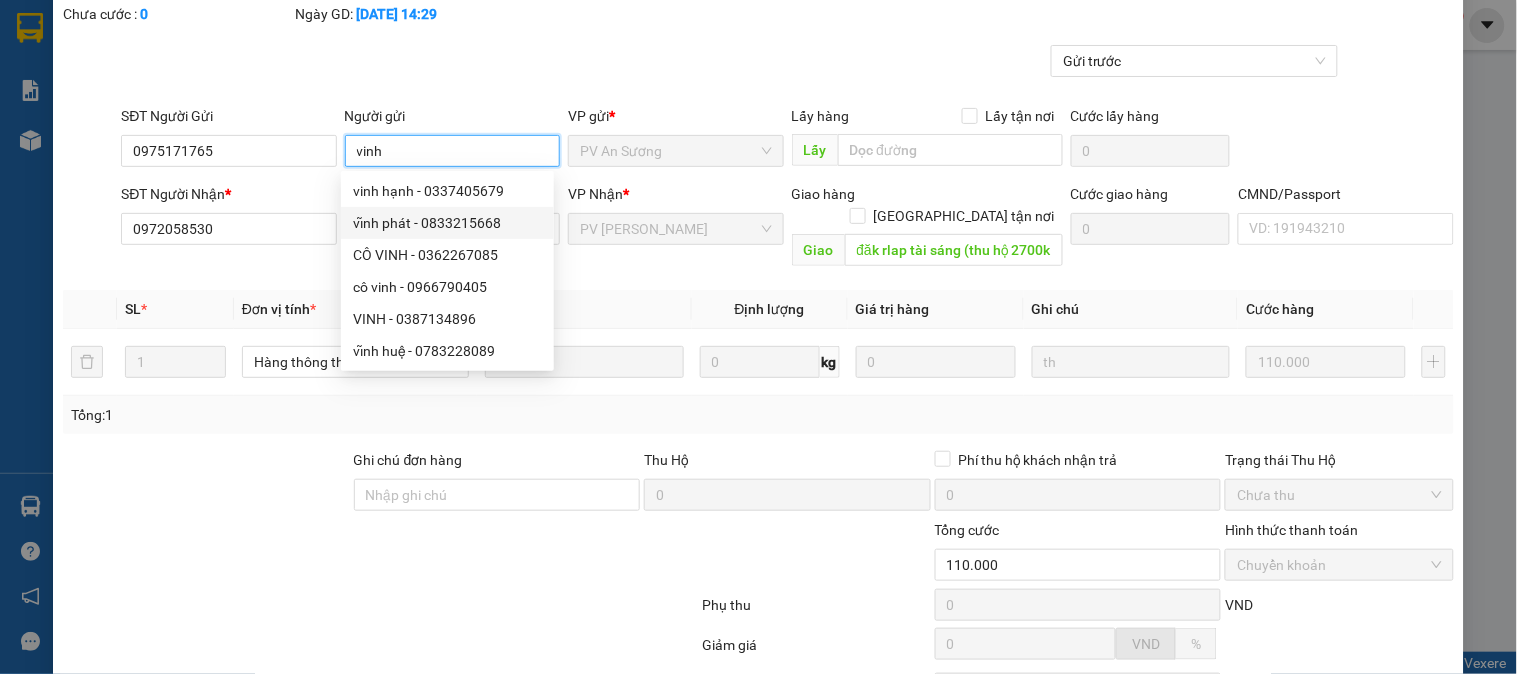 type on "vinh" 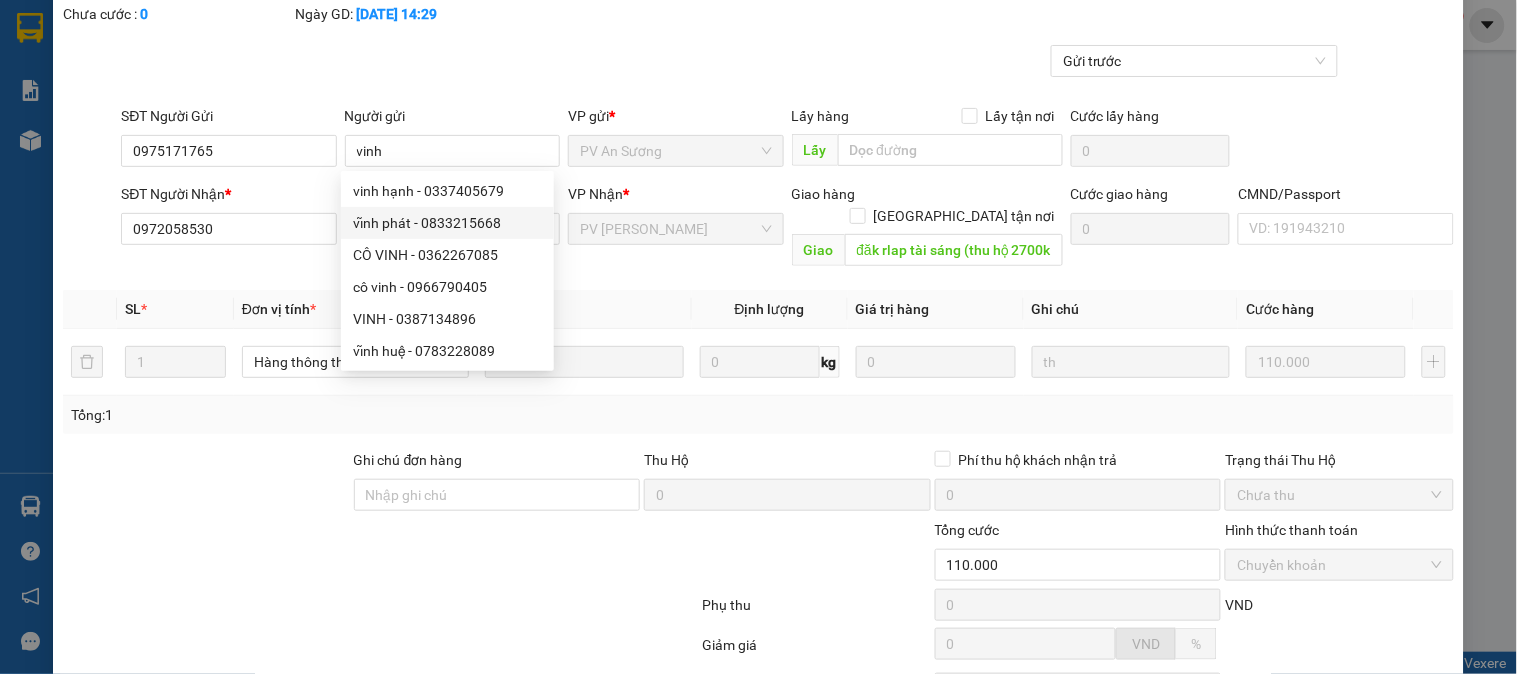 click on "Đơn vị tính  *" at bounding box center (355, 309) 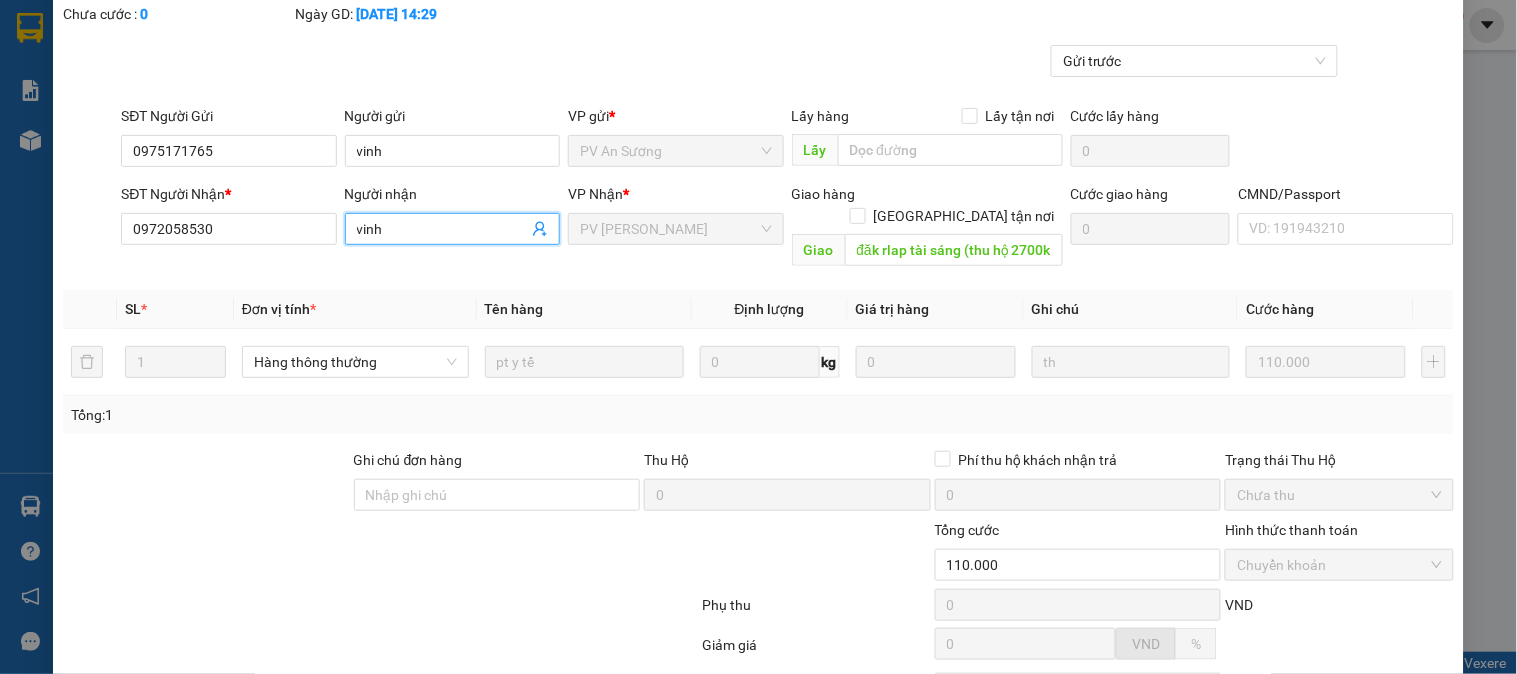 click on "vinh" at bounding box center [442, 229] 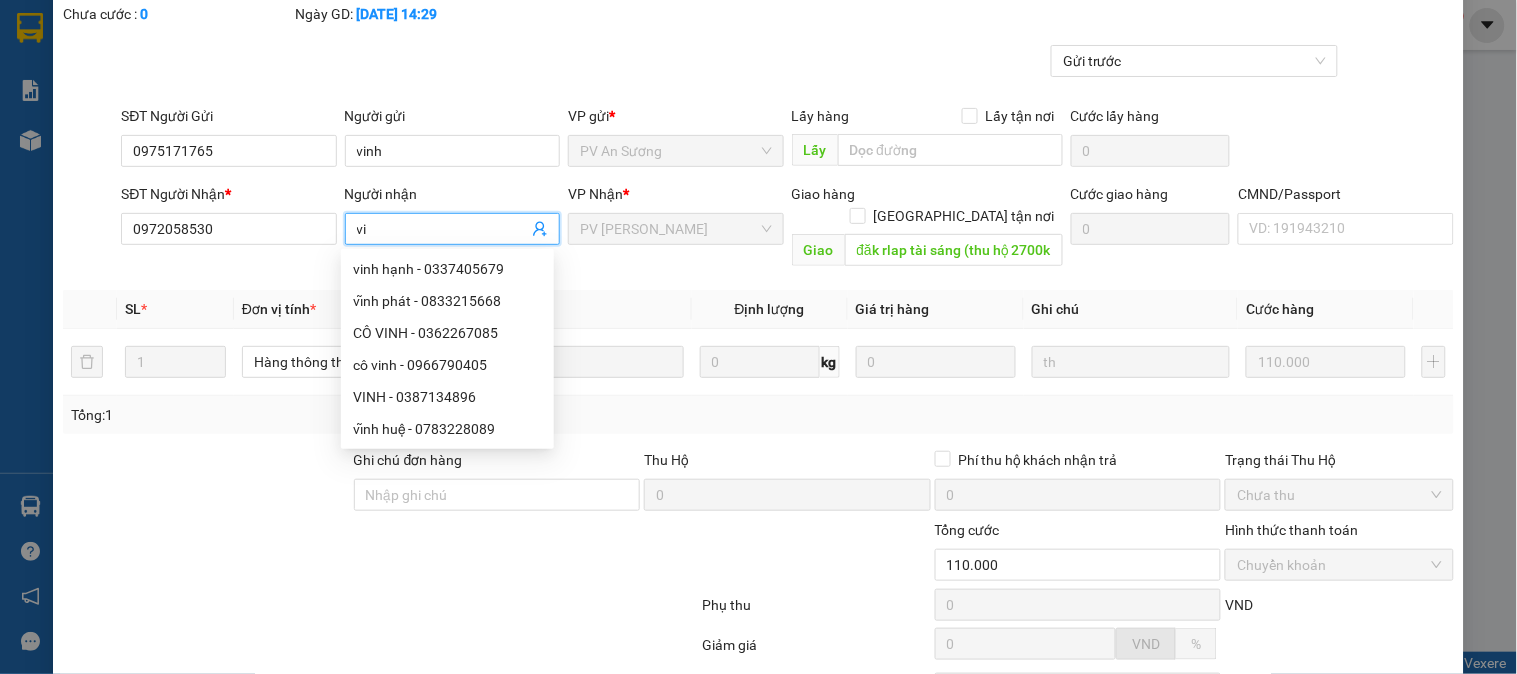 type on "v" 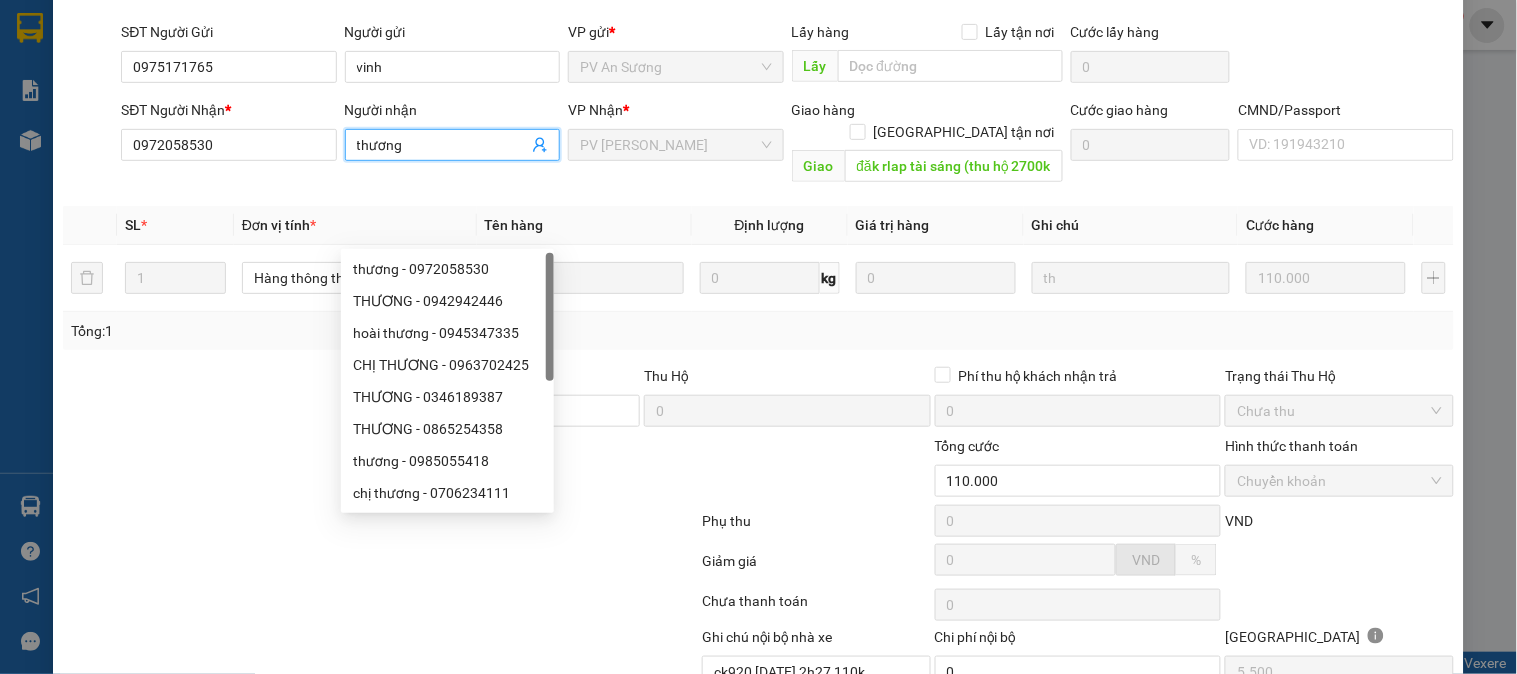 scroll, scrollTop: 310, scrollLeft: 0, axis: vertical 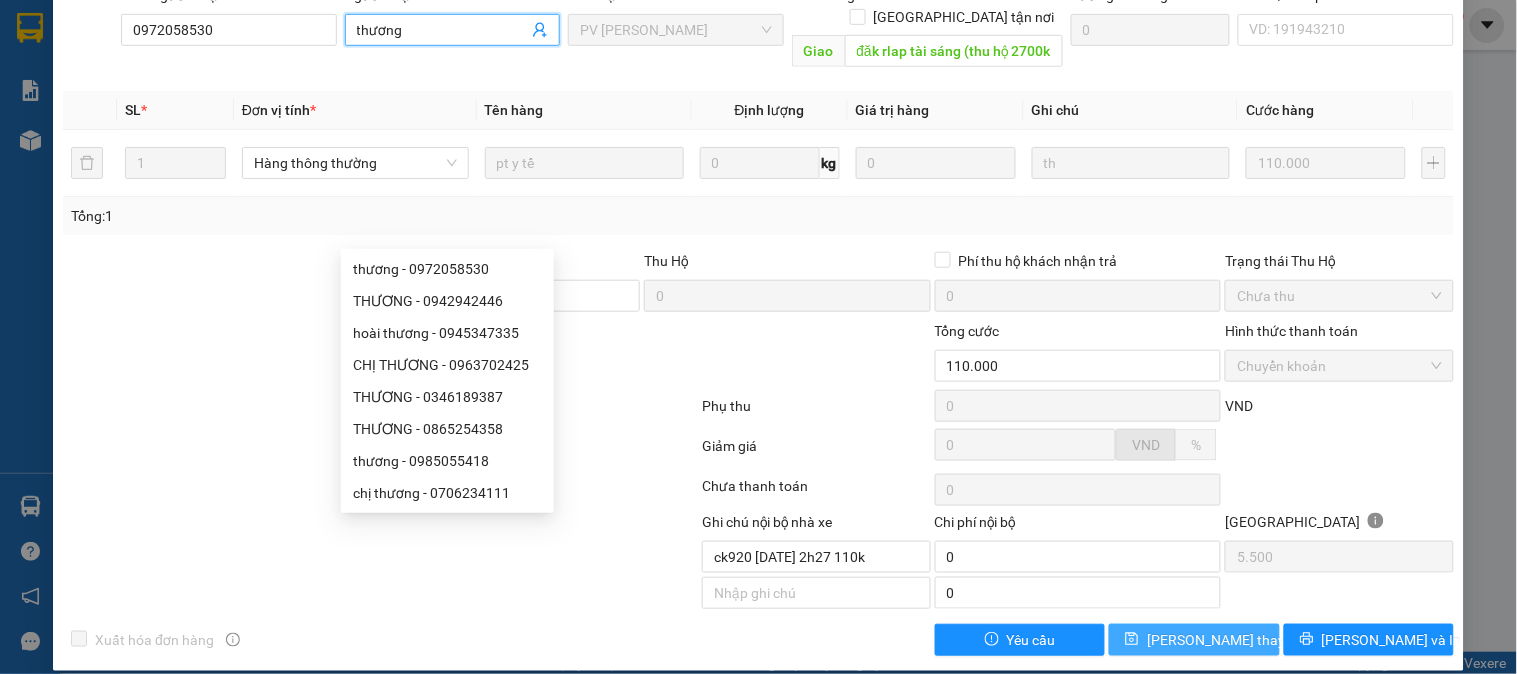 type on "thương" 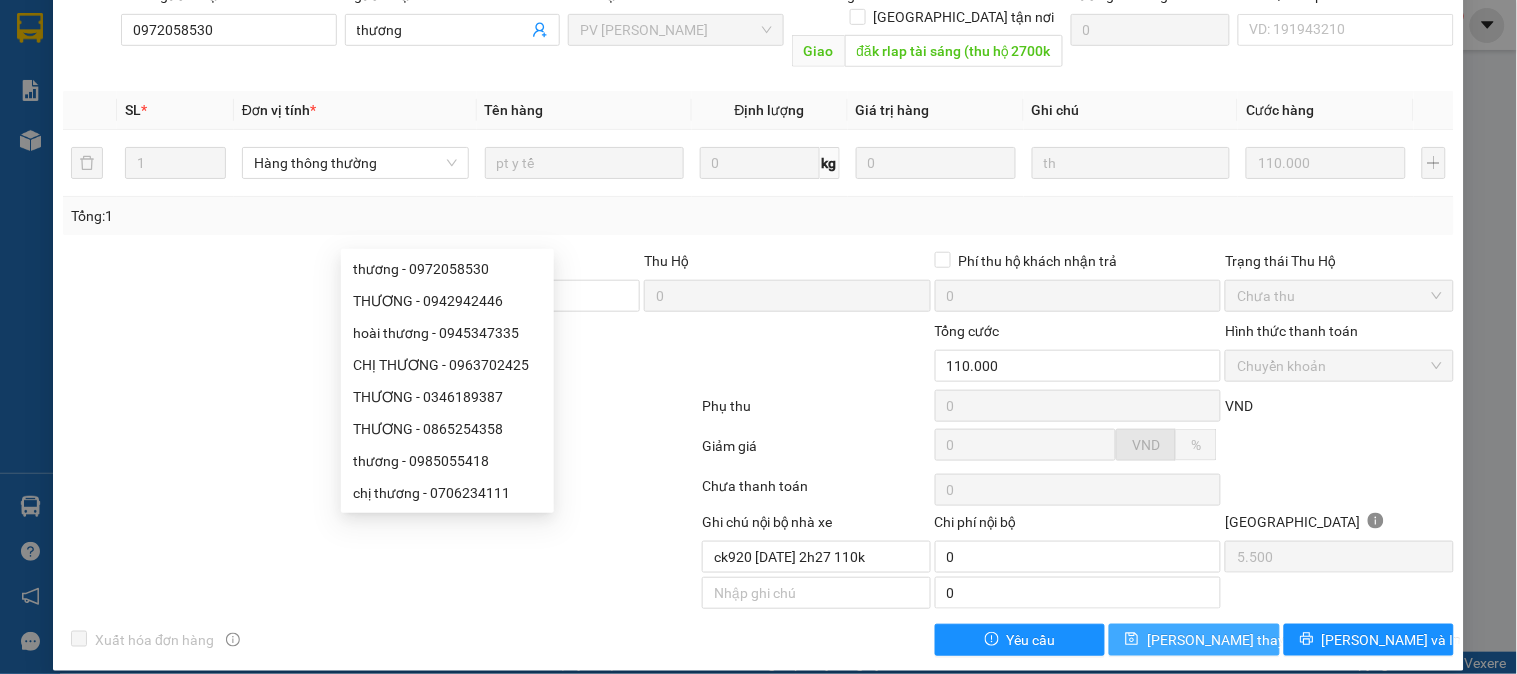 click on "[PERSON_NAME] thay đổi" at bounding box center [1194, 640] 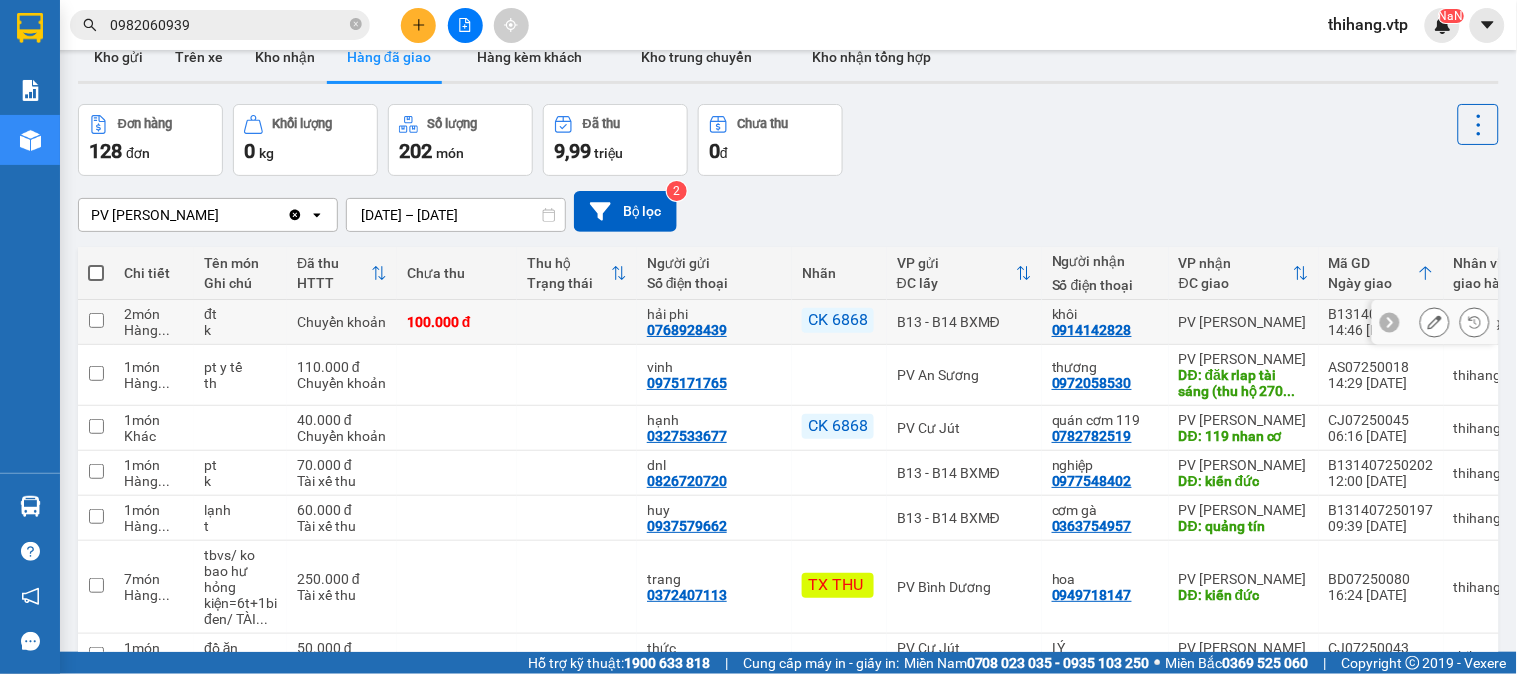 scroll, scrollTop: 0, scrollLeft: 0, axis: both 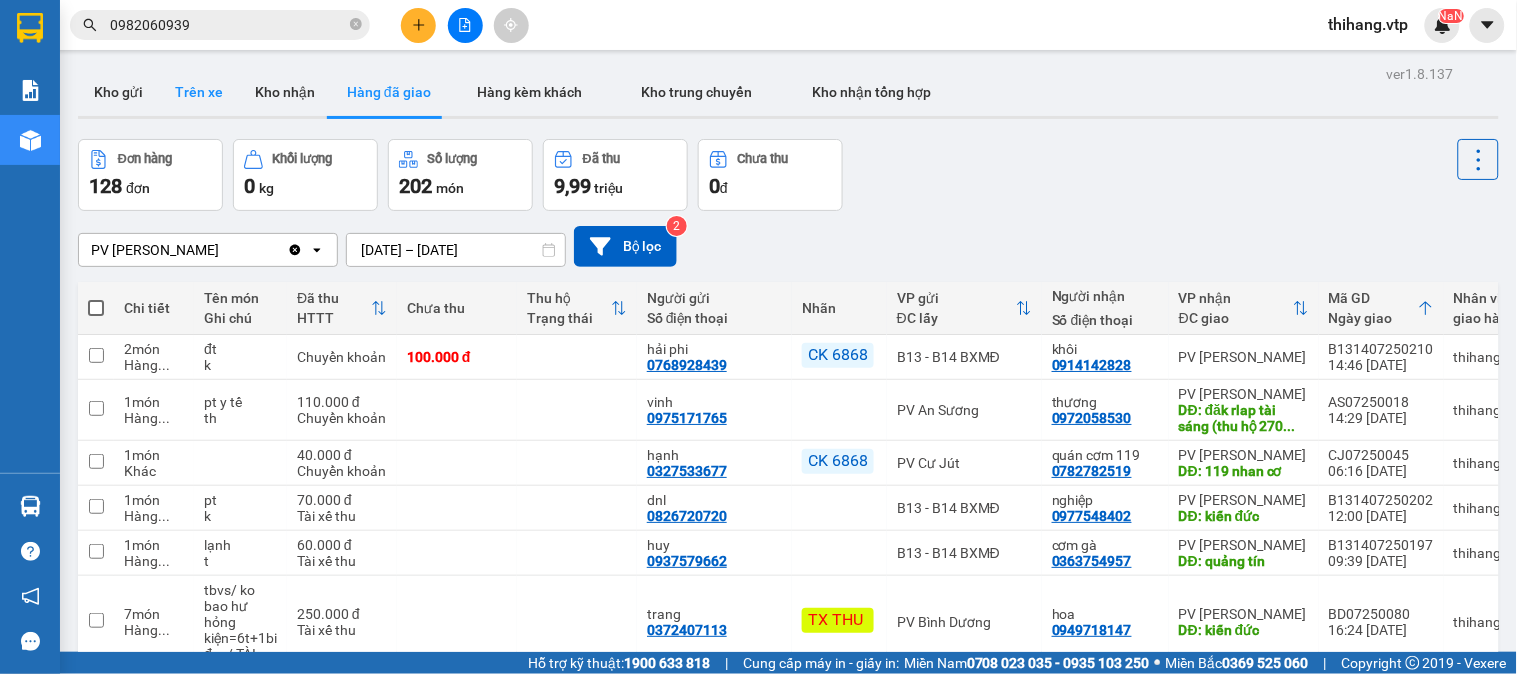 click on "Trên xe" at bounding box center (199, 92) 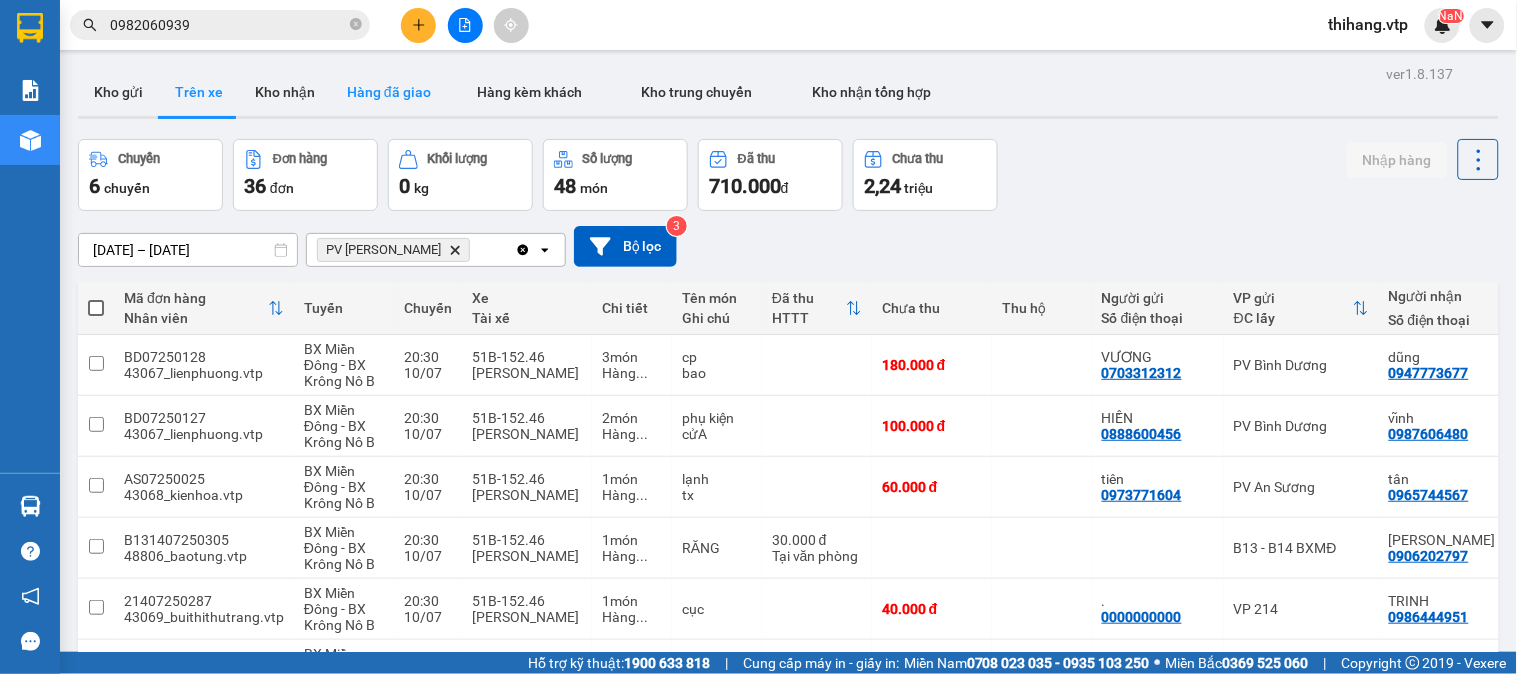 click on "Hàng đã giao" at bounding box center [389, 92] 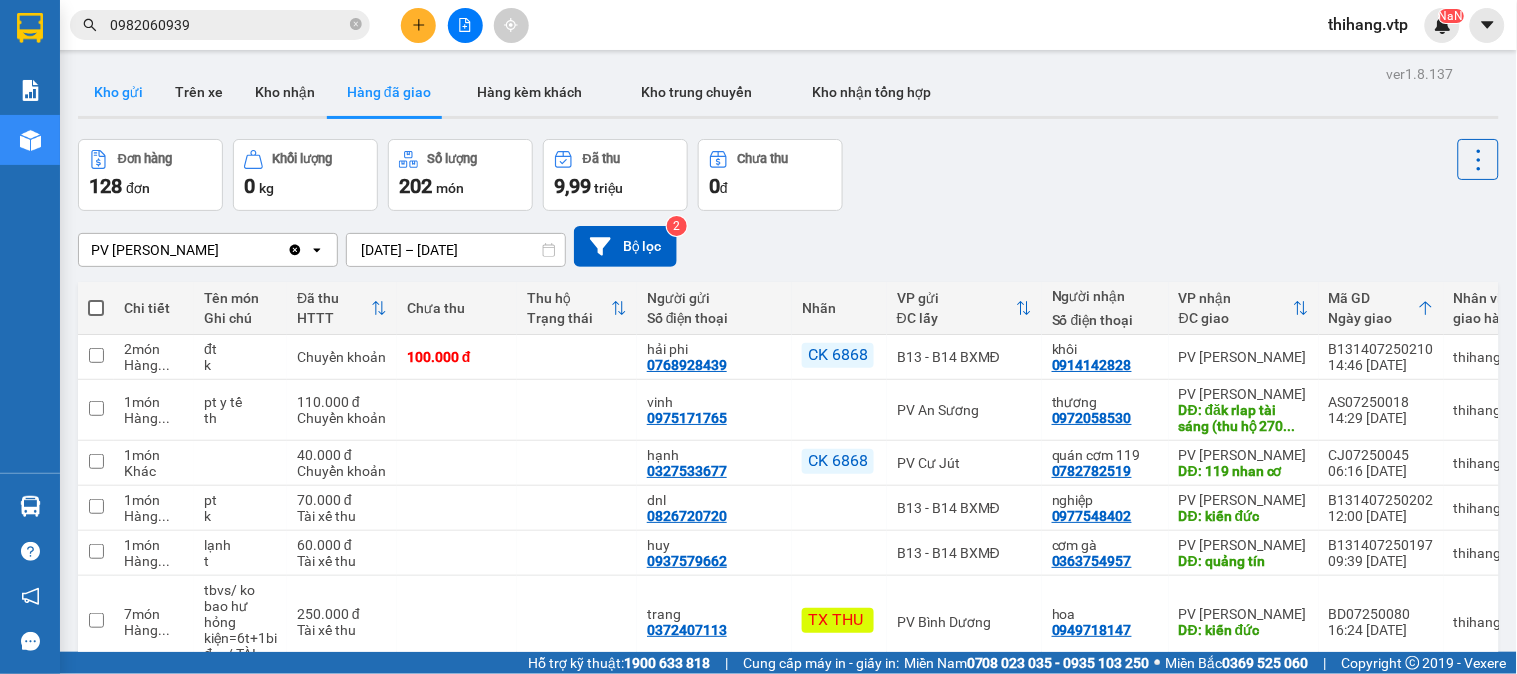 click on "Kho gửi" at bounding box center [118, 92] 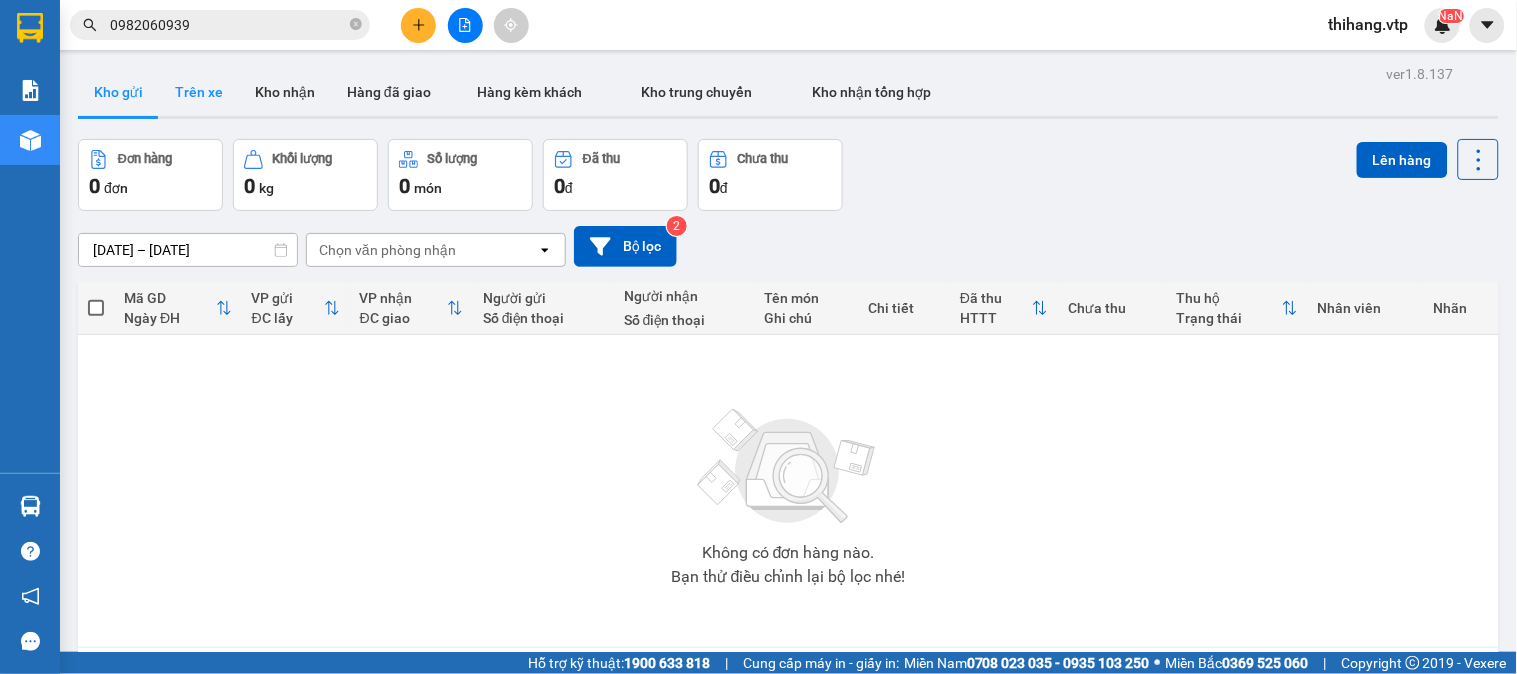 click on "Trên xe" at bounding box center (199, 92) 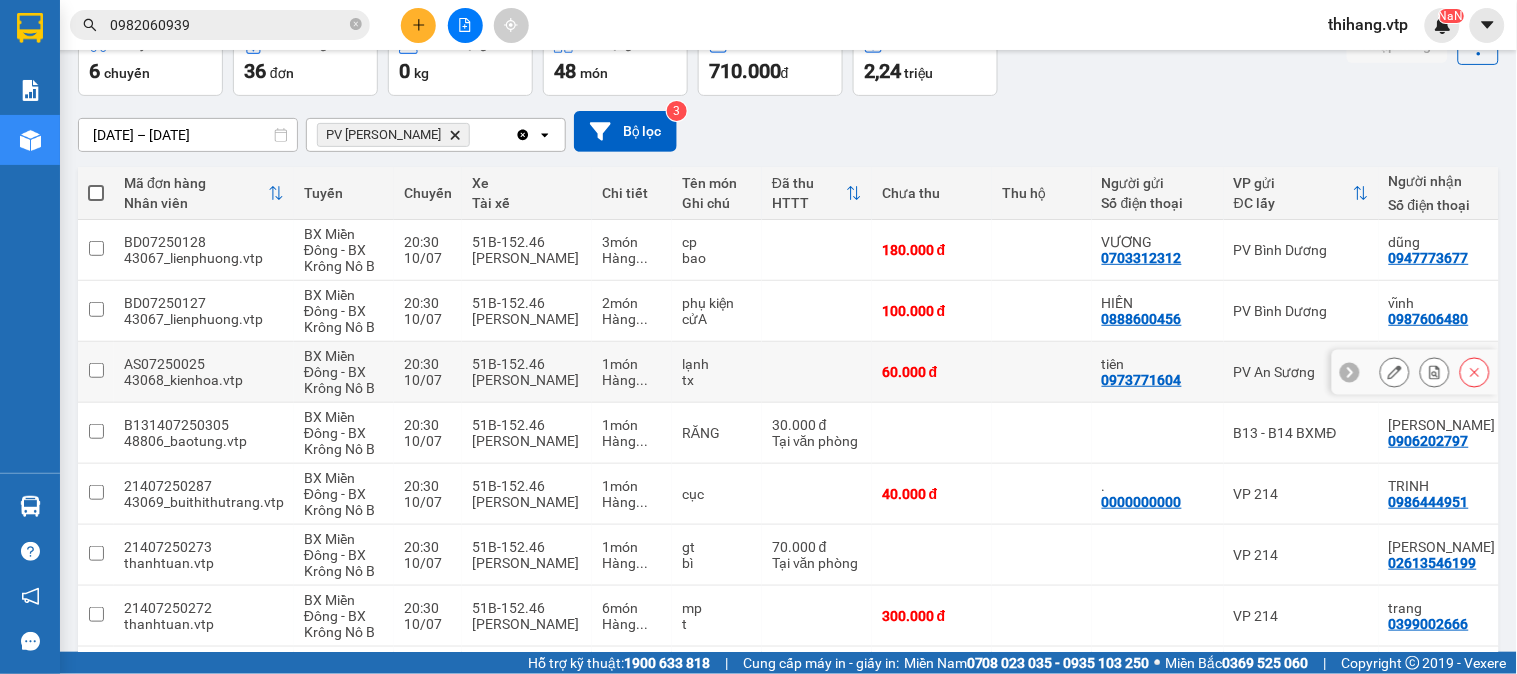 scroll, scrollTop: 0, scrollLeft: 0, axis: both 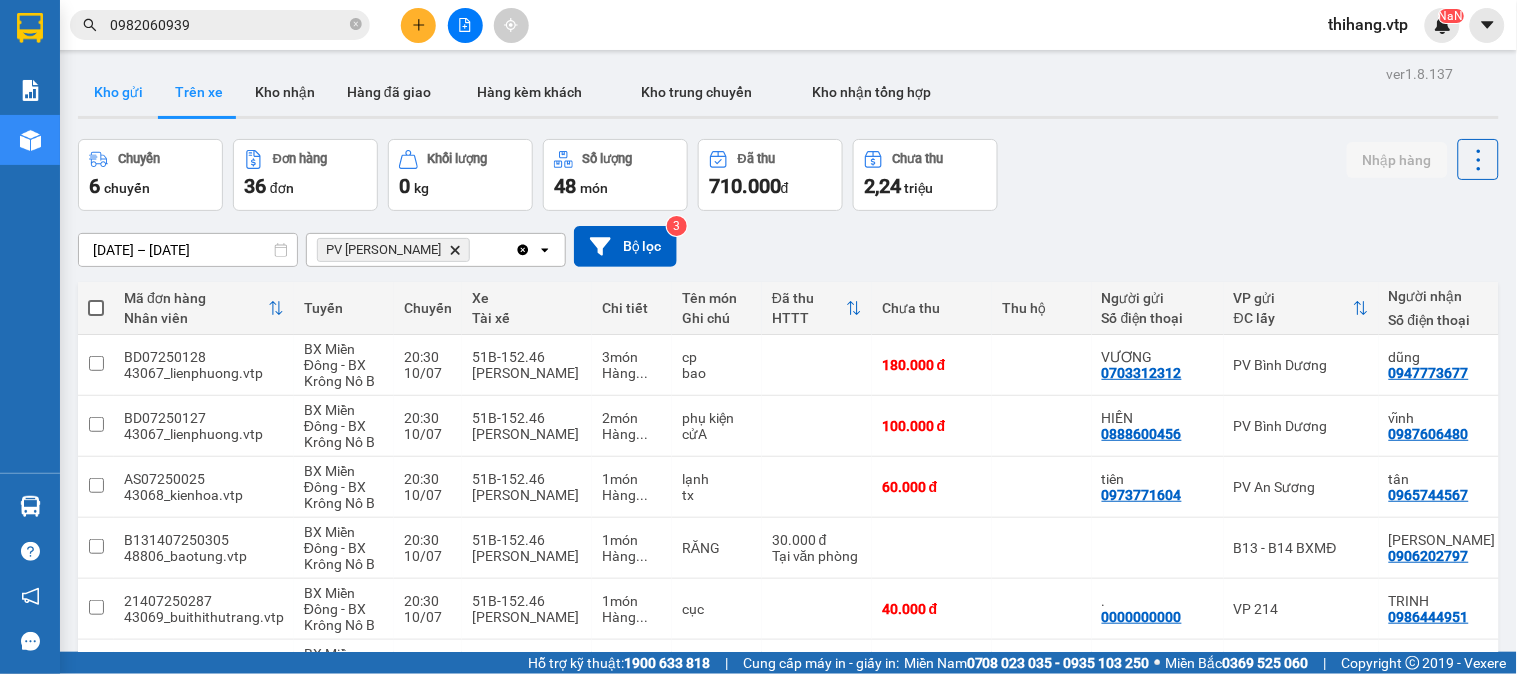 click on "Kho gửi" at bounding box center (118, 92) 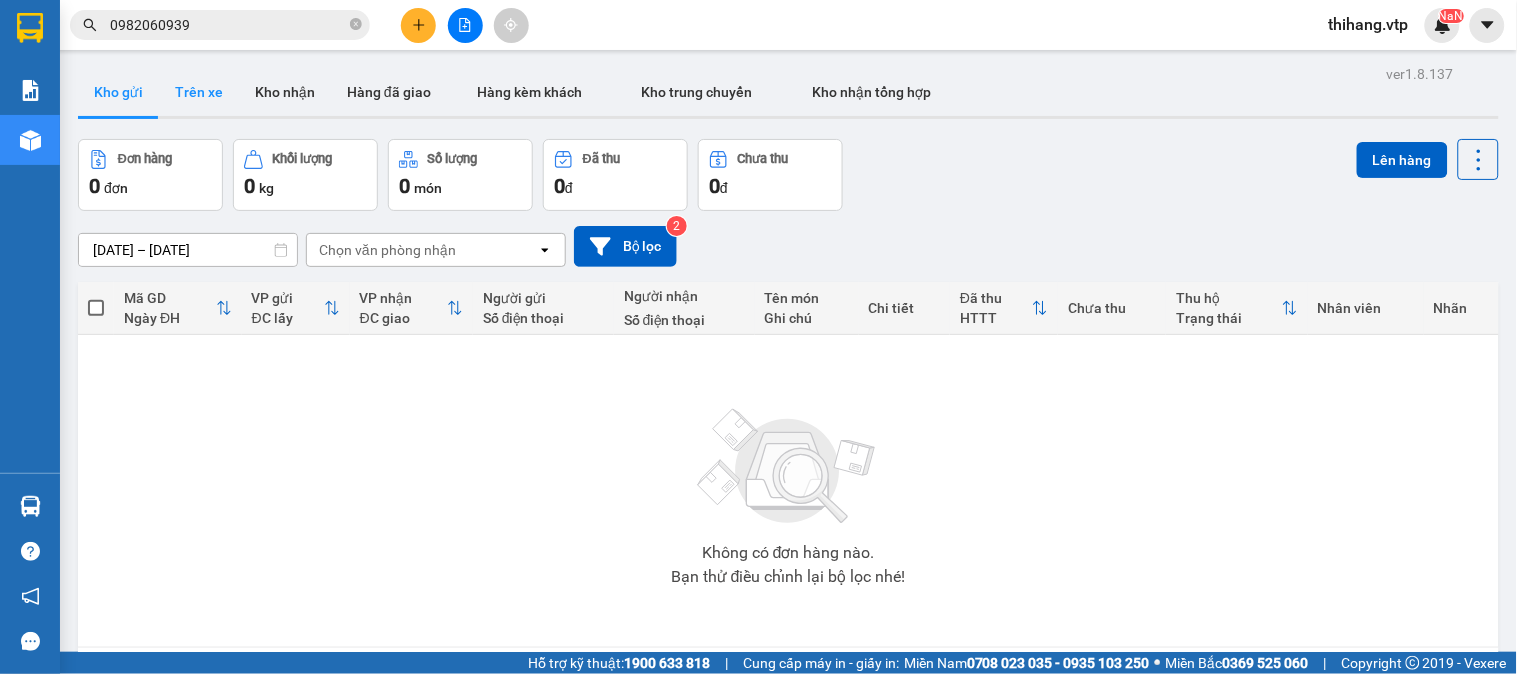 click on "Trên xe" at bounding box center [199, 92] 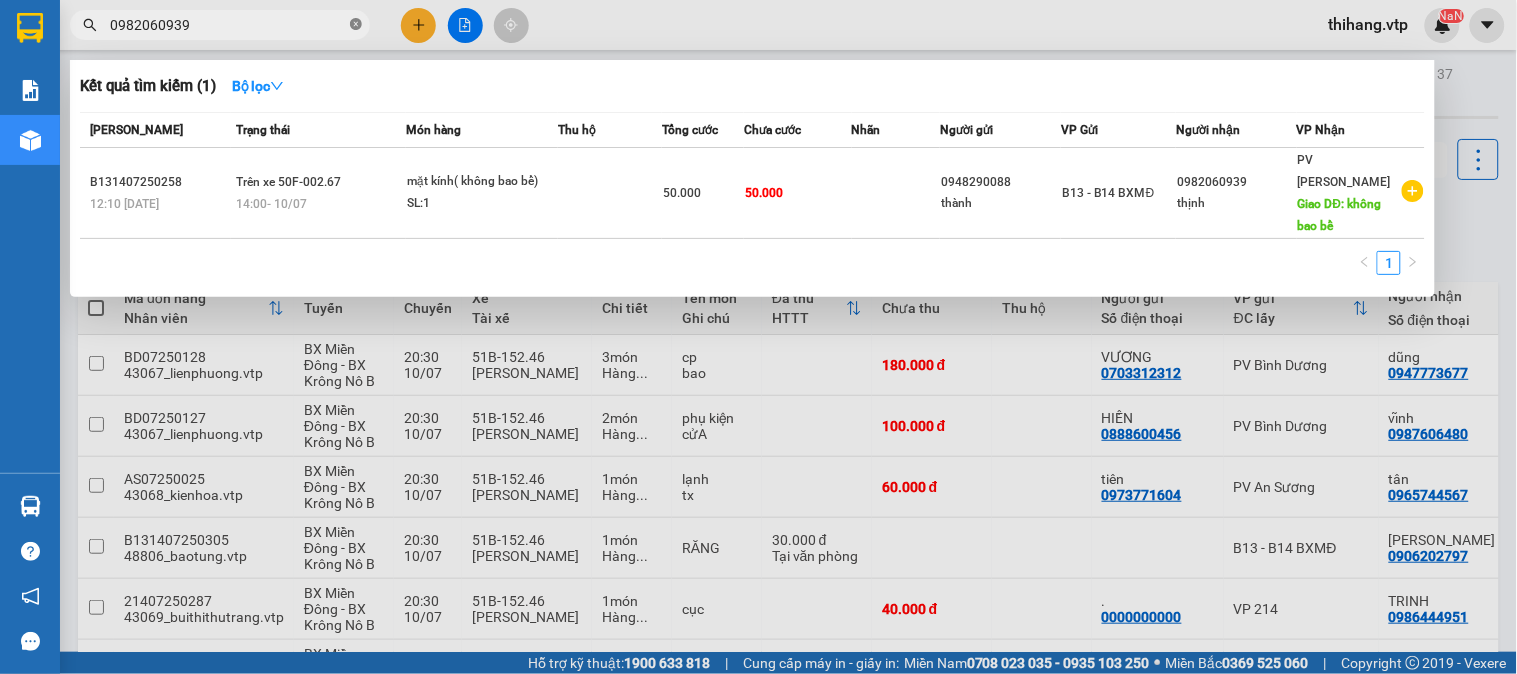click 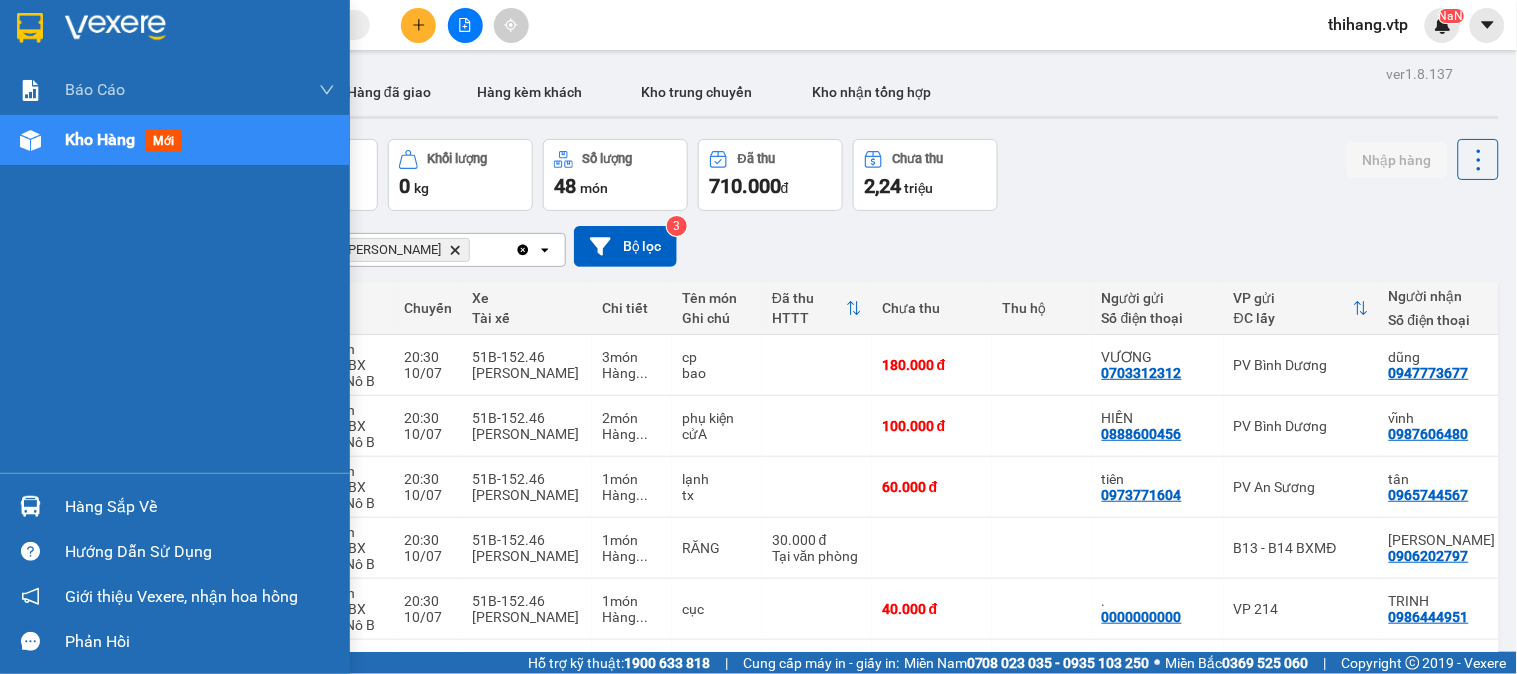 click at bounding box center (30, 506) 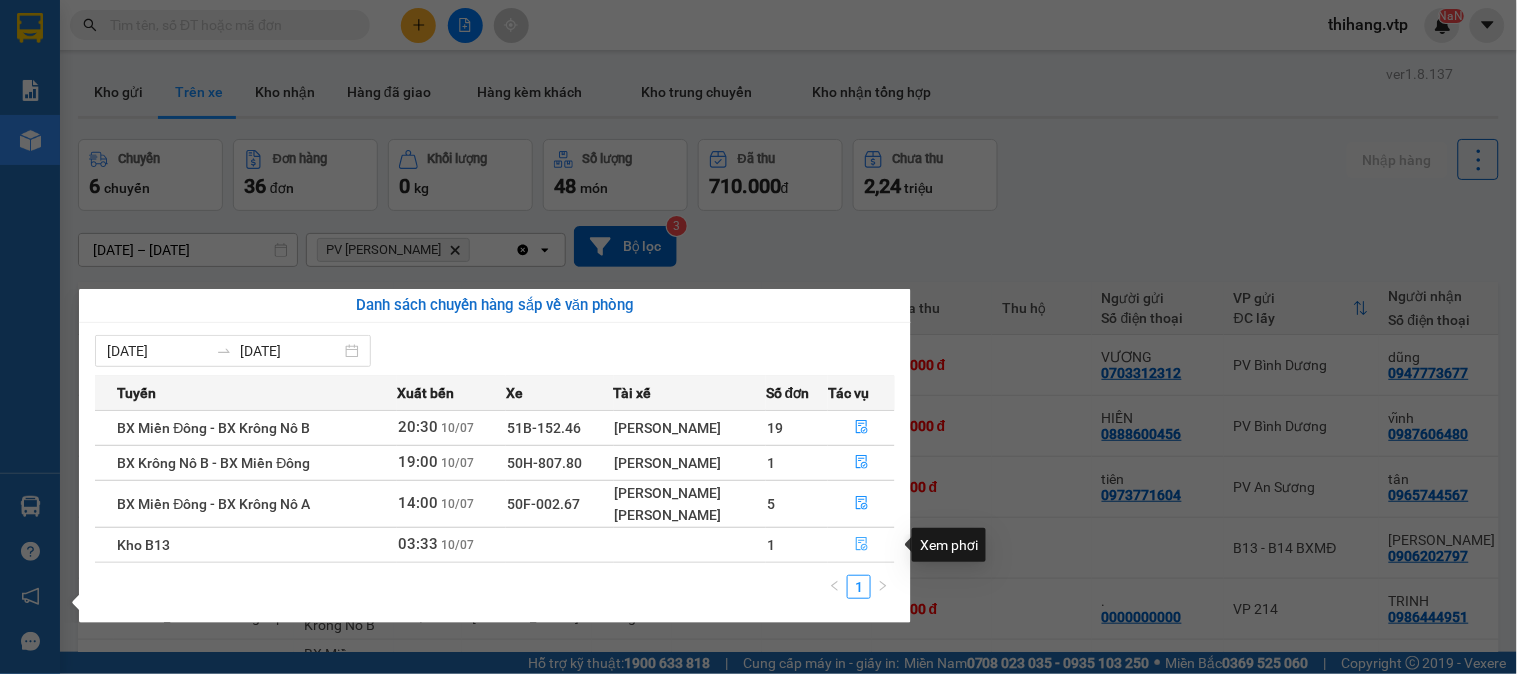 click at bounding box center (862, 545) 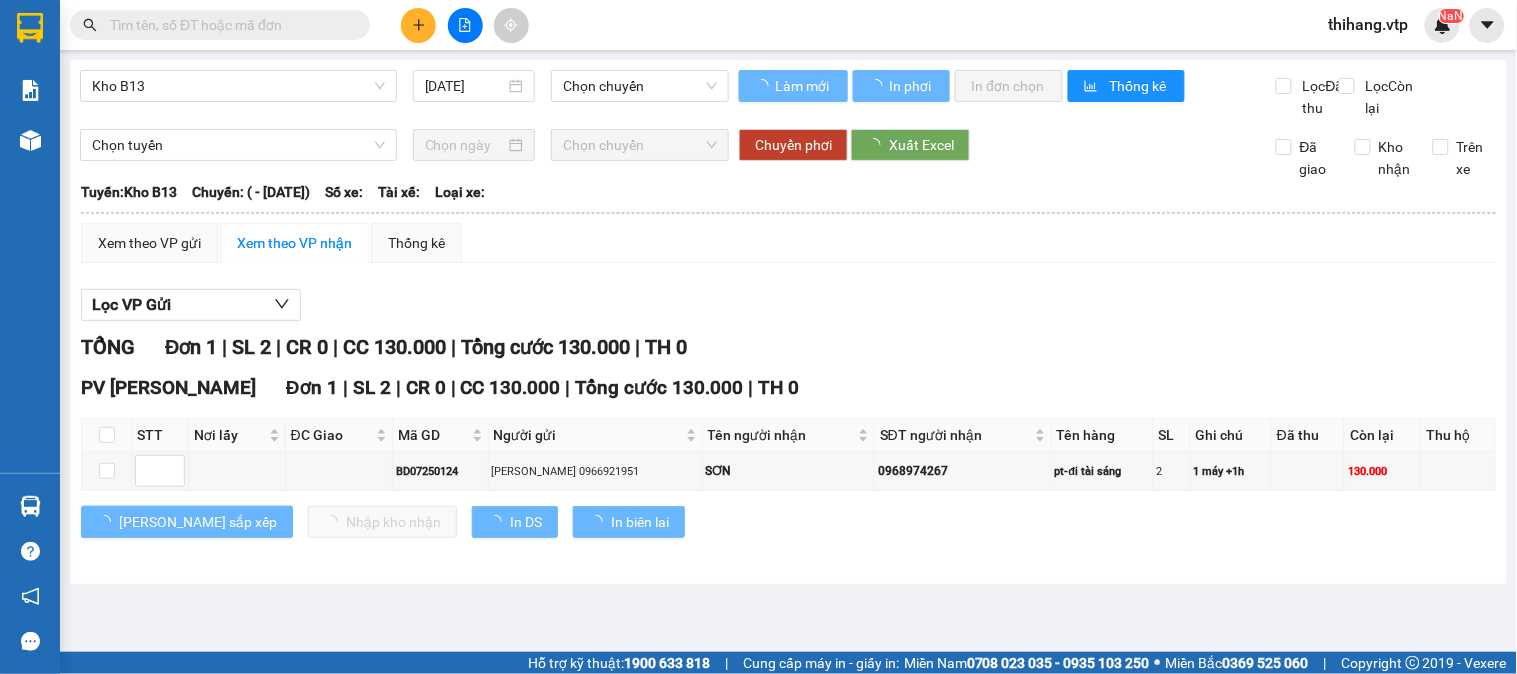 scroll, scrollTop: 0, scrollLeft: 0, axis: both 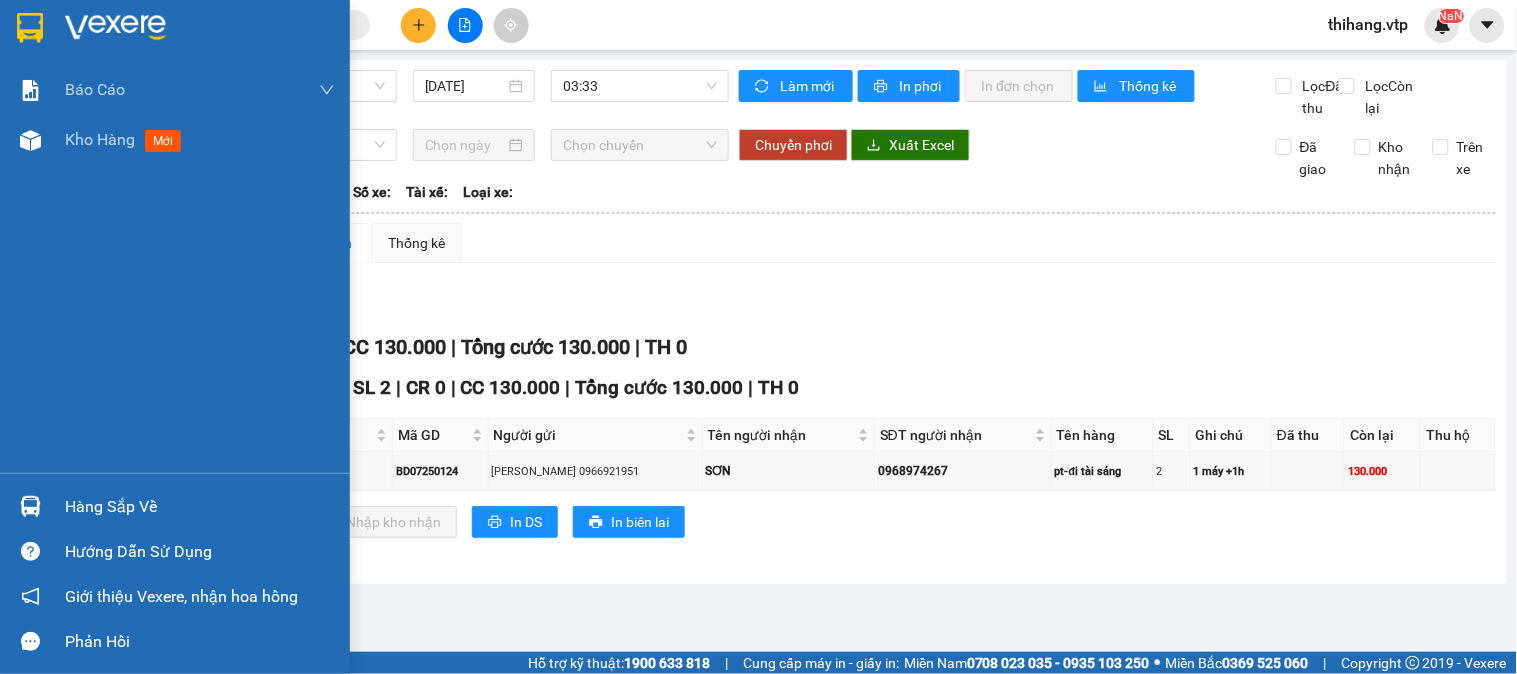 click on "Hàng sắp về" at bounding box center [200, 507] 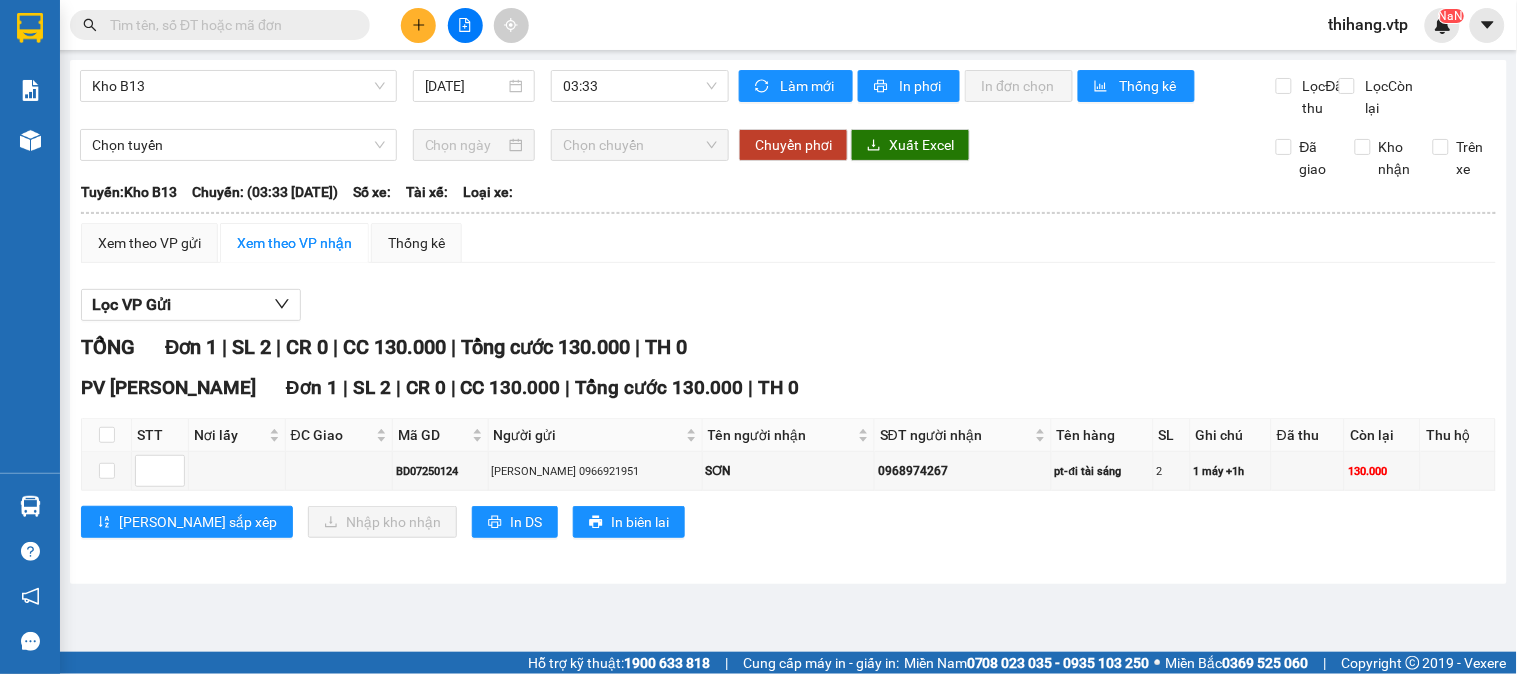 click on "Kết quả tìm kiếm ( 1 )  Bộ lọc  Mã ĐH Trạng thái Món hàng Thu hộ Tổng cước Chưa cước Nhãn Người gửi VP Gửi Người nhận VP Nhận B131407250258 12:10 [DATE] Trên xe   50F-002.67 14:00  [DATE] mặt kính( không bao bể) SL:  1 50.000 50.000 0948290088 thành B13 - B14 BXMĐ 0982060939 thịnh PV [PERSON_NAME]: không bao bể 1 thihang.vtp NaN     Báo cáo BC giao hàng (nhà xe) BC hàng tồn (all) Báo cáo dòng tiền (nhân viên) - mới Doanh số tạo đơn theo VP gửi (văn phòng) DỌC ĐƯỜNG - BC hàng giao dọc đường HÀNG KÈM KHÁCH - Báo cáo hàng kèm khách     Kho hàng mới Hàng sắp về Hướng dẫn sử dụng Giới thiệu Vexere, nhận hoa hồng Phản hồi Phần mềm hỗ trợ bạn tốt chứ? Kho B13 [DATE] 03:33     Làm mới In phơi In đơn chọn Thống kê Lọc  Đã thu Lọc  Còn lại Chọn tuyến Chọn chuyến Chuyển phơi Xuất Excel Đã giao Kho nhận Trên xe   1900888606" at bounding box center [758, 337] 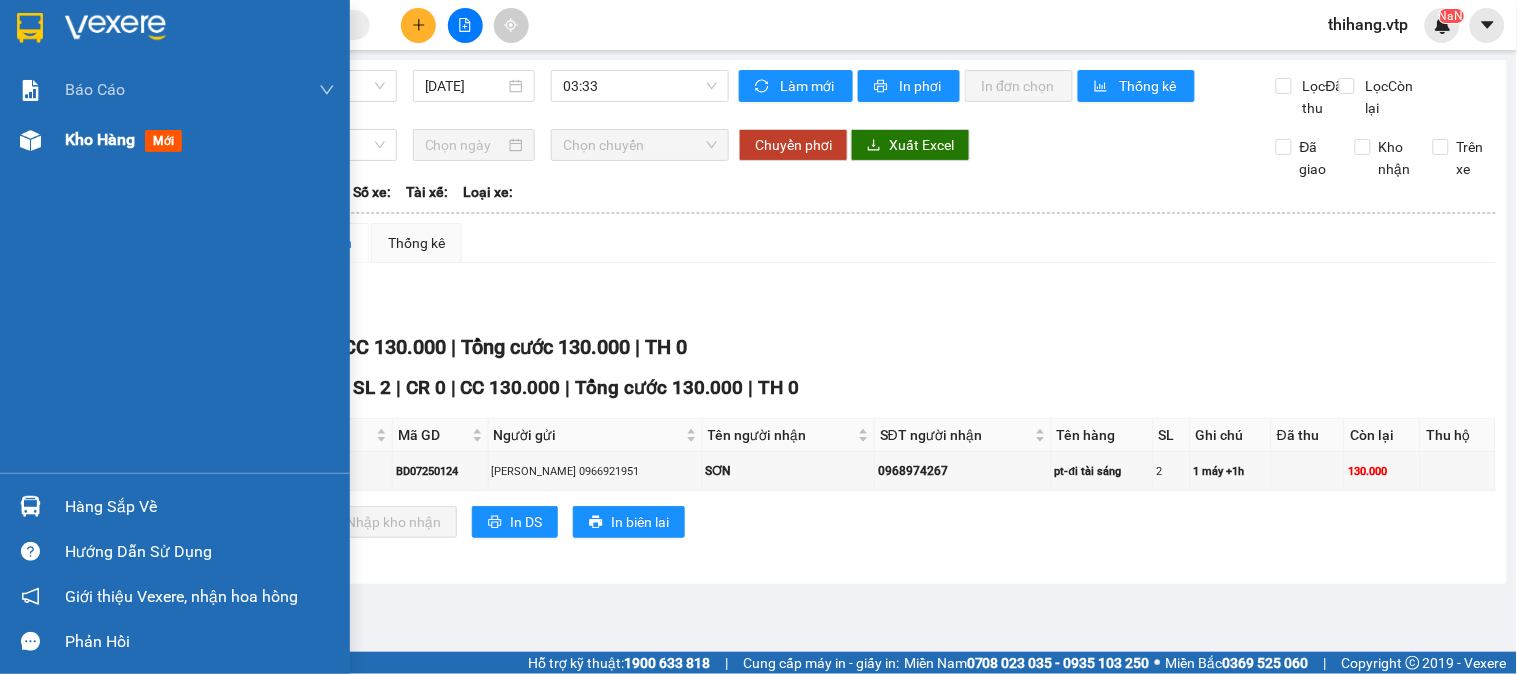click at bounding box center (30, 140) 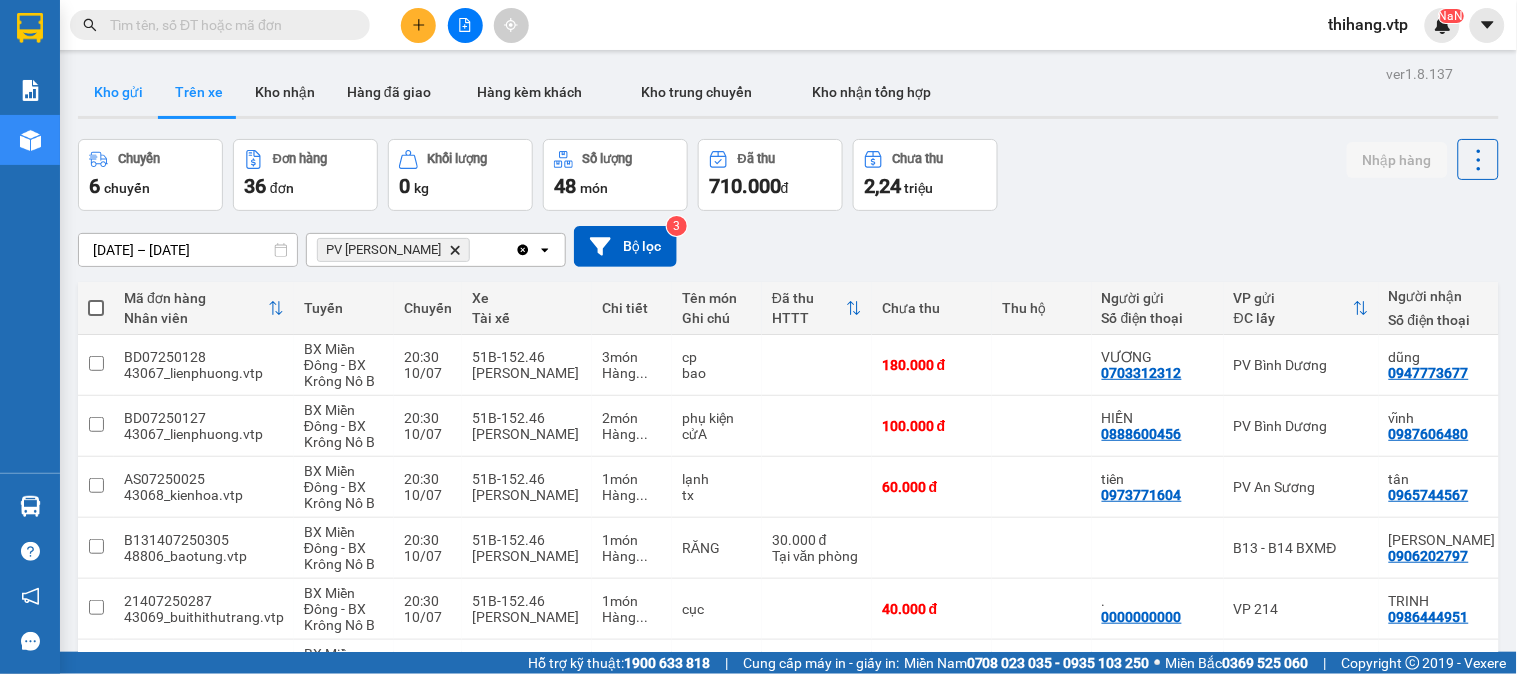 click on "Kho gửi" at bounding box center (118, 92) 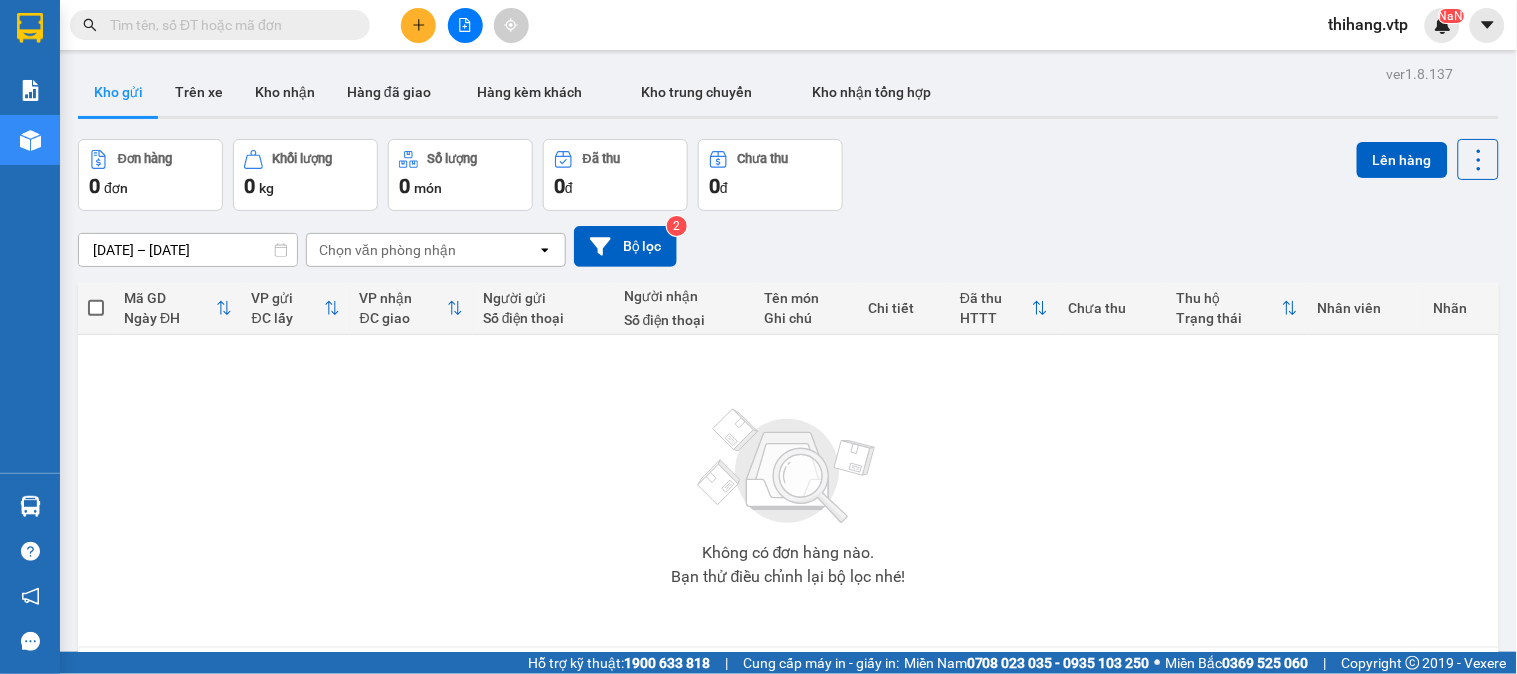 click at bounding box center [418, 25] 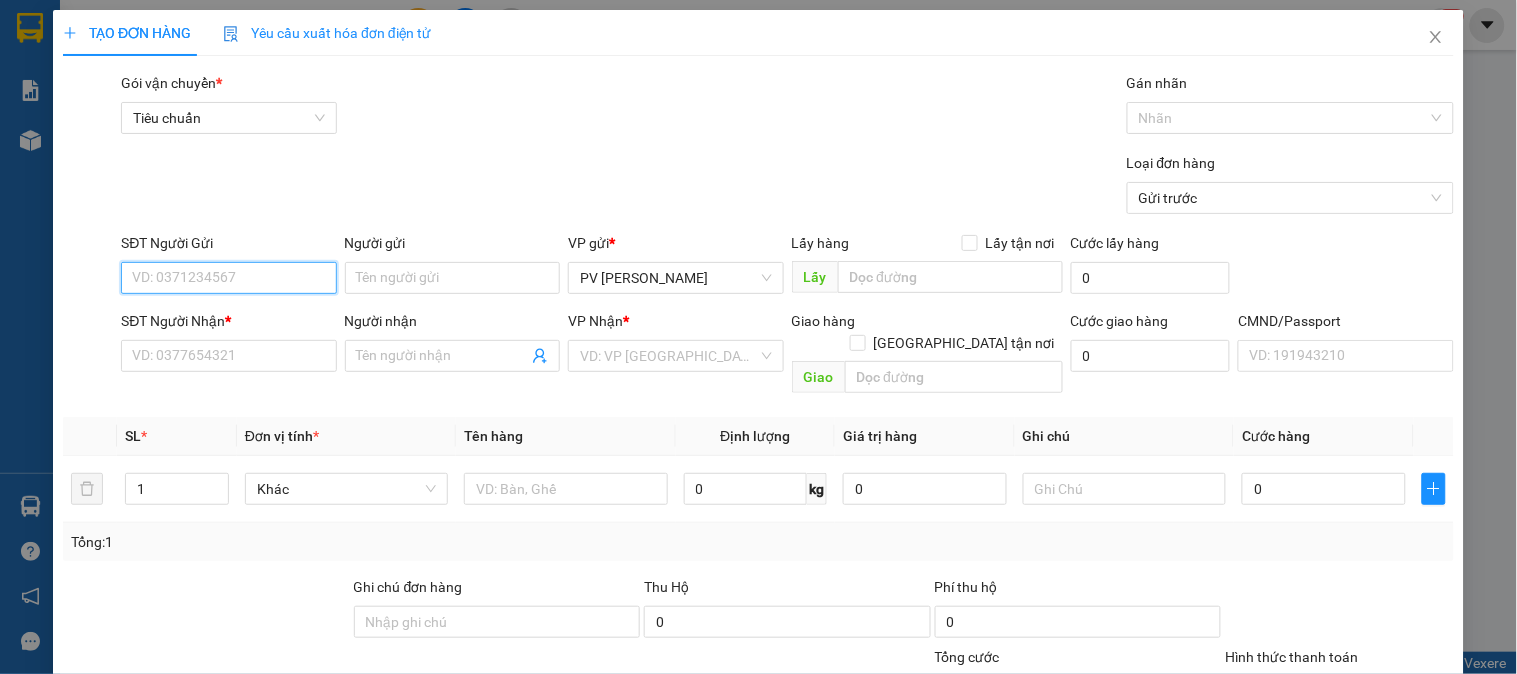 click on "SĐT Người Gửi" at bounding box center [228, 278] 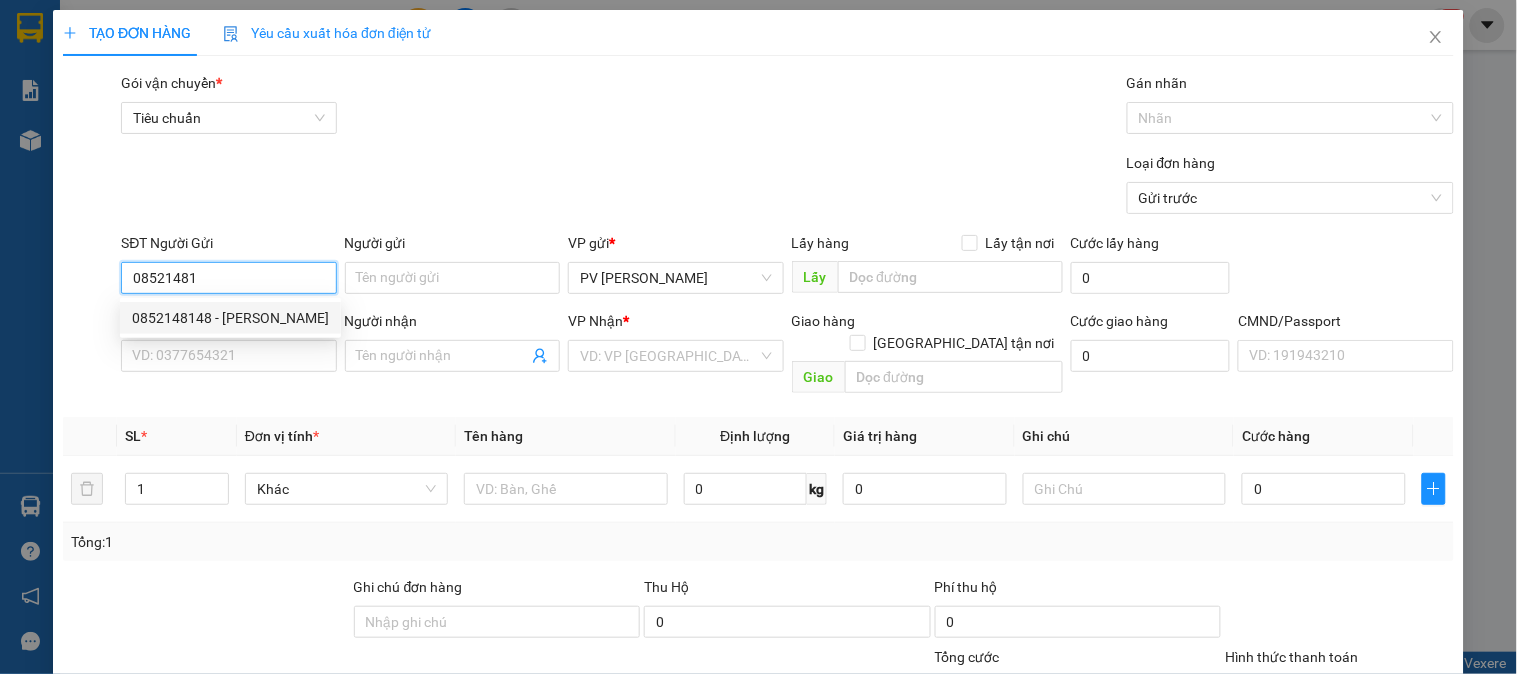 click on "0852148148 - [PERSON_NAME]" at bounding box center [230, 318] 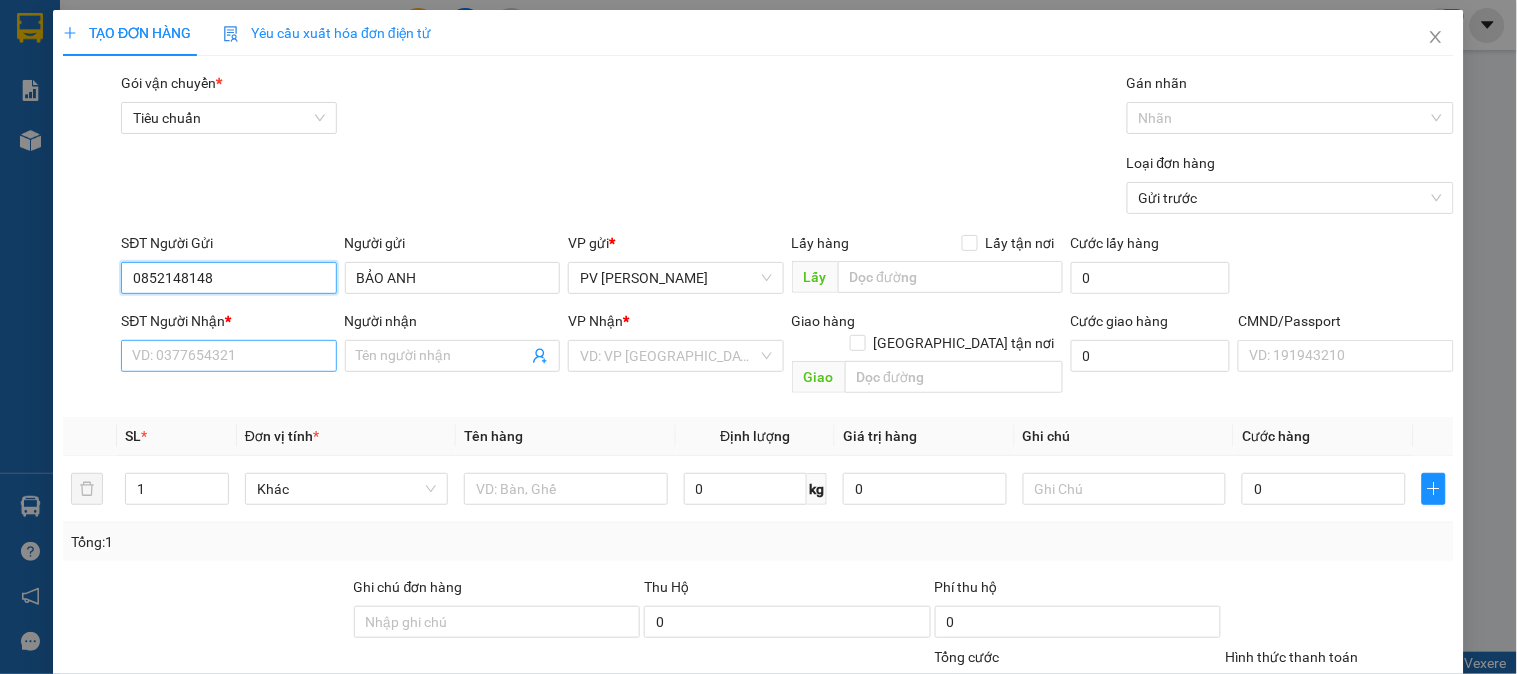 type on "0852148148" 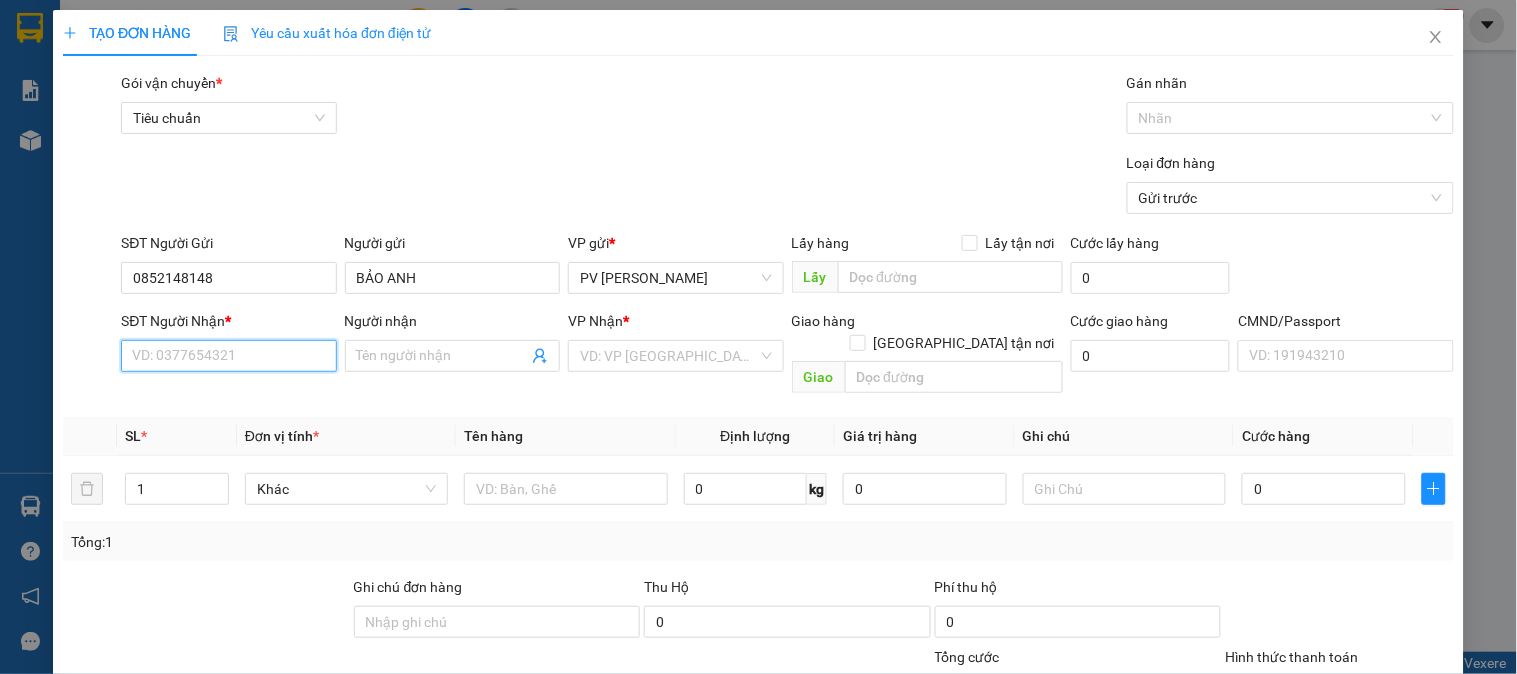 click on "SĐT Người Nhận  *" at bounding box center (228, 356) 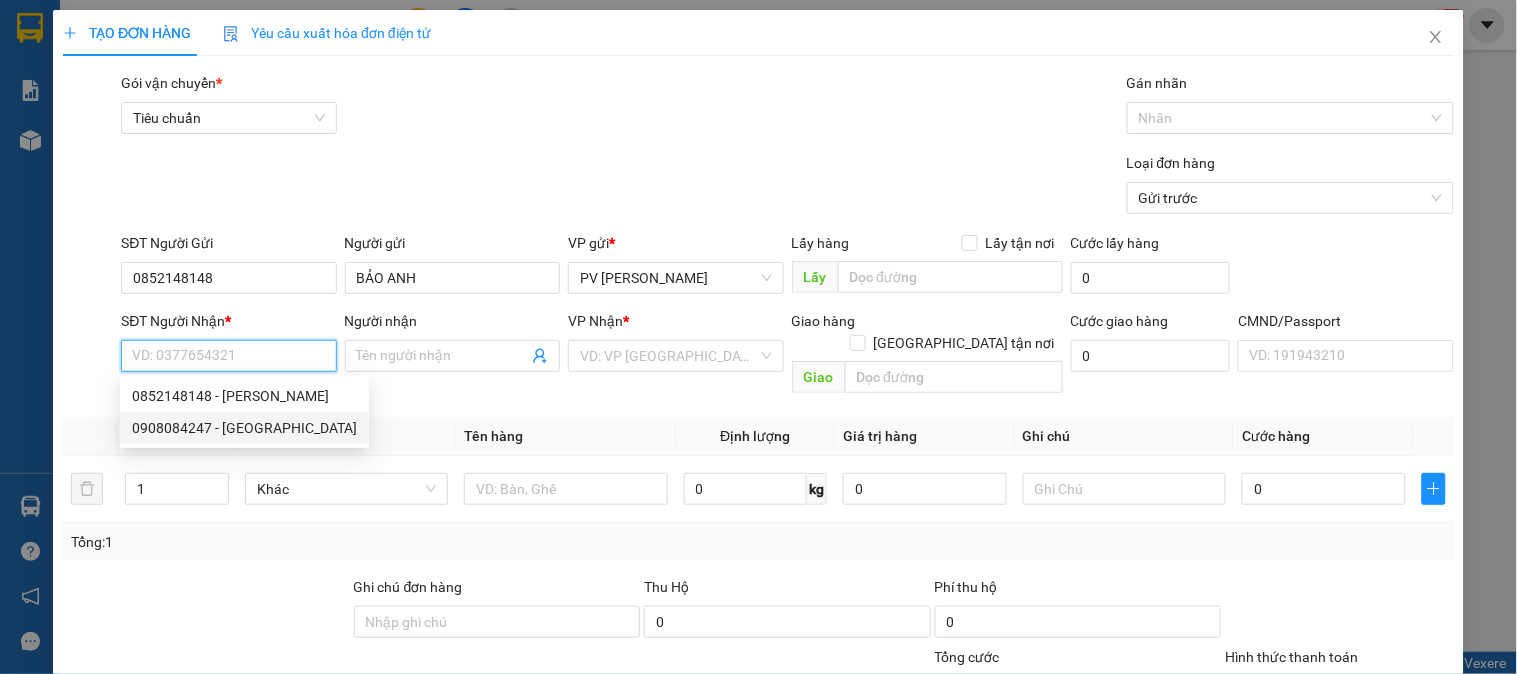 click on "0908084247 - [GEOGRAPHIC_DATA]" at bounding box center (244, 428) 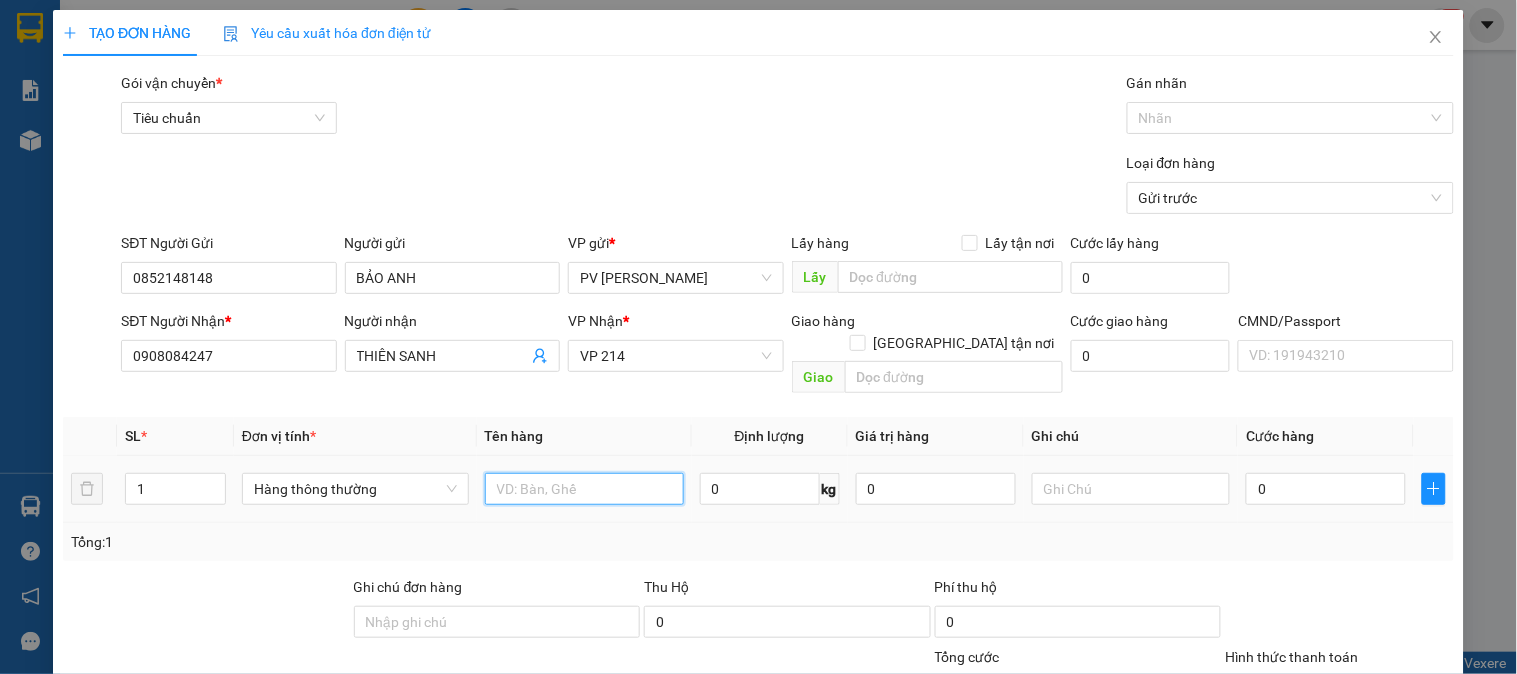 click at bounding box center (584, 489) 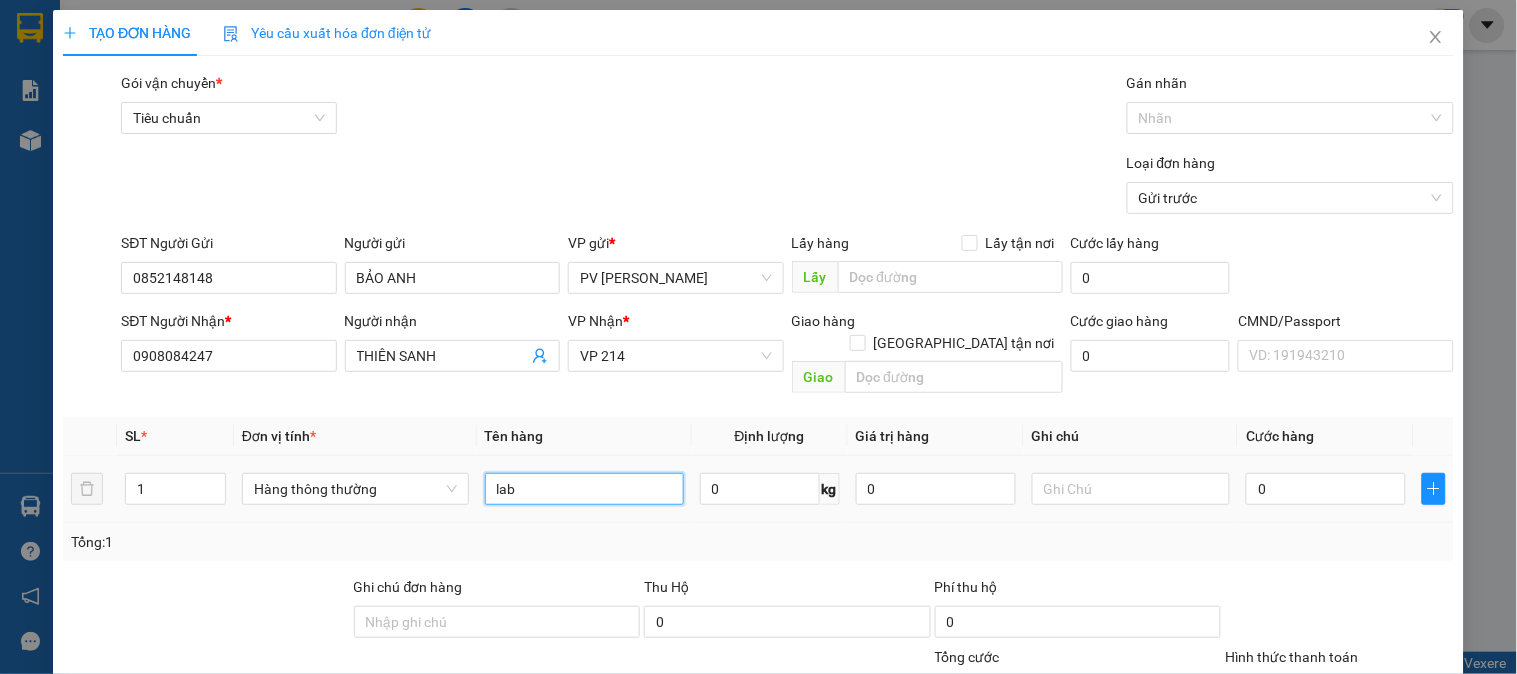 type on "lab" 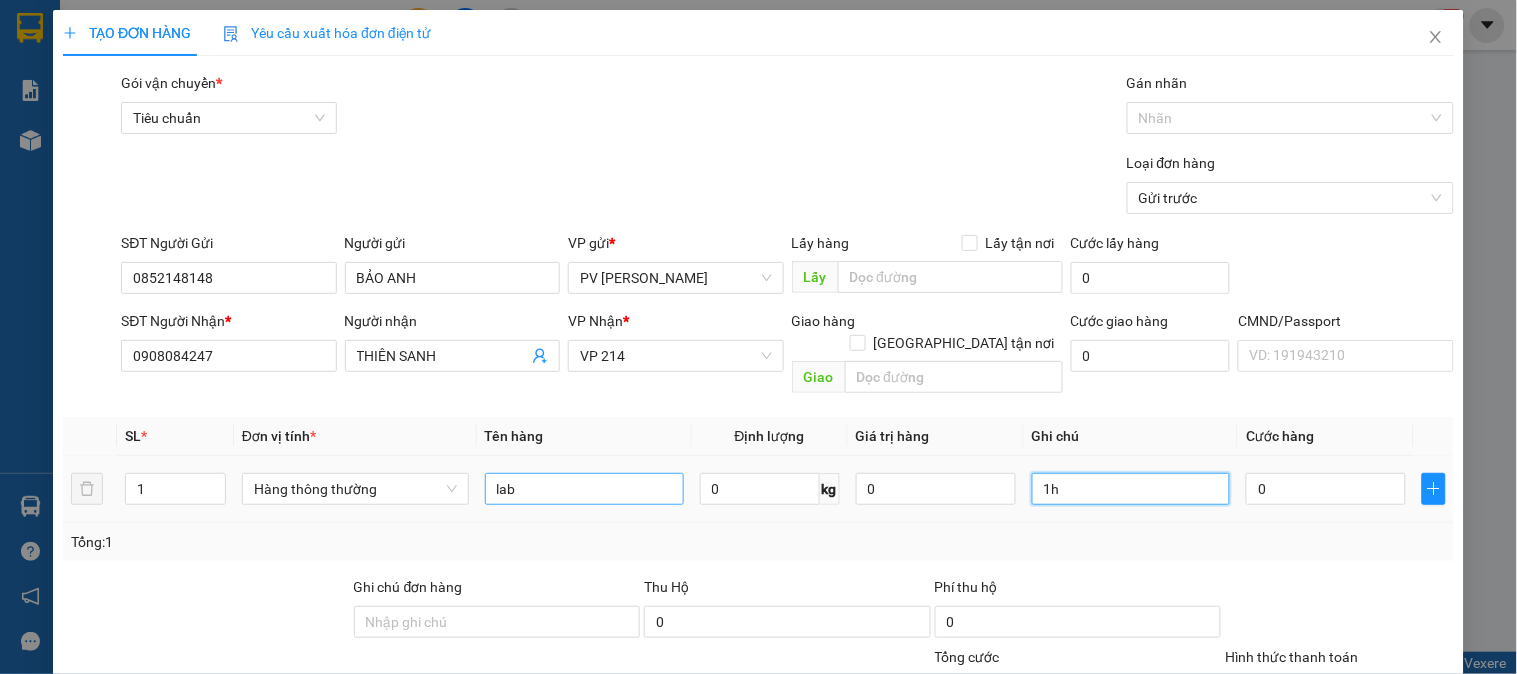 type on "1h" 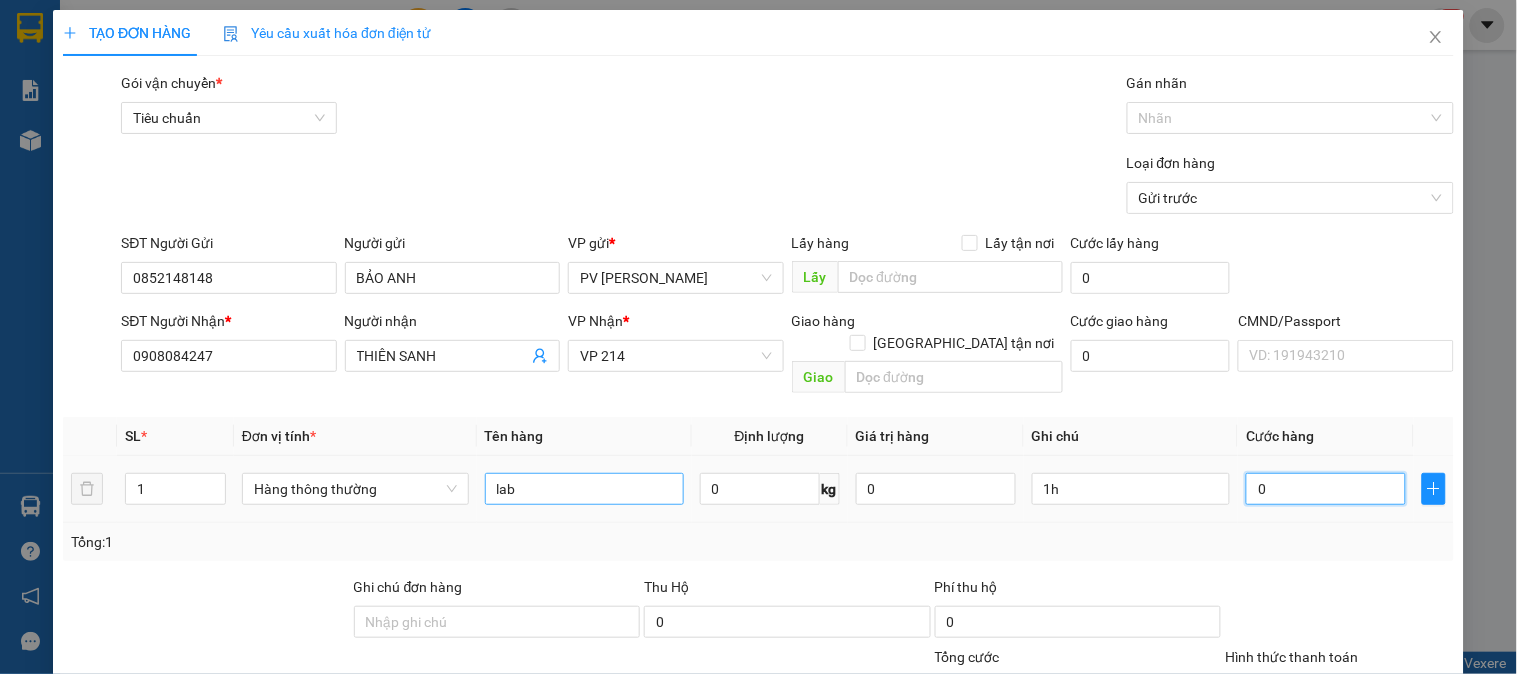 type on "3" 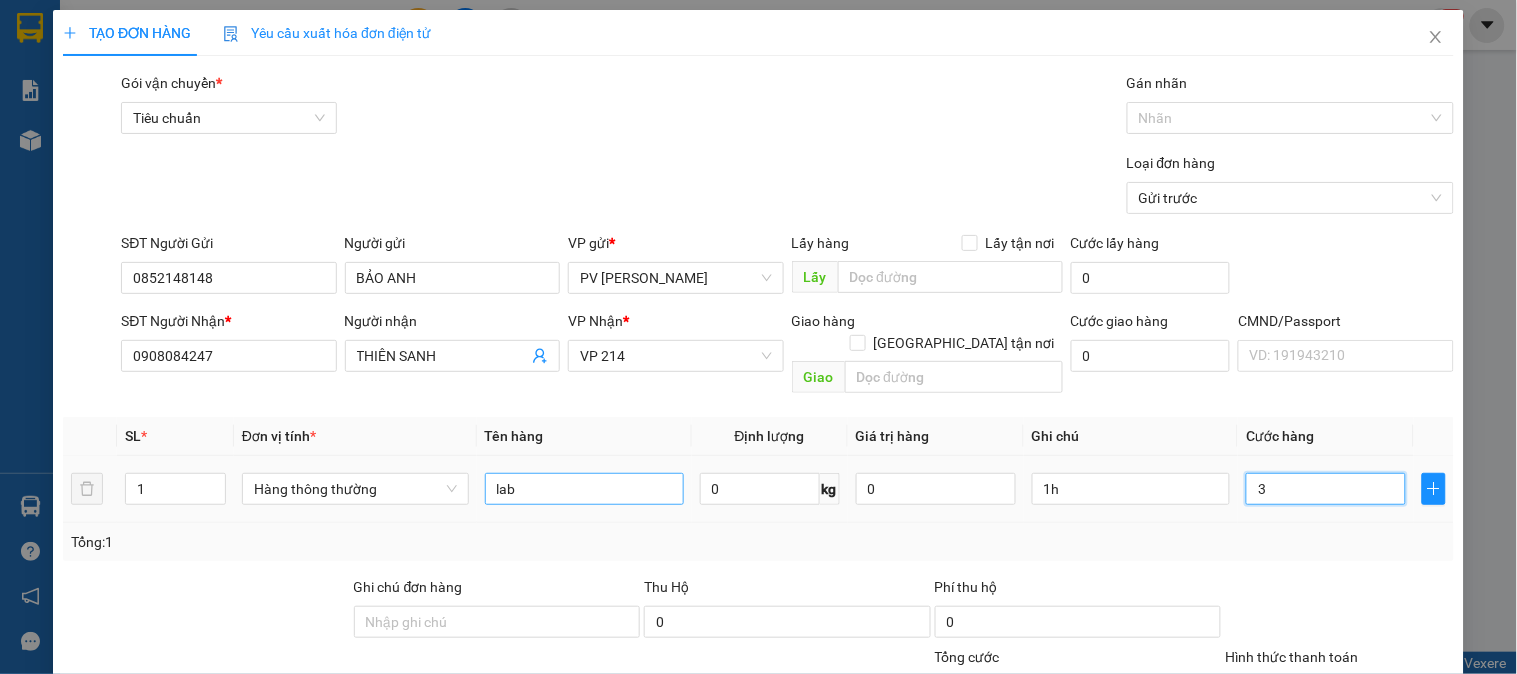 type on "30" 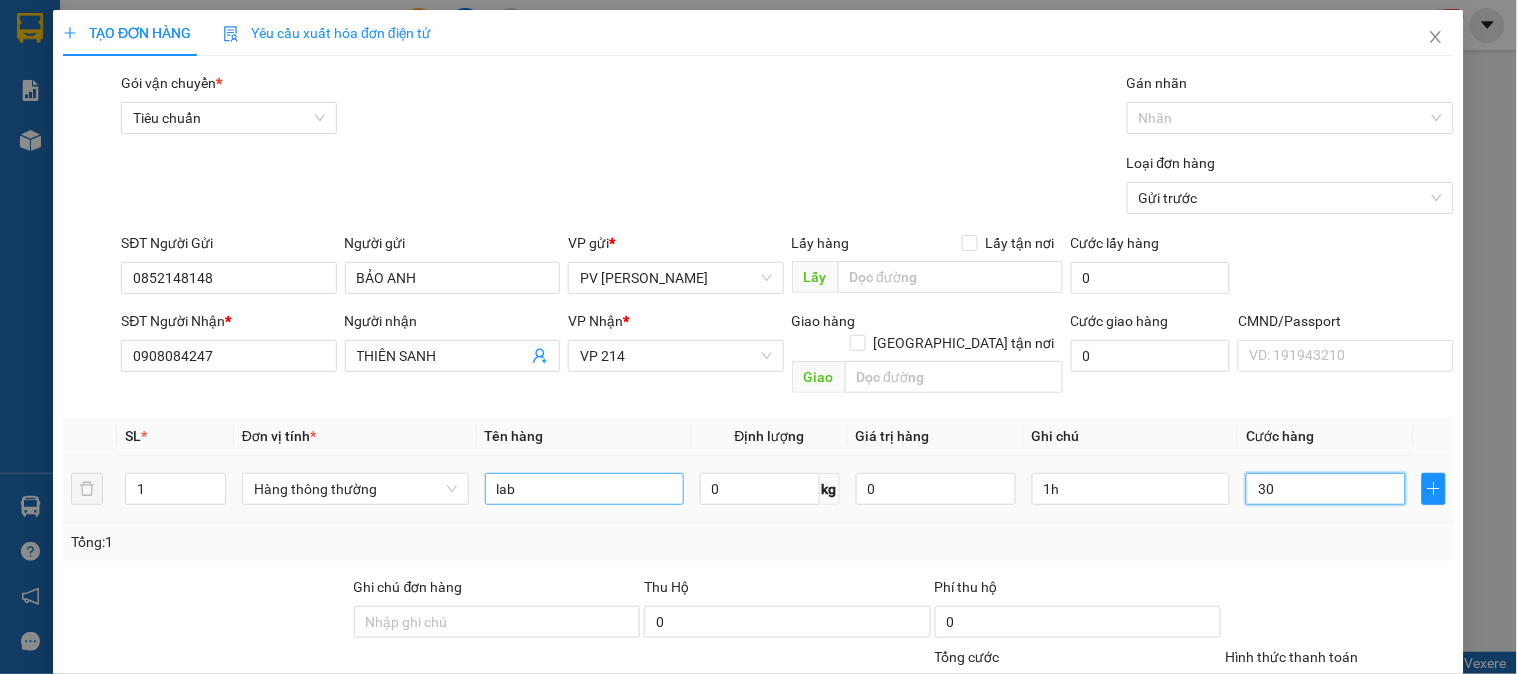 type on "300" 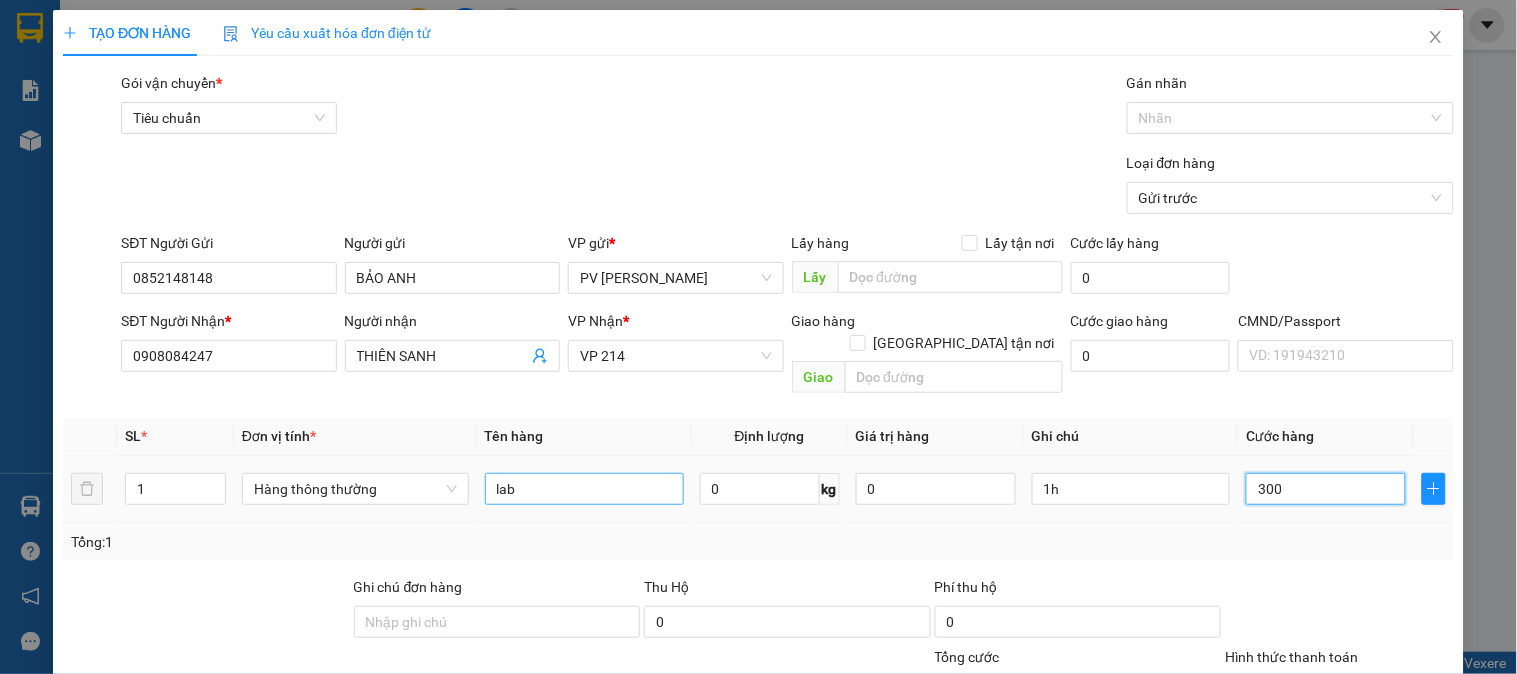 type on "3.000" 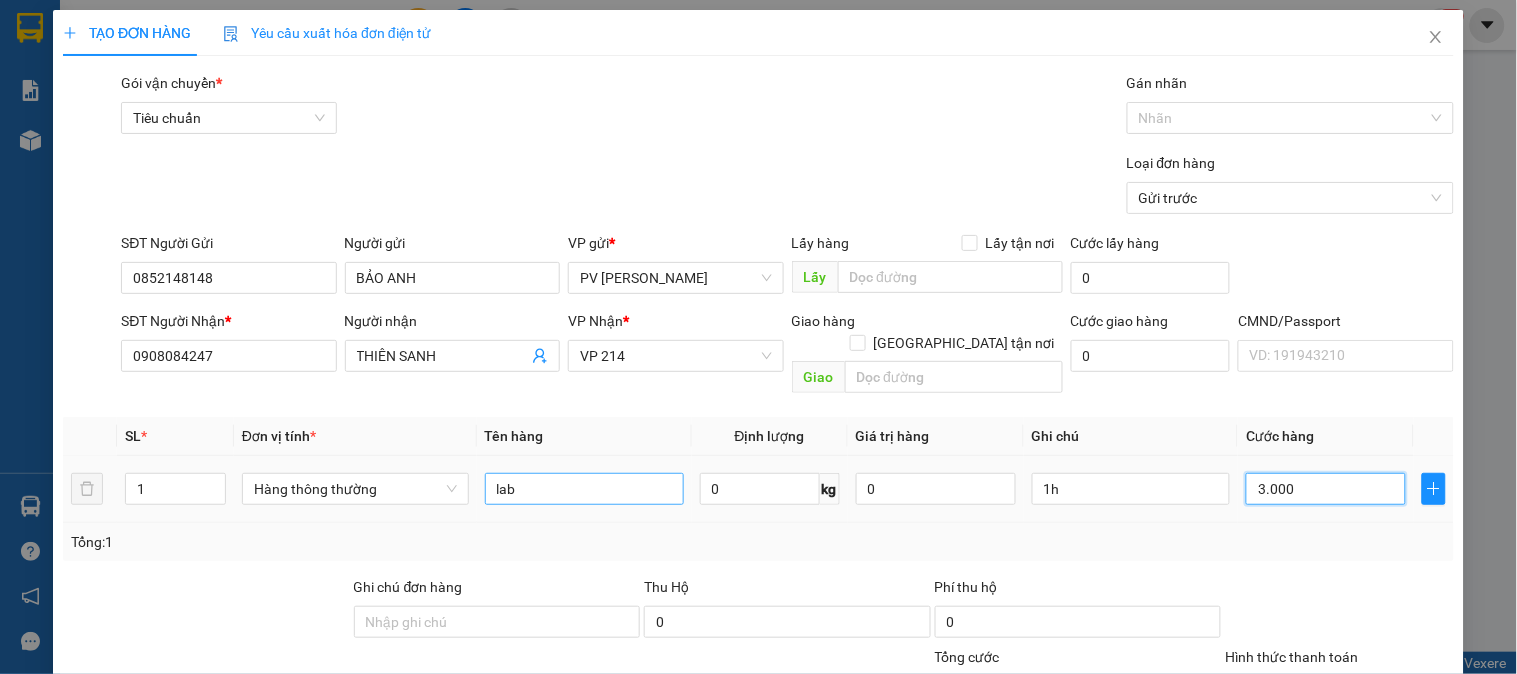 type on "30.000" 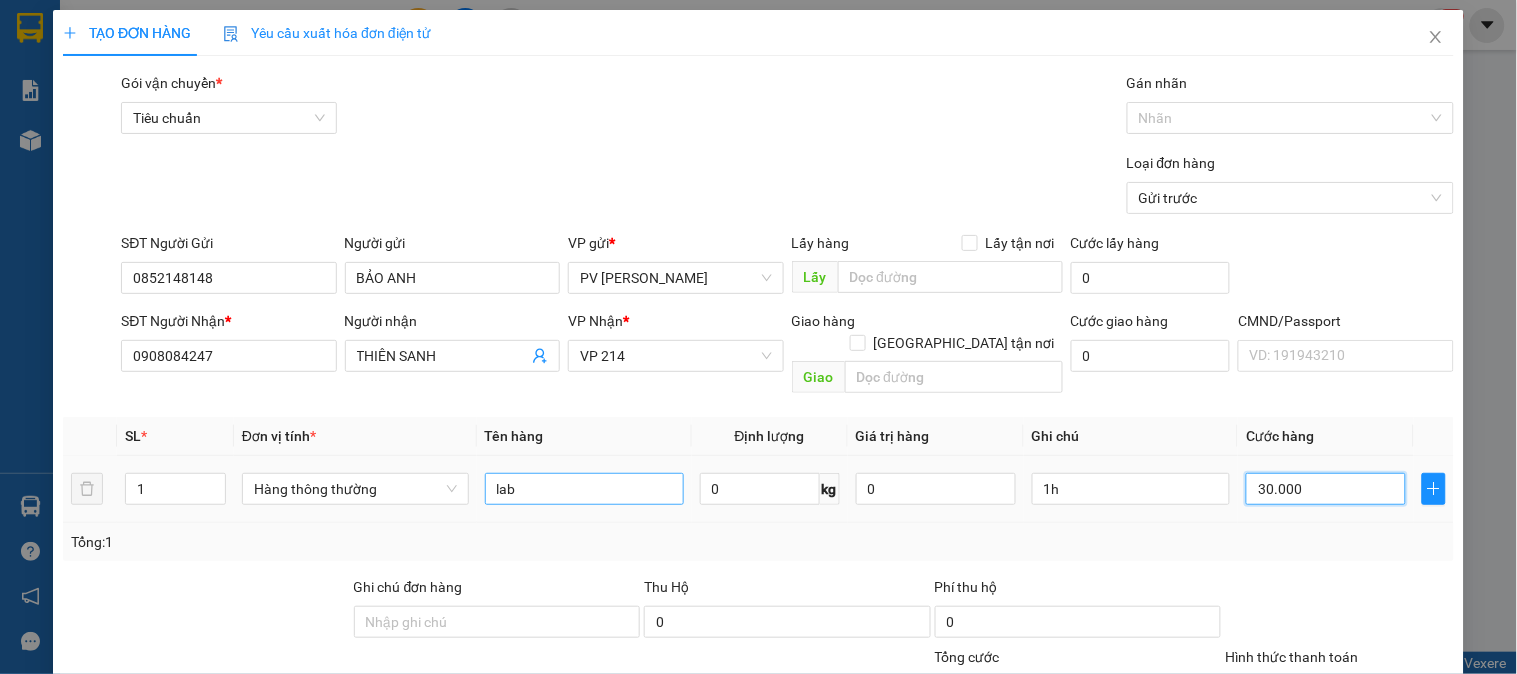type on "30.000" 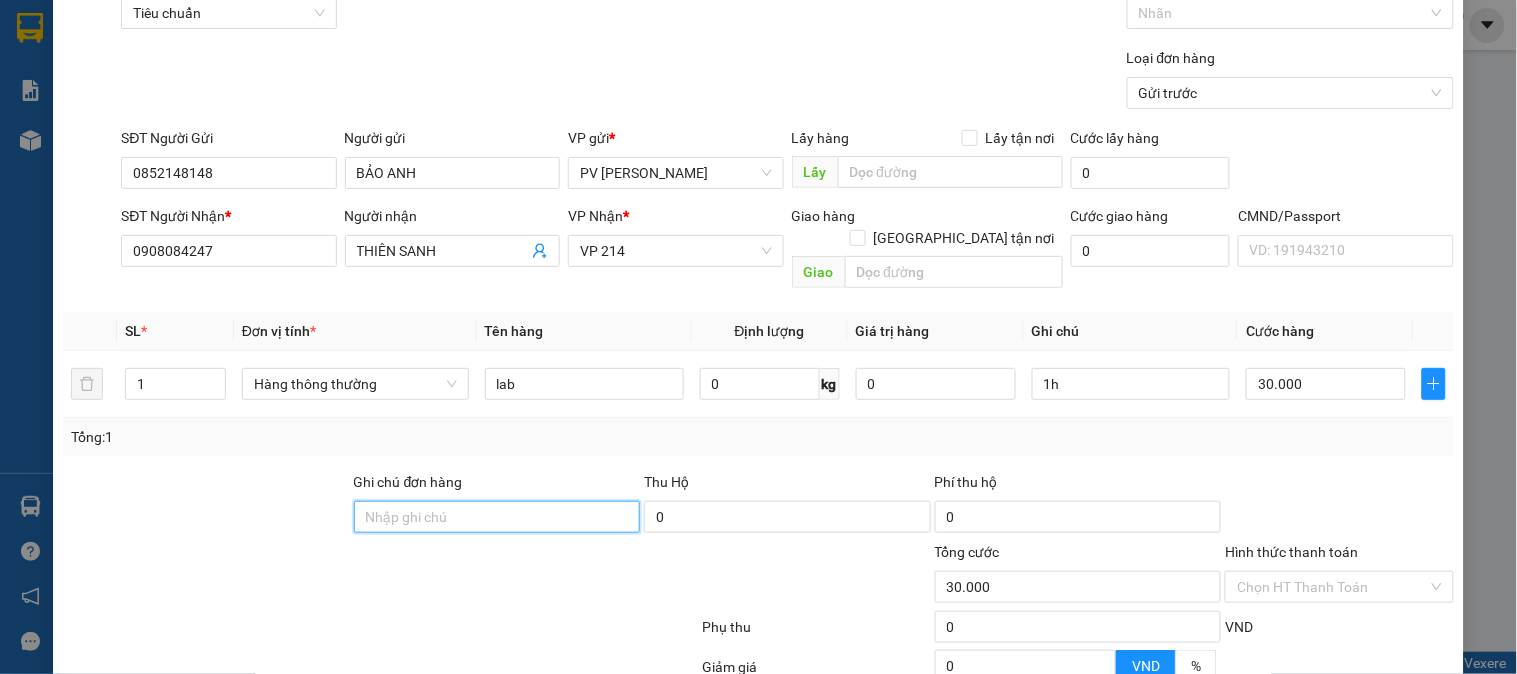 scroll, scrollTop: 287, scrollLeft: 0, axis: vertical 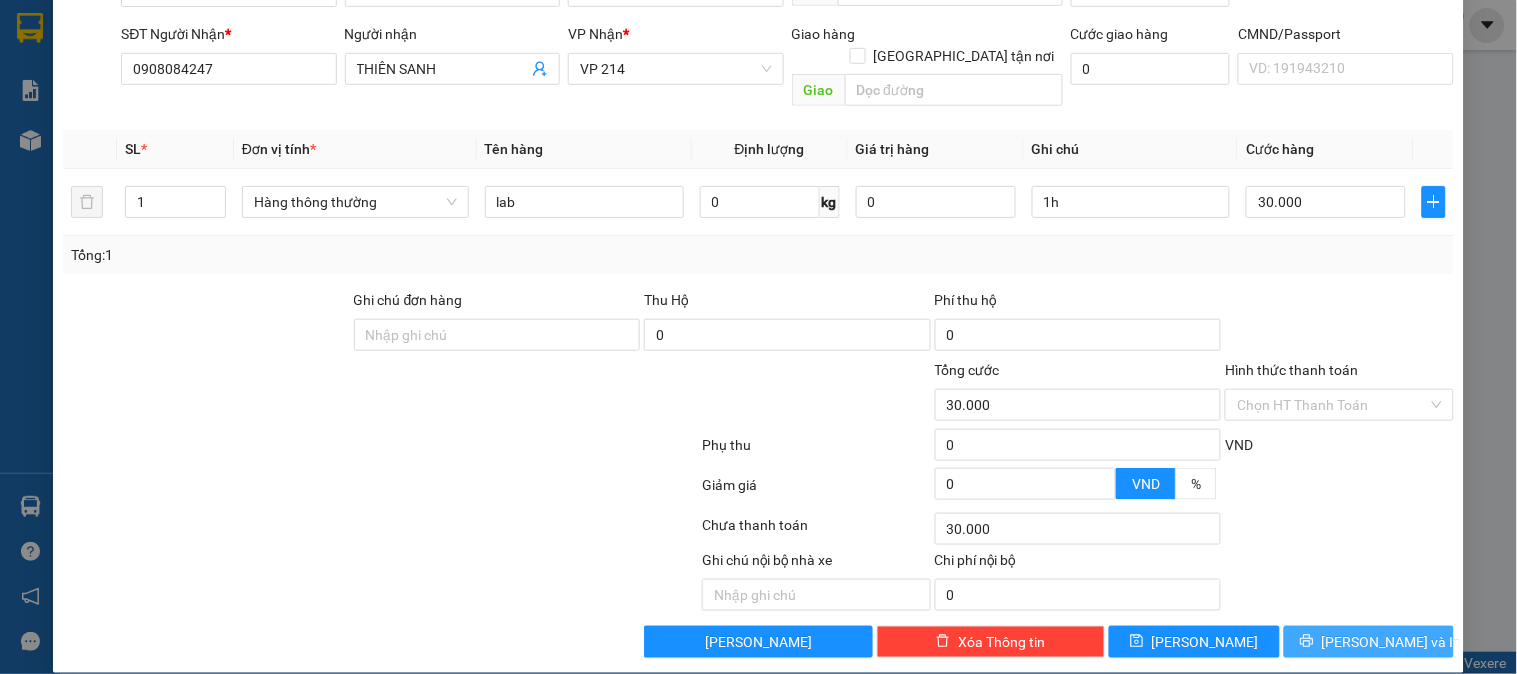 click on "[PERSON_NAME] và In" at bounding box center (1392, 642) 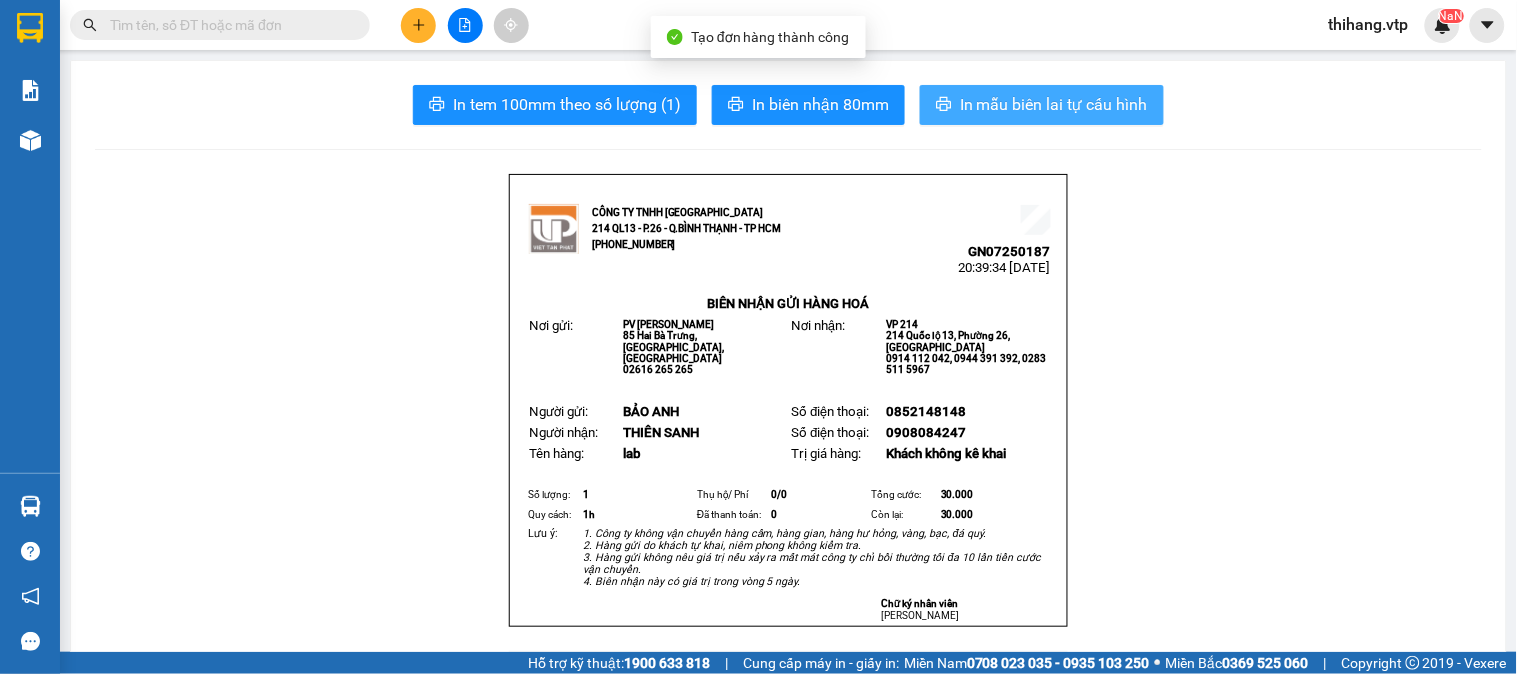 click on "In mẫu biên lai tự cấu hình" at bounding box center (1054, 104) 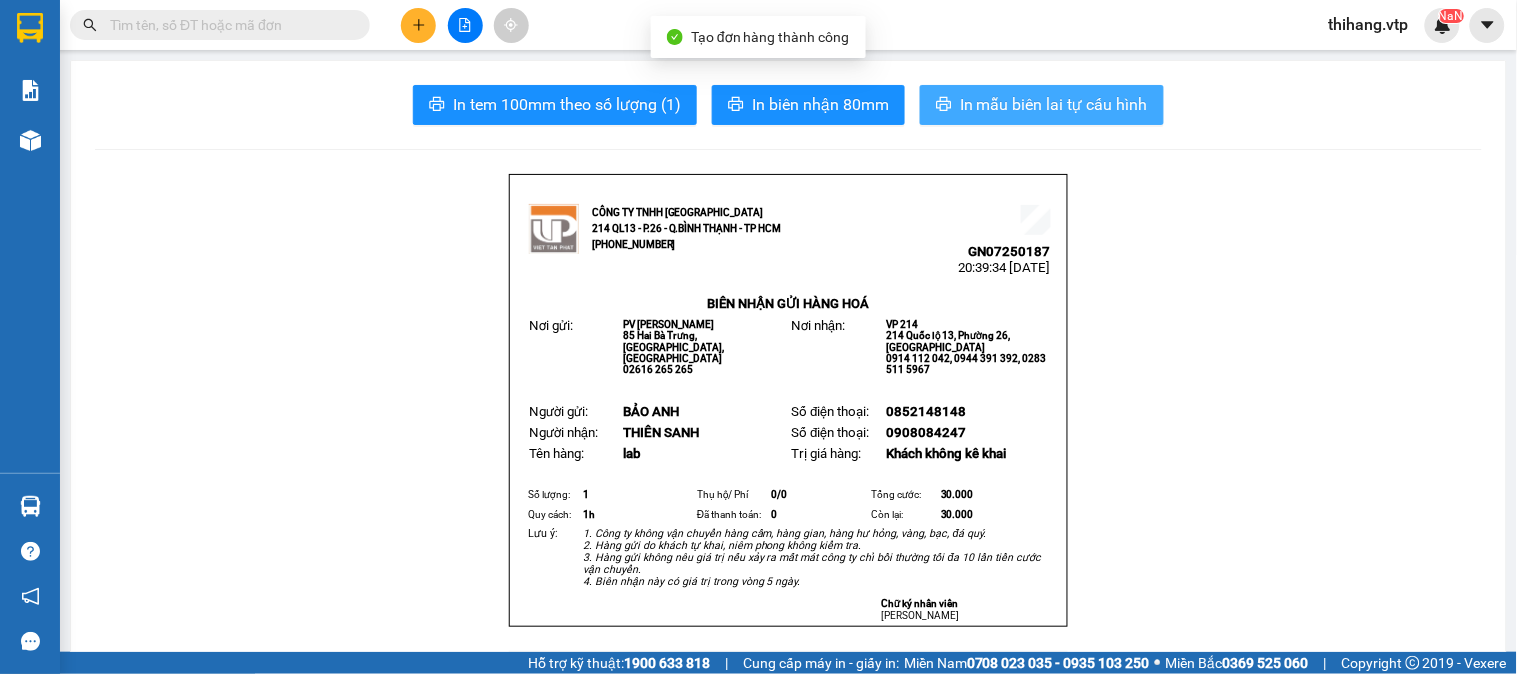 scroll, scrollTop: 0, scrollLeft: 0, axis: both 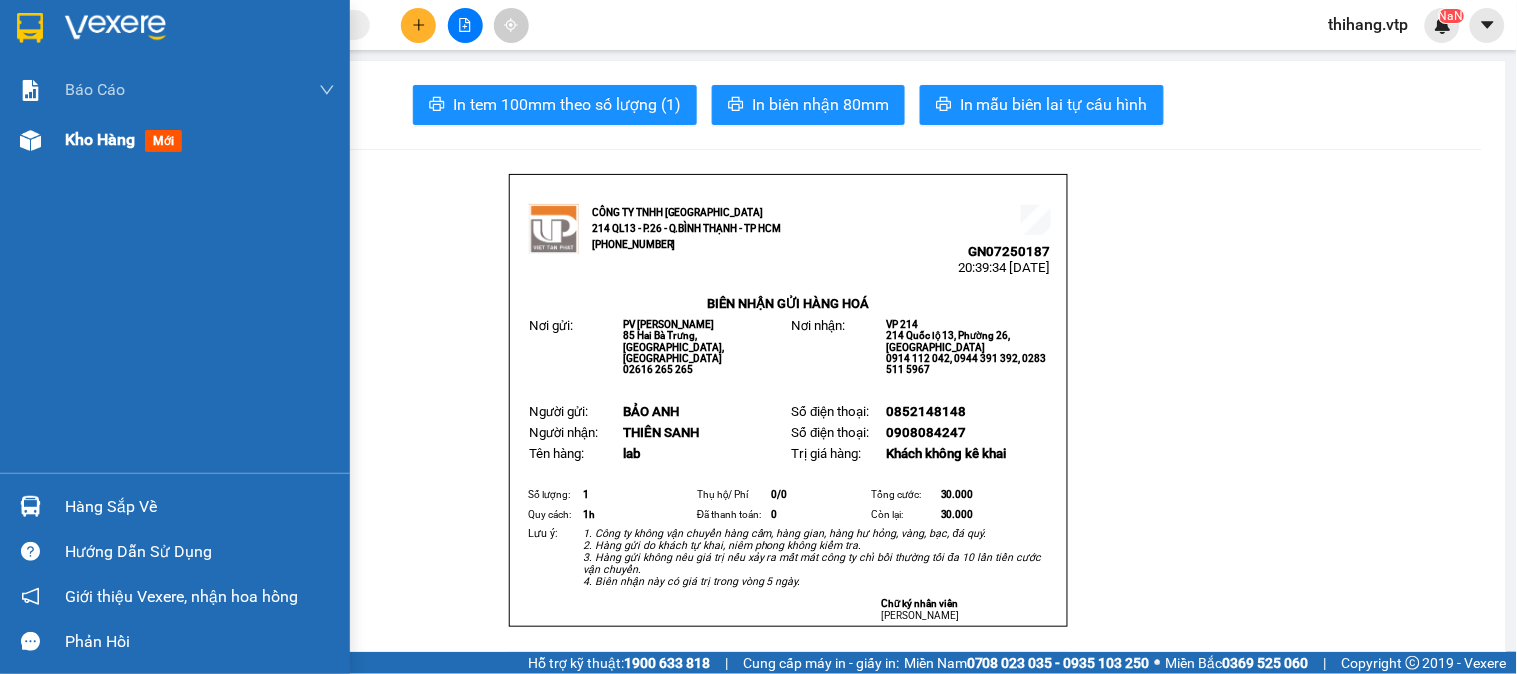 drag, startPoint x: 47, startPoint y: 146, endPoint x: 62, endPoint y: 148, distance: 15.132746 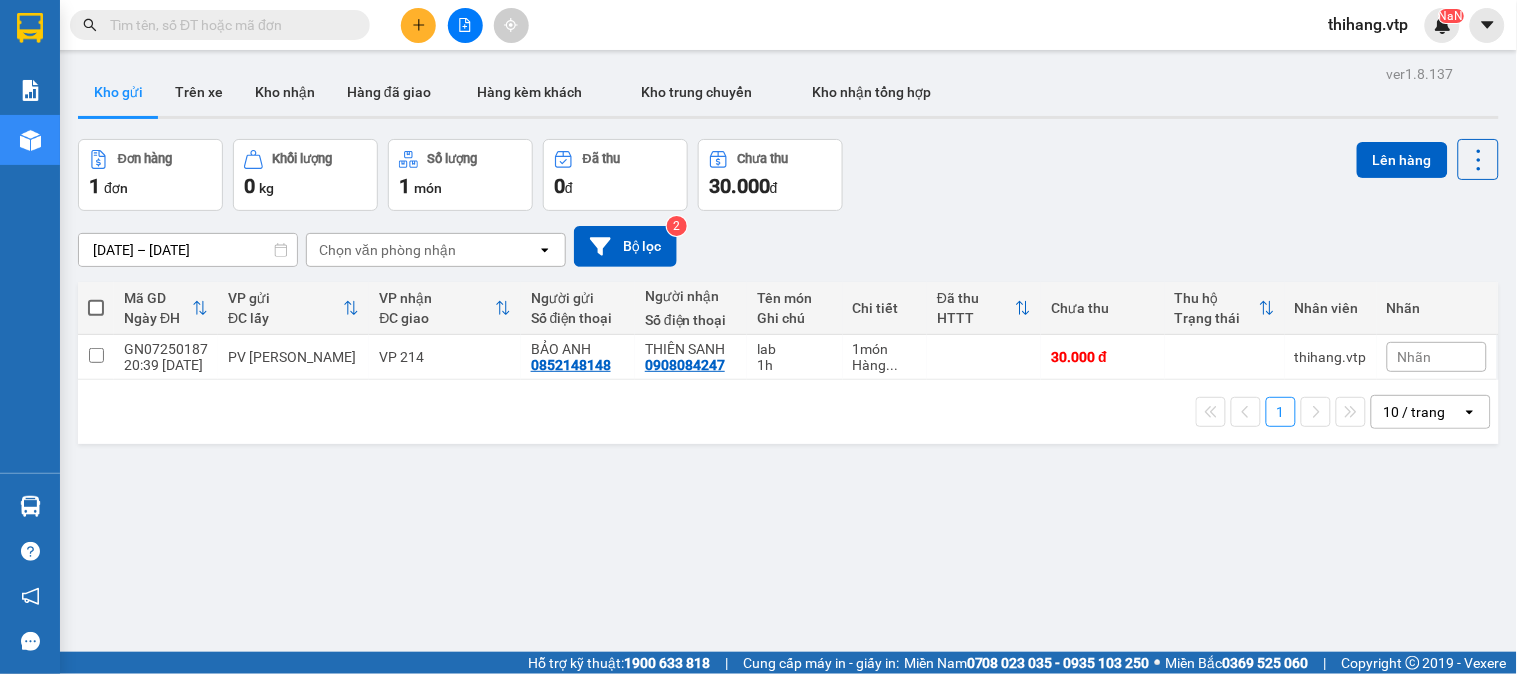 click at bounding box center [96, 308] 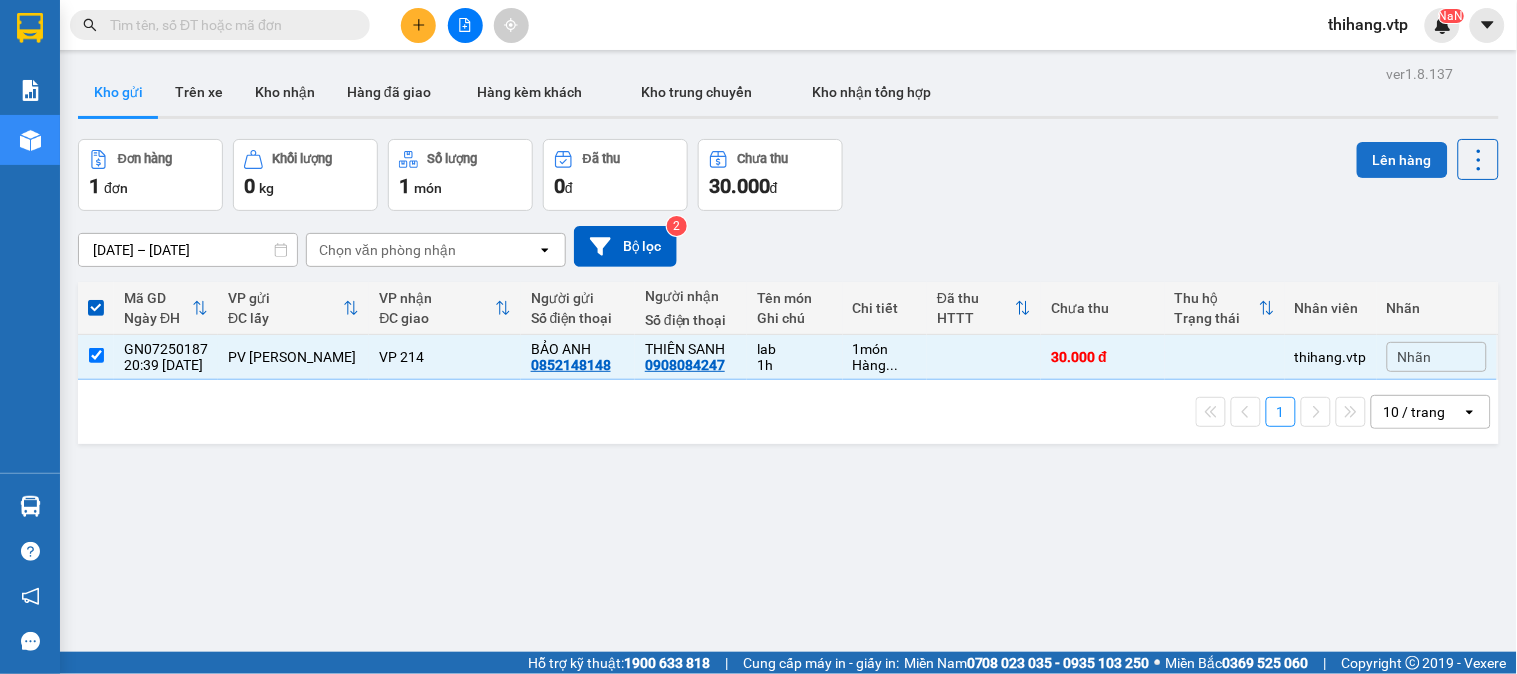 click on "Lên hàng" at bounding box center (1402, 160) 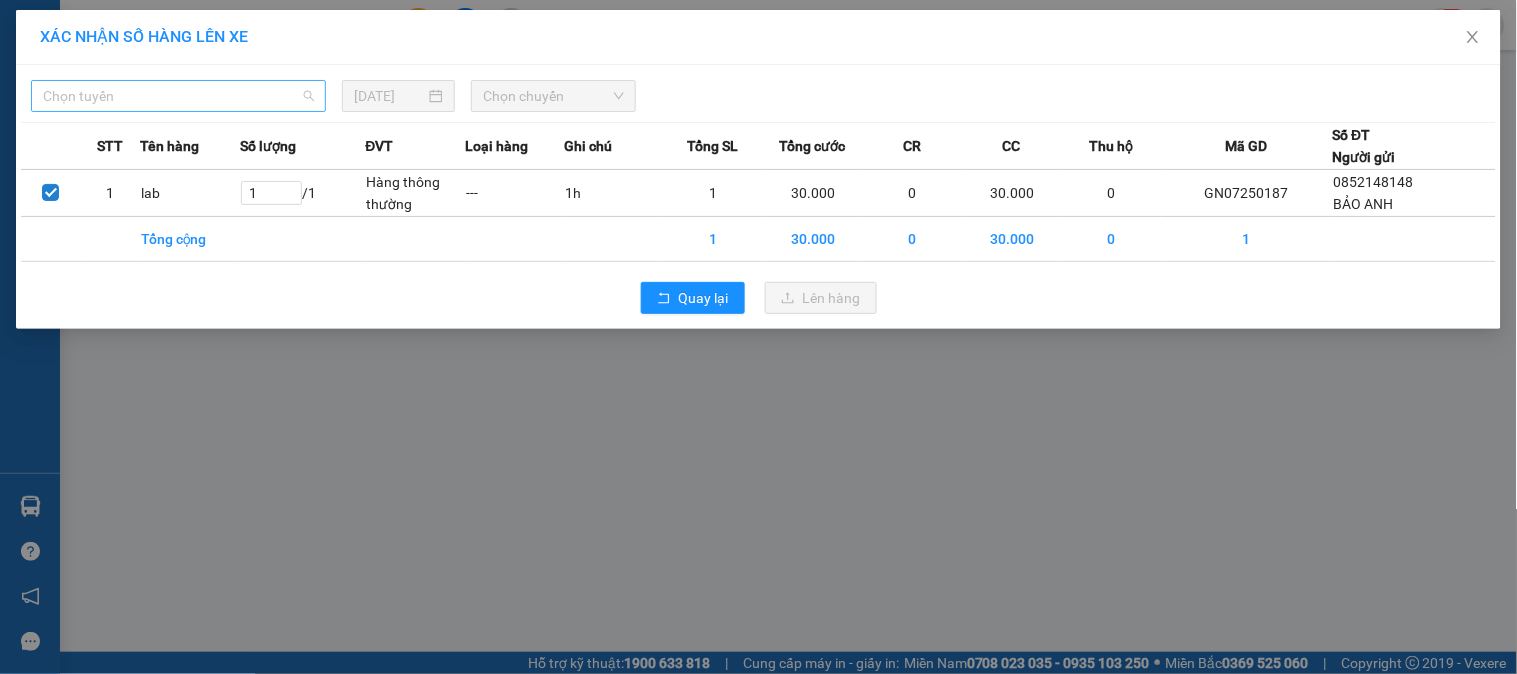 click on "Chọn tuyến" at bounding box center (178, 96) 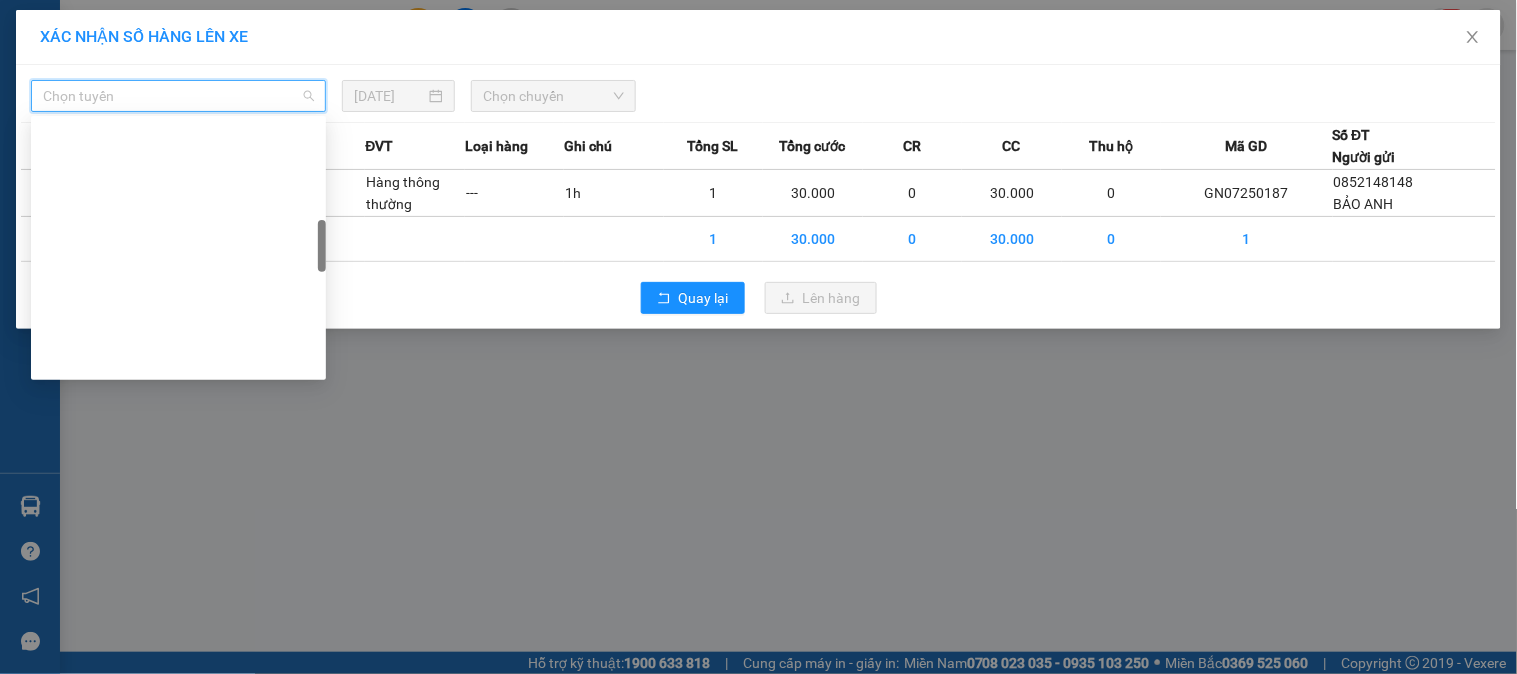 click on "BX Krông Nô B - BX Miền Đông" at bounding box center (178, 840) 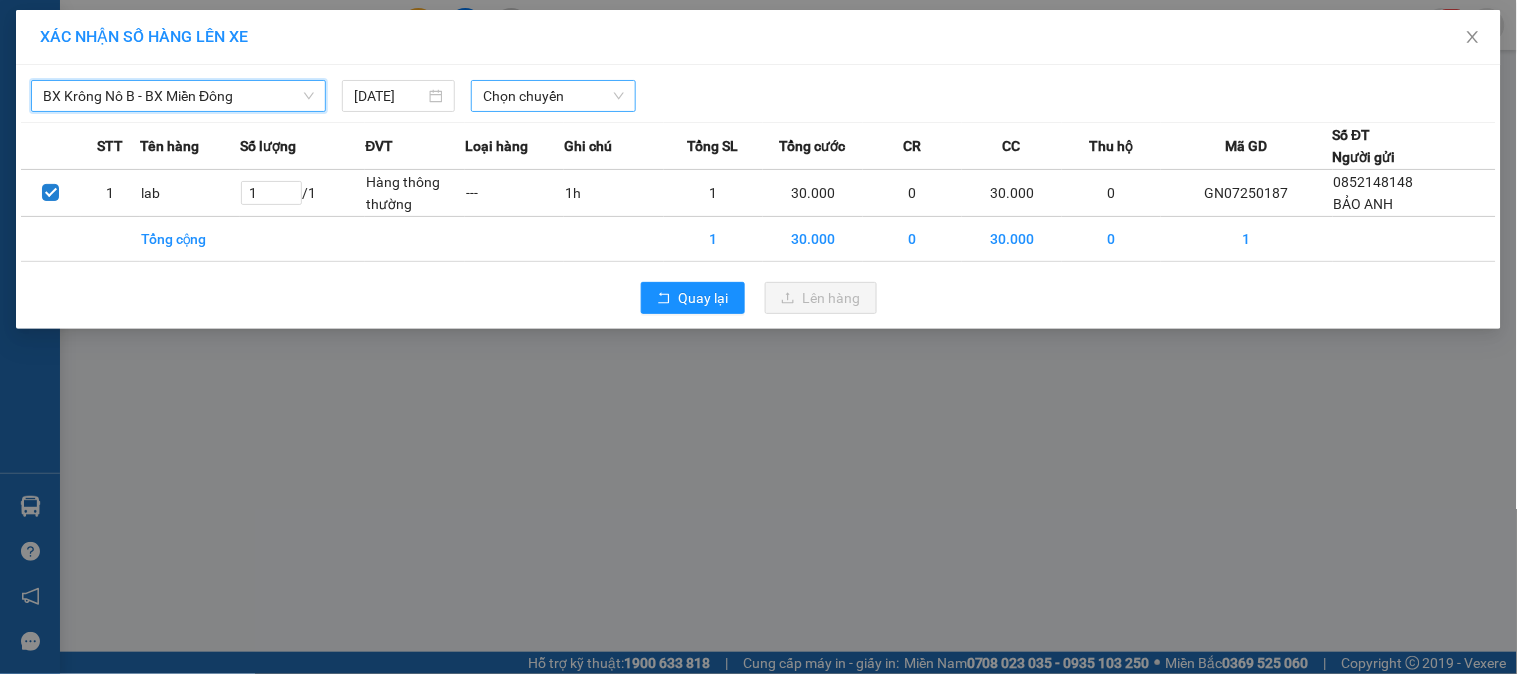 click on "Chọn chuyến" at bounding box center (553, 96) 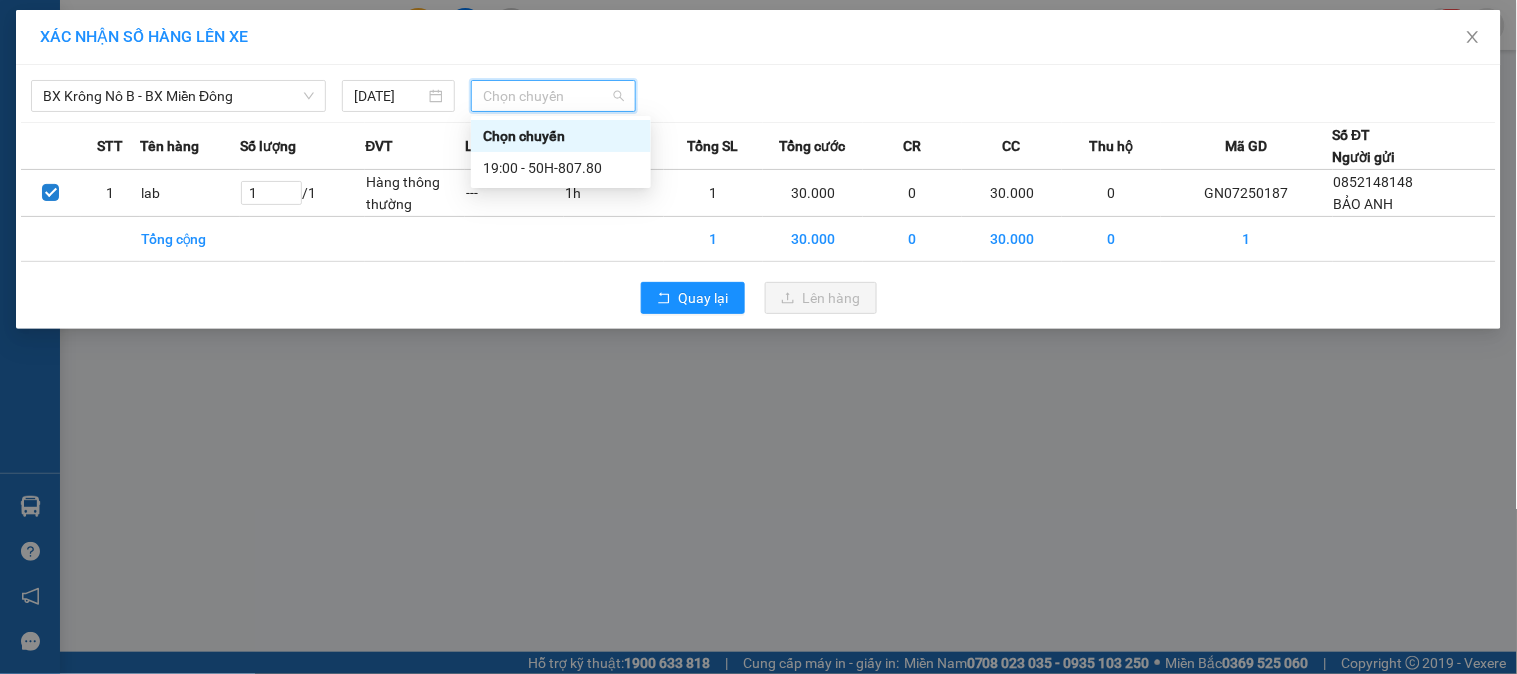 click on "Chọn chuyến" at bounding box center [561, 136] 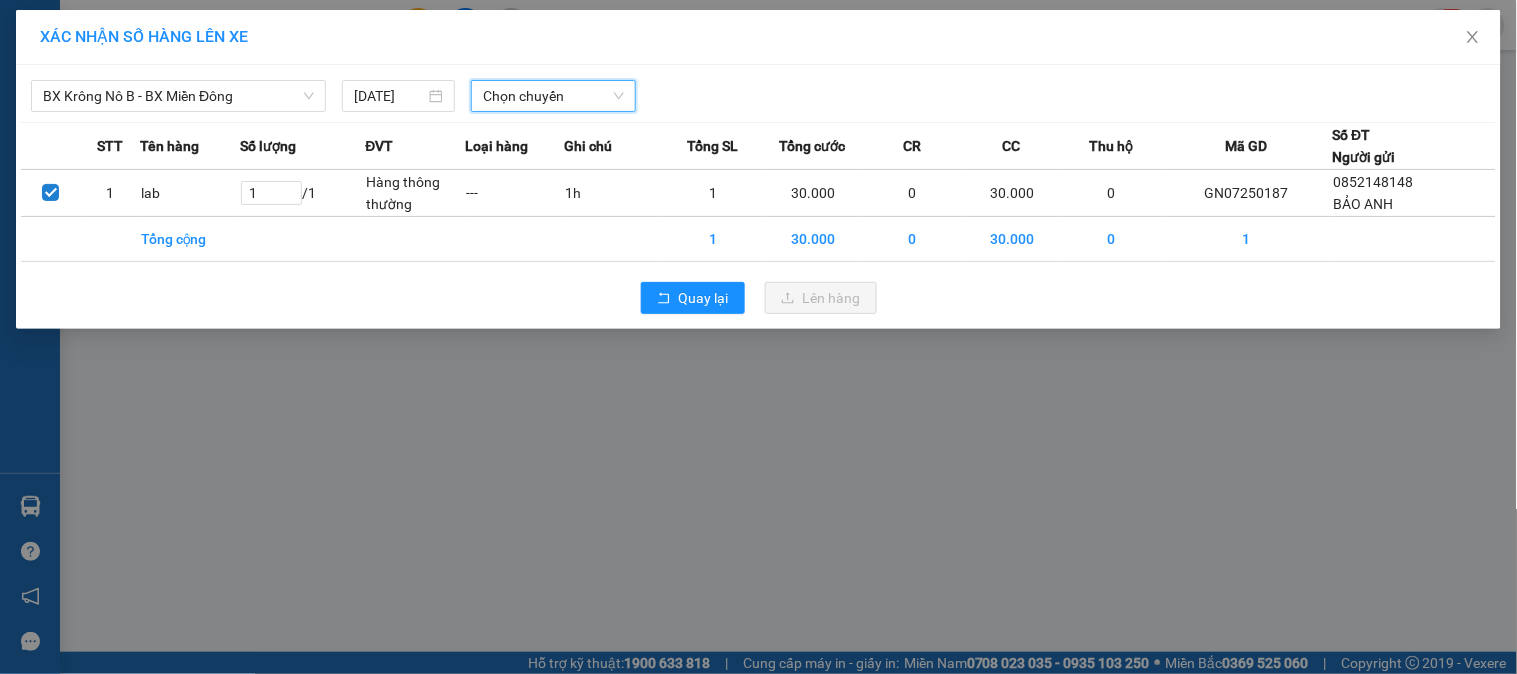 click on "Chọn chuyến" at bounding box center (553, 96) 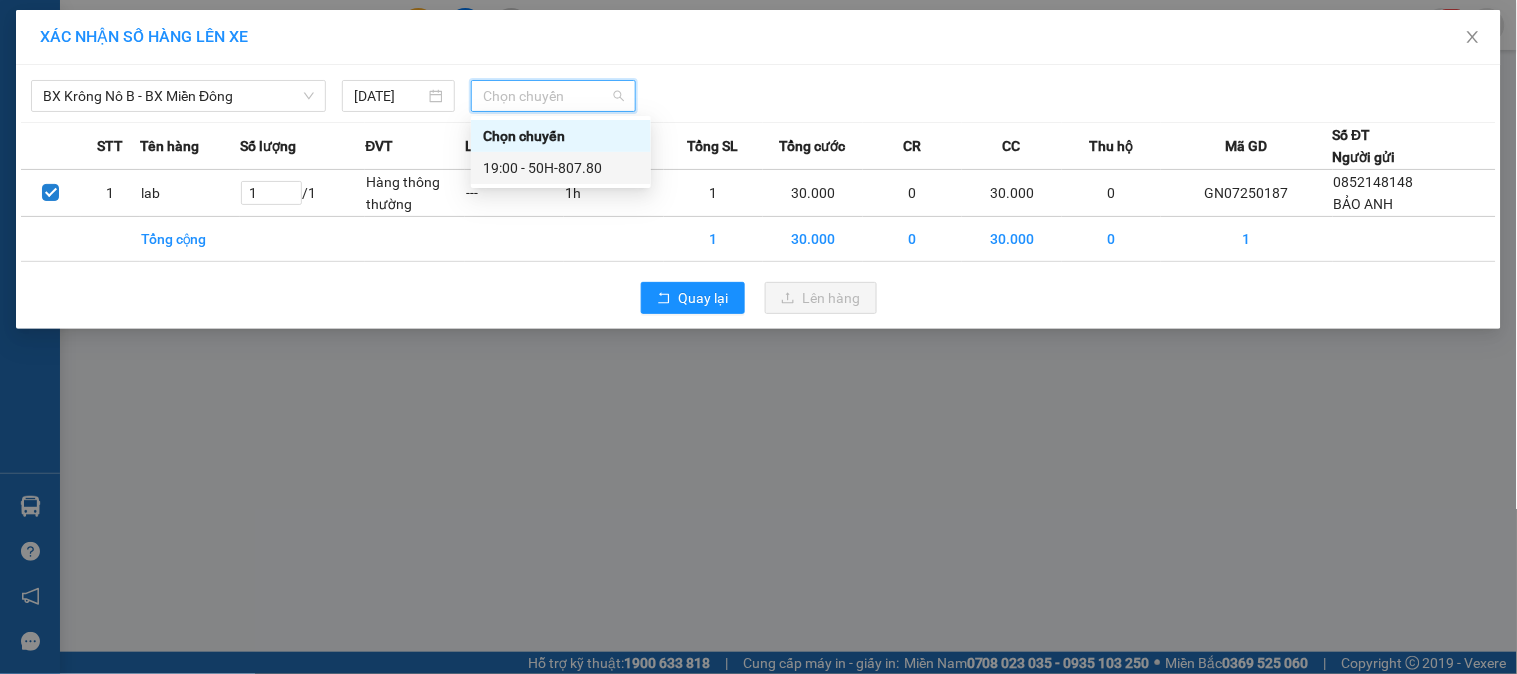 click on "19:00     - 50H-807.80" at bounding box center (561, 168) 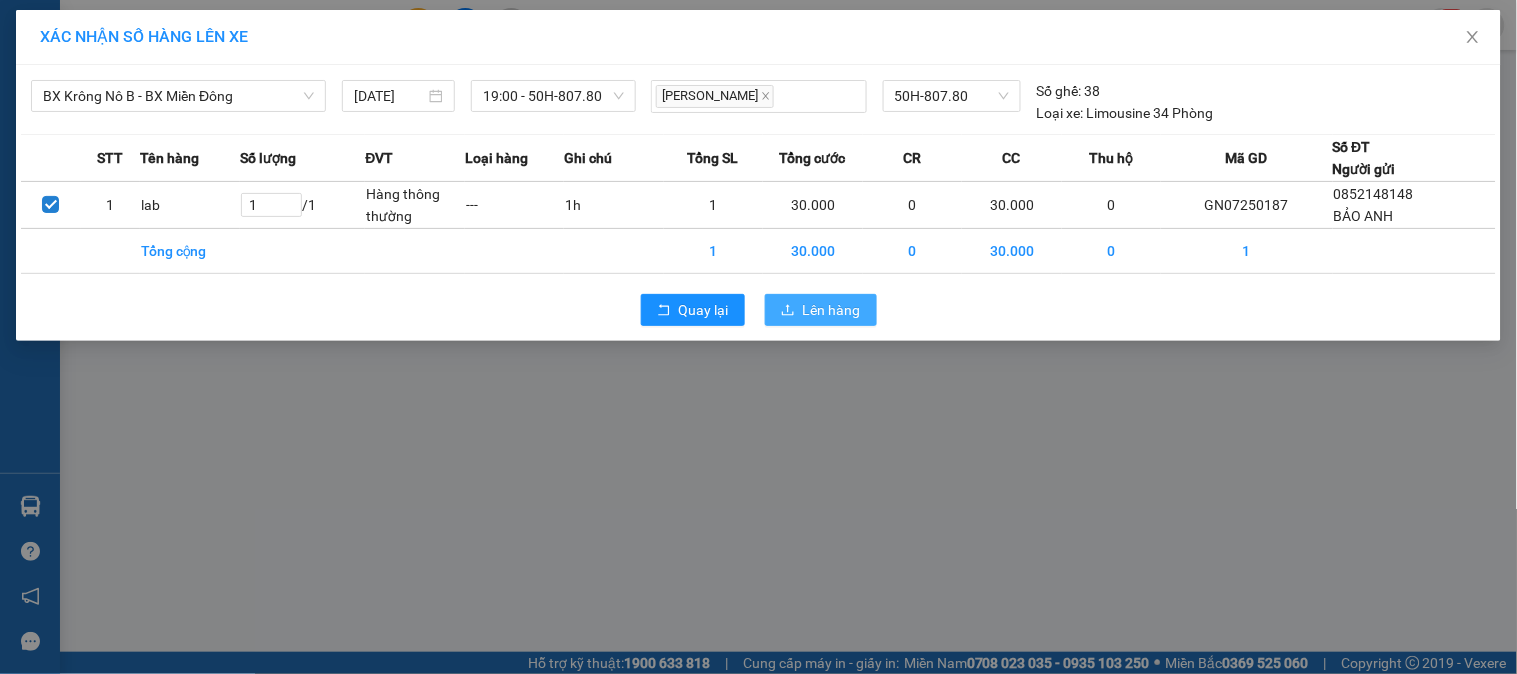 click on "Lên hàng" at bounding box center (821, 310) 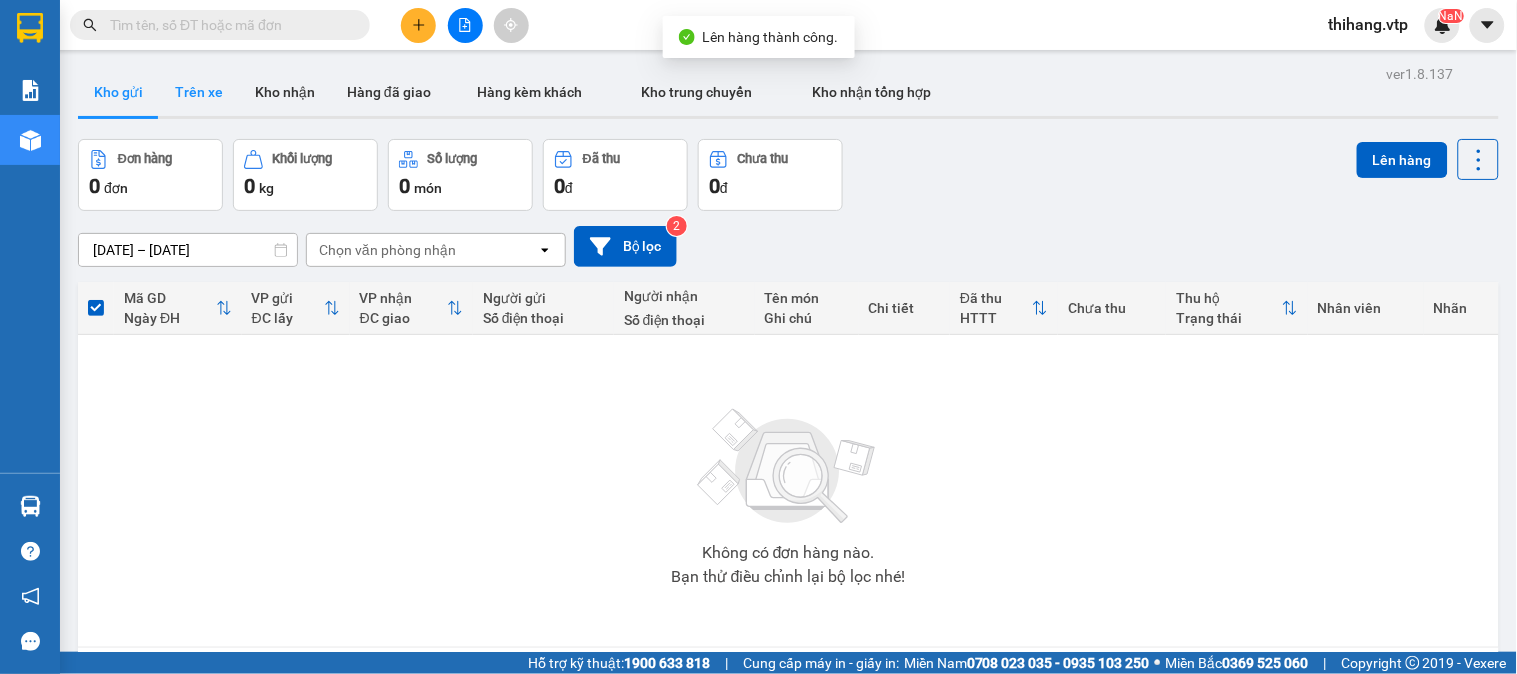 click on "Trên xe" at bounding box center (199, 92) 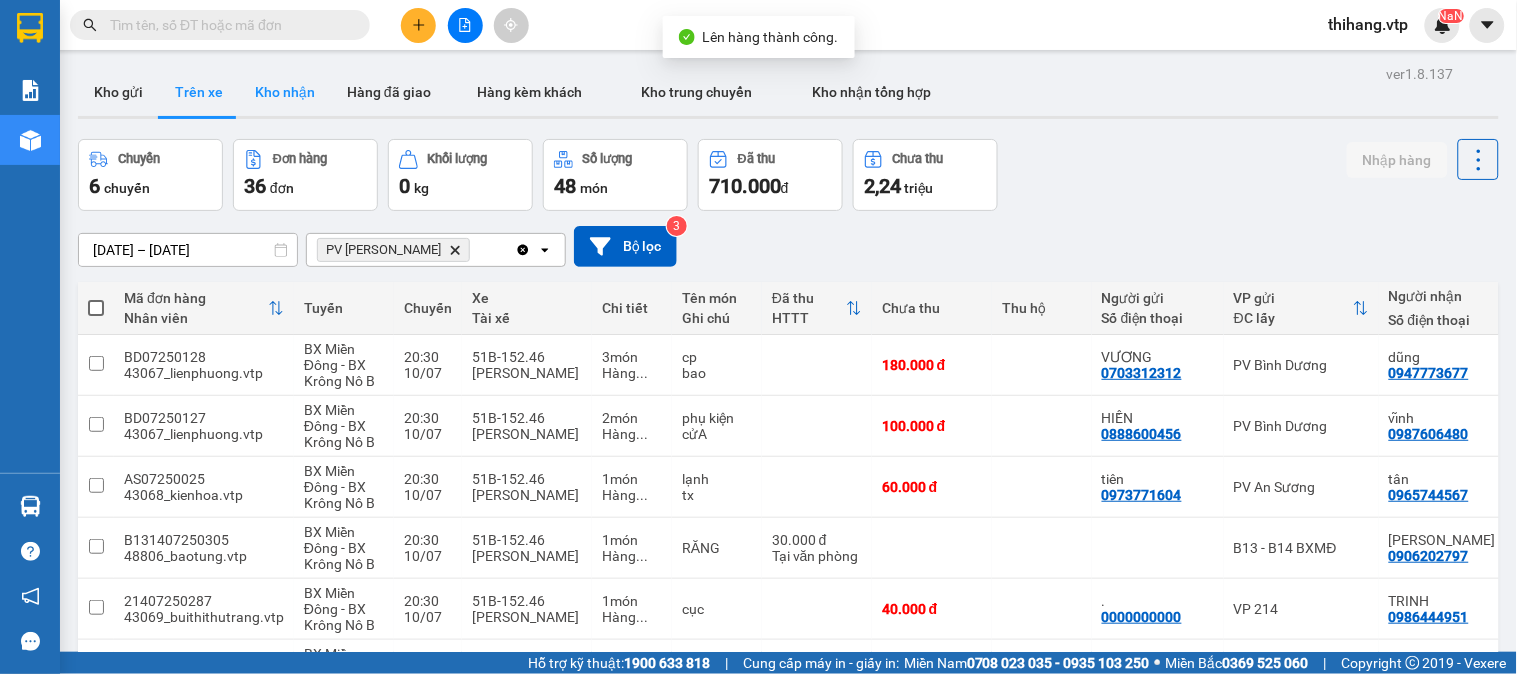 click on "Kho nhận" at bounding box center (285, 92) 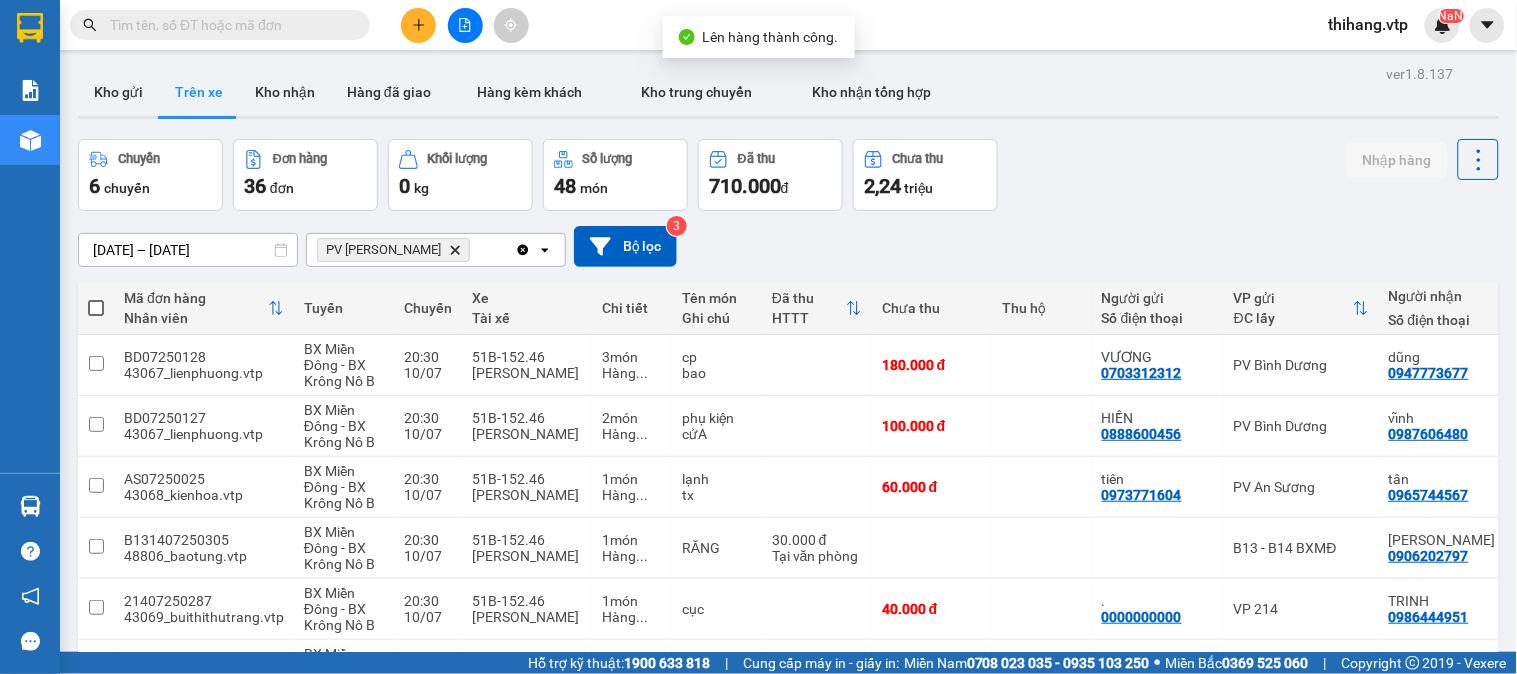 type on "[DATE] – [DATE]" 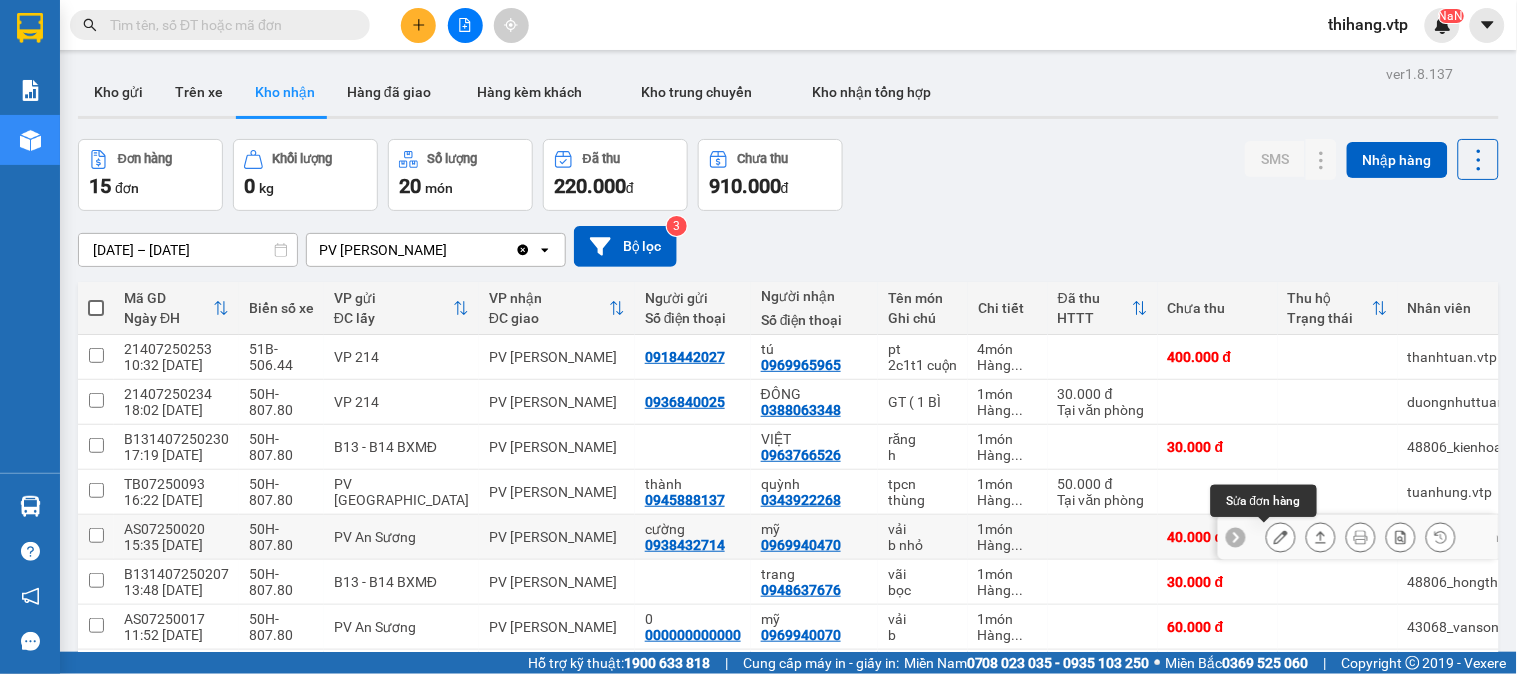 click 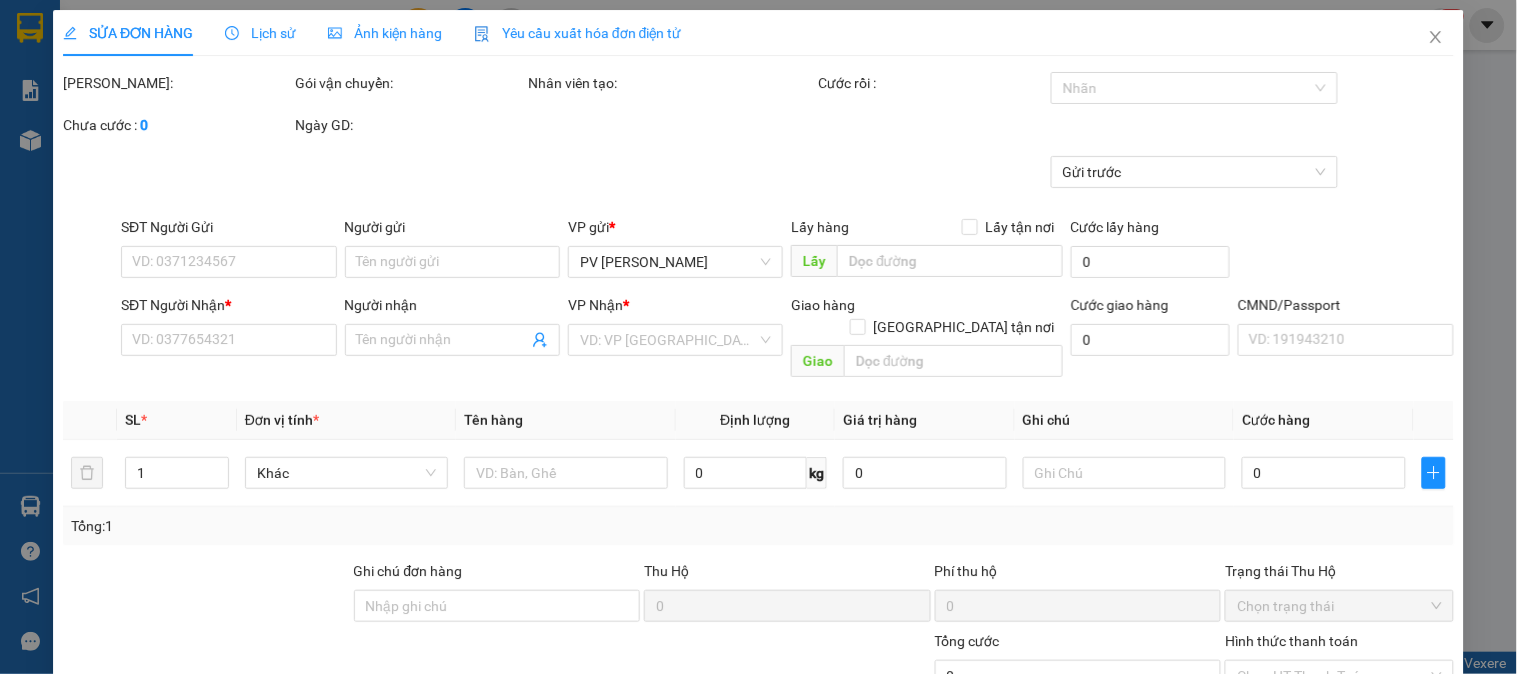 type on "0938432714" 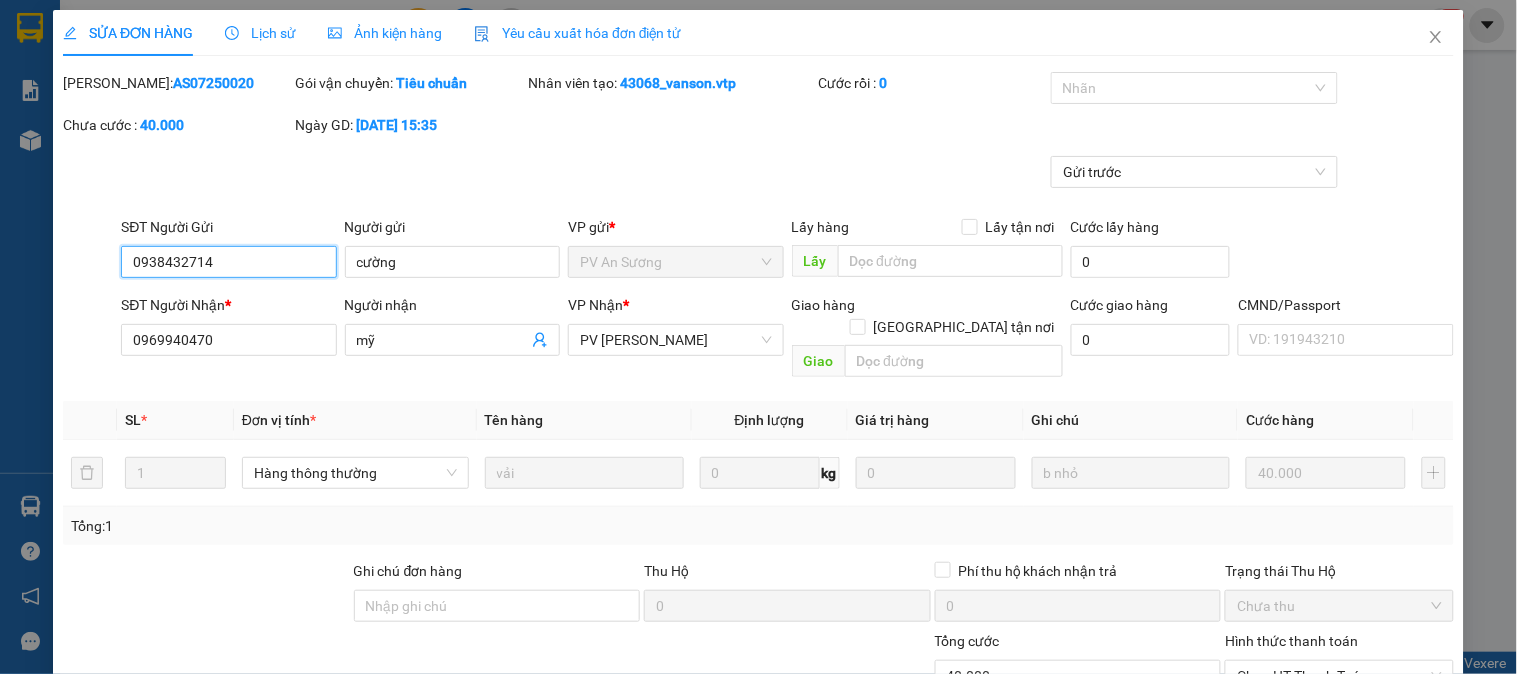 type on "2.000" 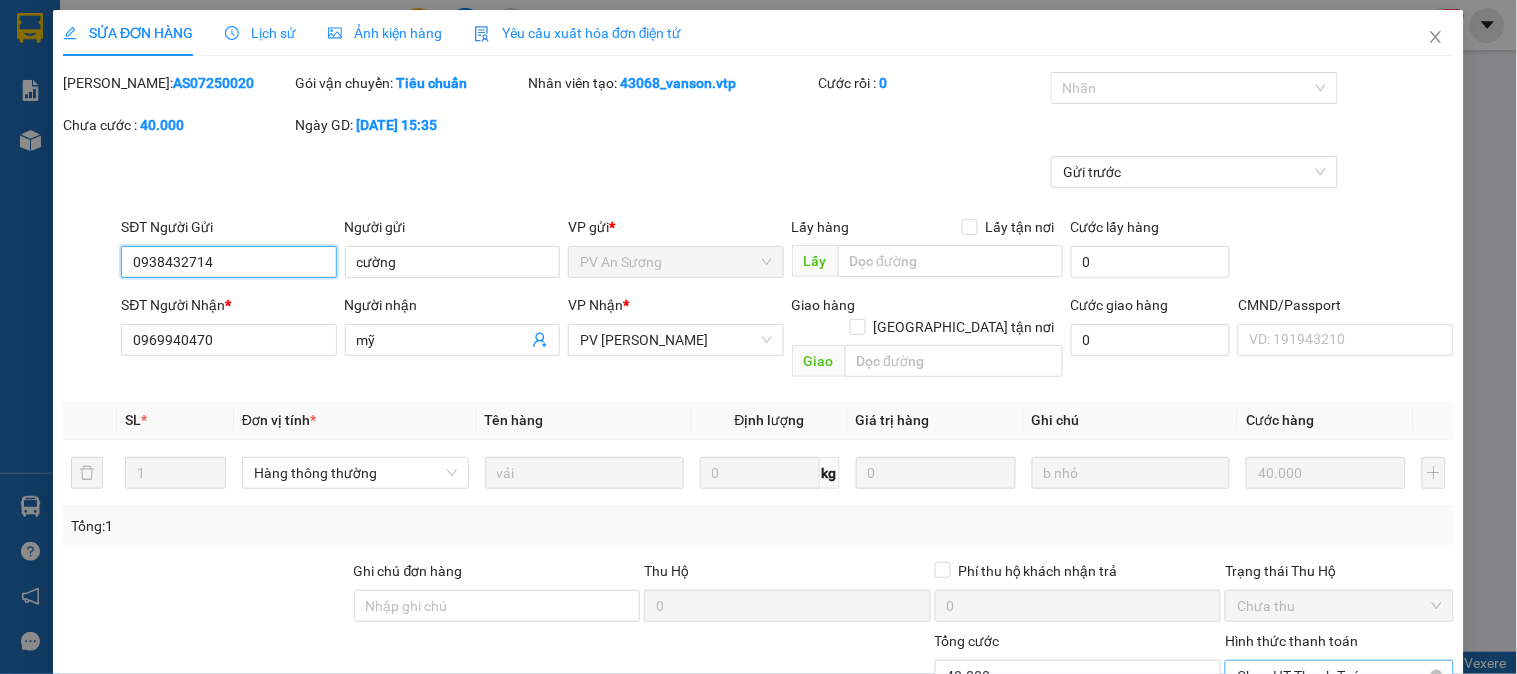 click on "Chọn HT Thanh Toán" at bounding box center [1339, 676] 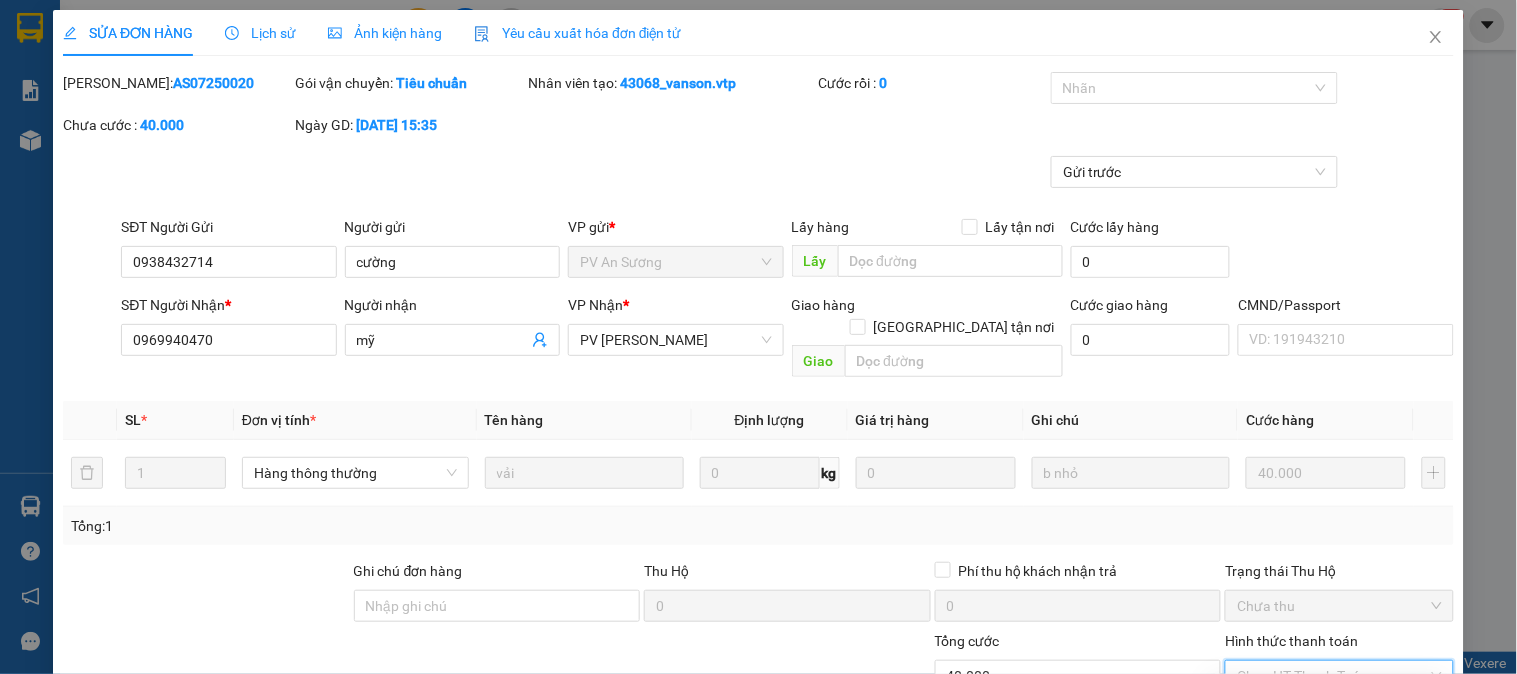 click on "Tại văn phòng" at bounding box center [1327, 694] 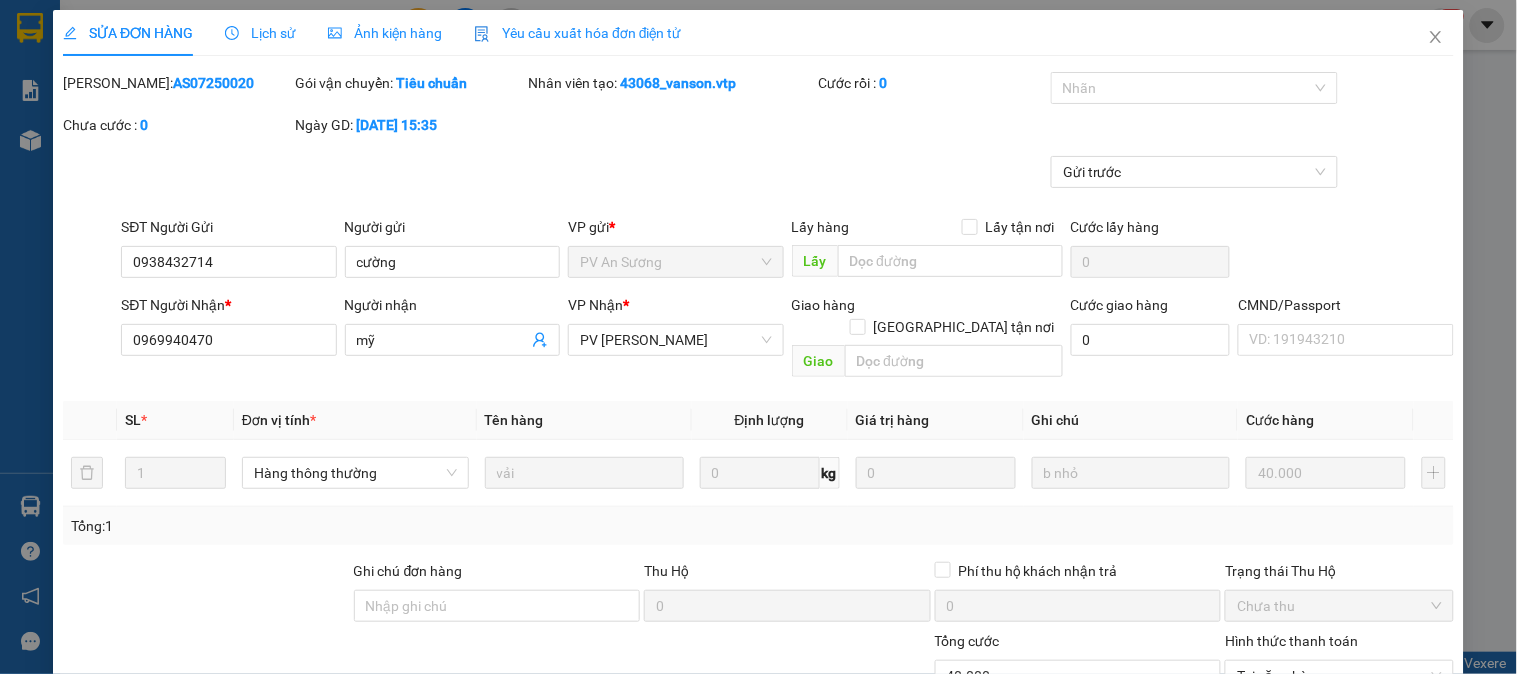 click on "[PERSON_NAME] và Giao hàng" at bounding box center (895, 914) 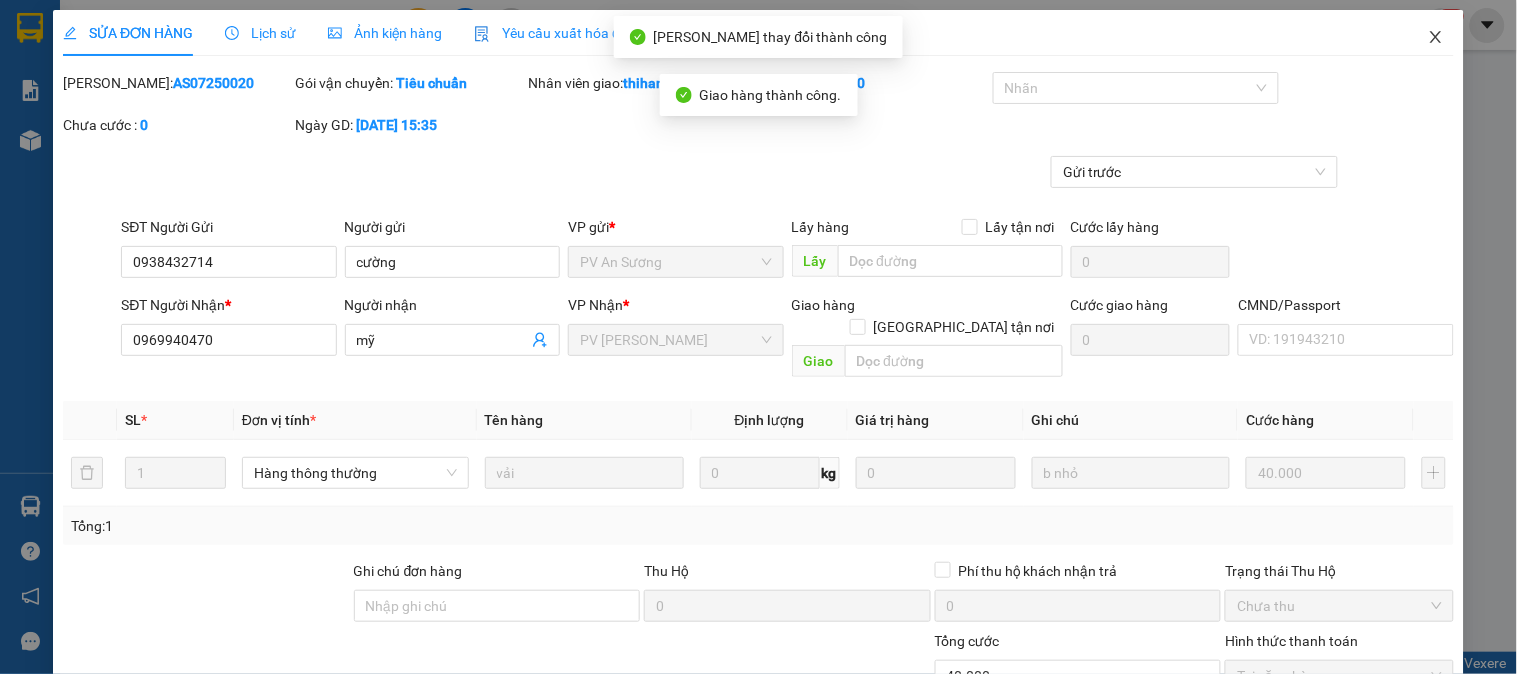 click 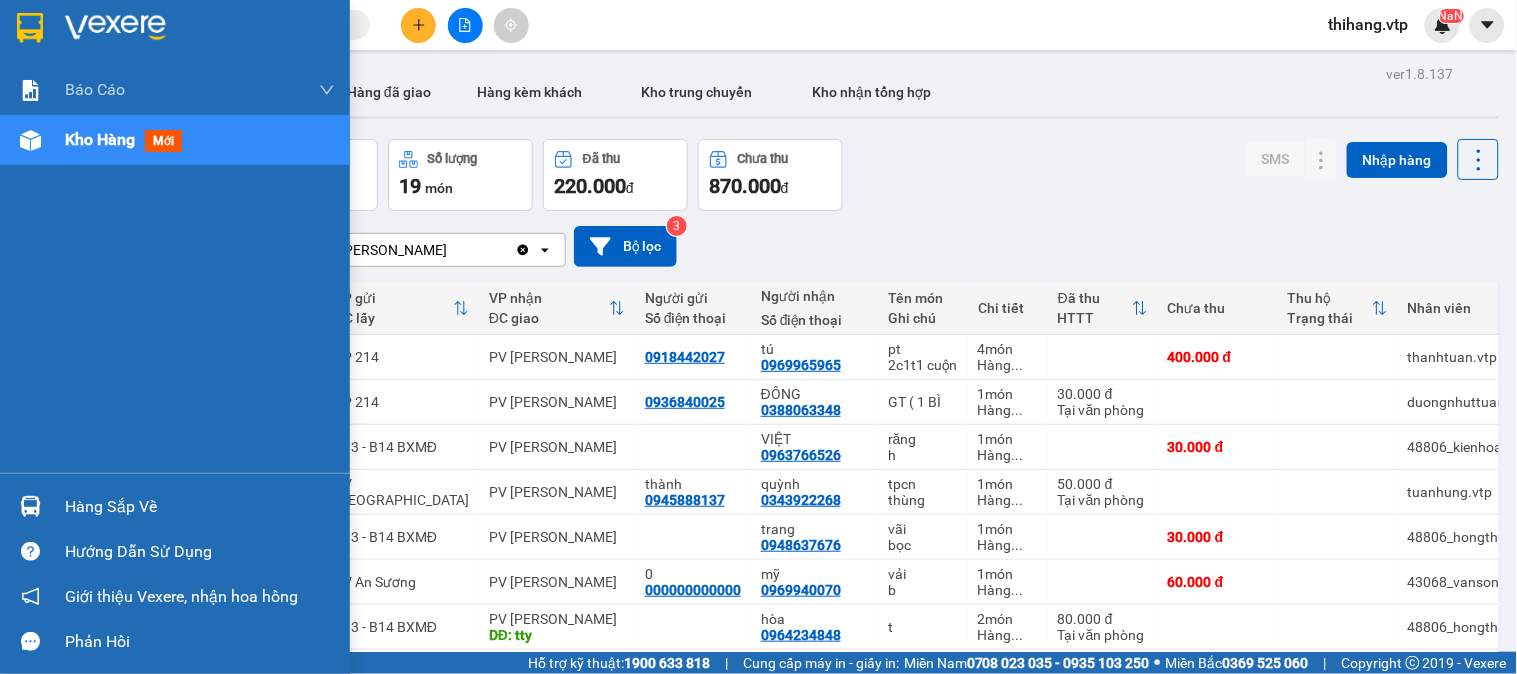 click on "Hàng sắp về" at bounding box center [200, 507] 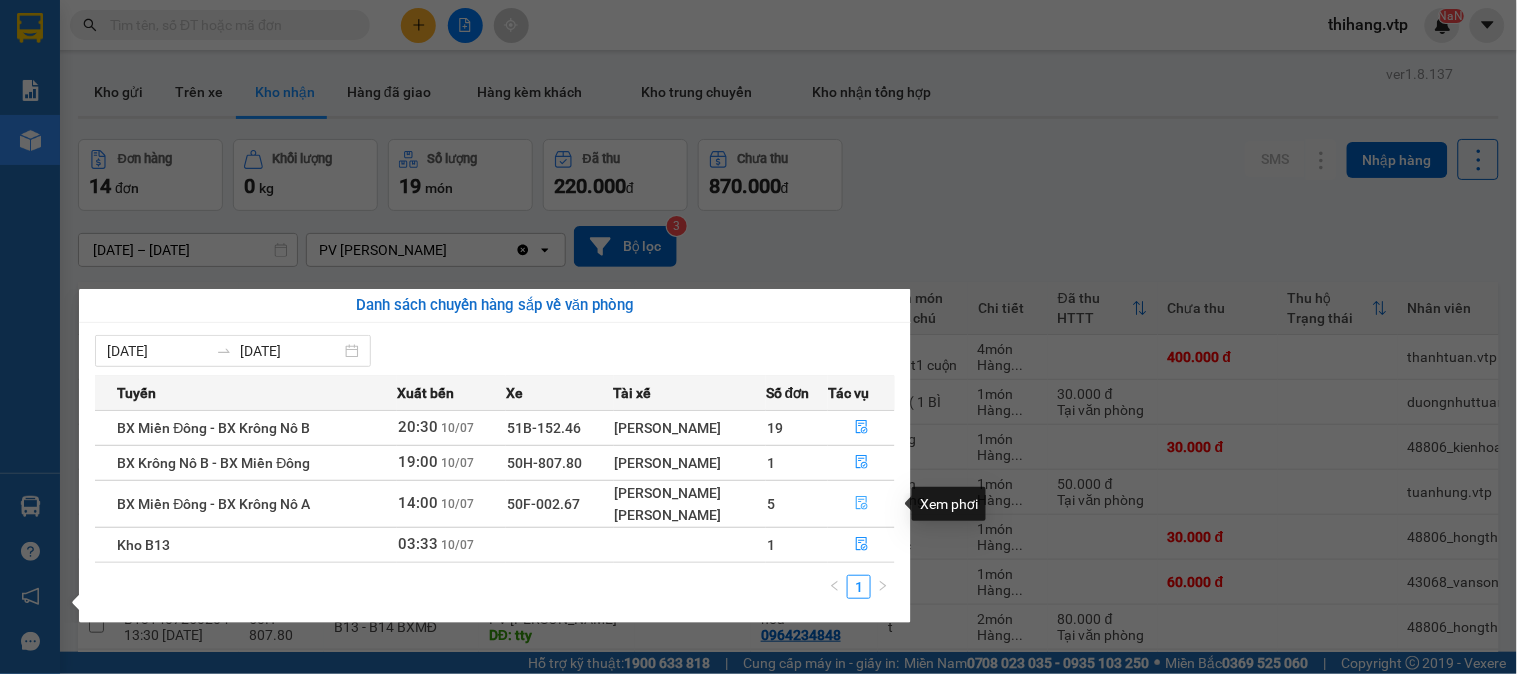 click 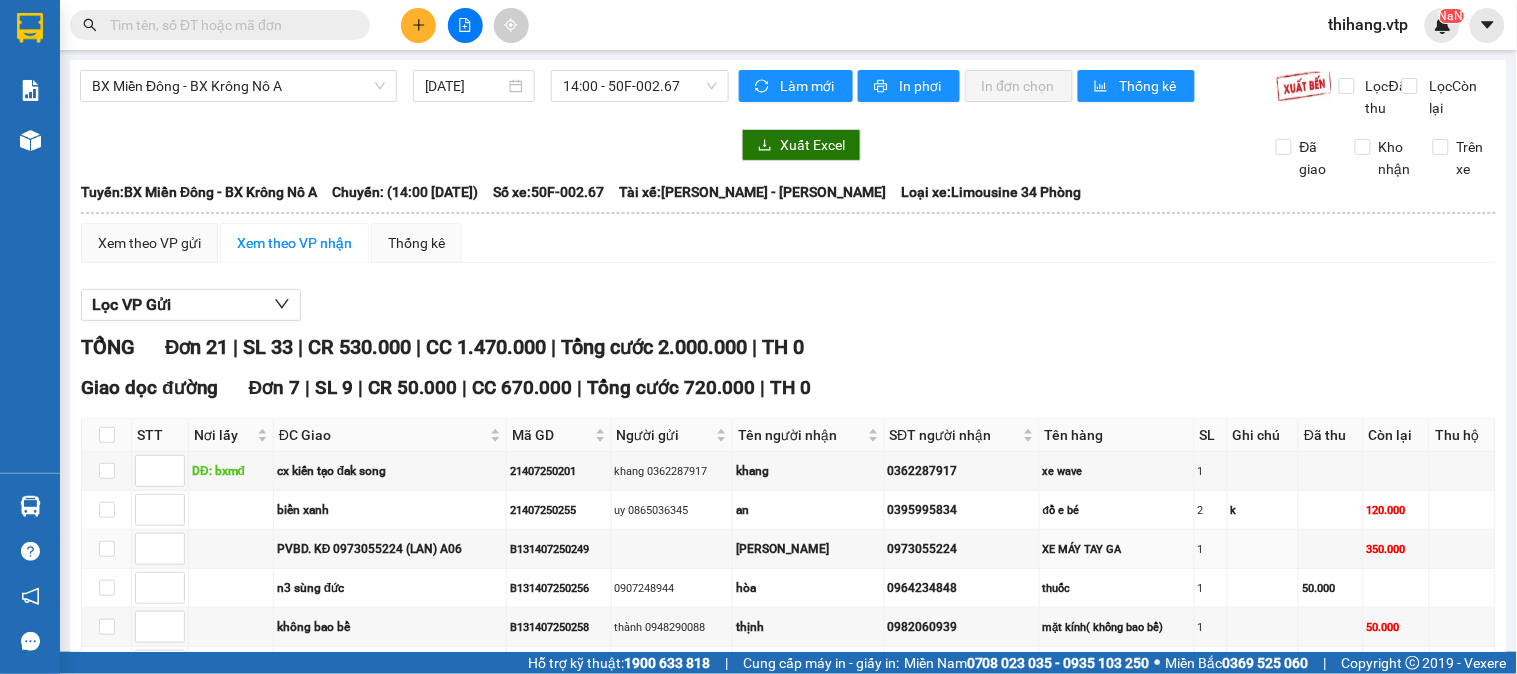 scroll, scrollTop: 222, scrollLeft: 0, axis: vertical 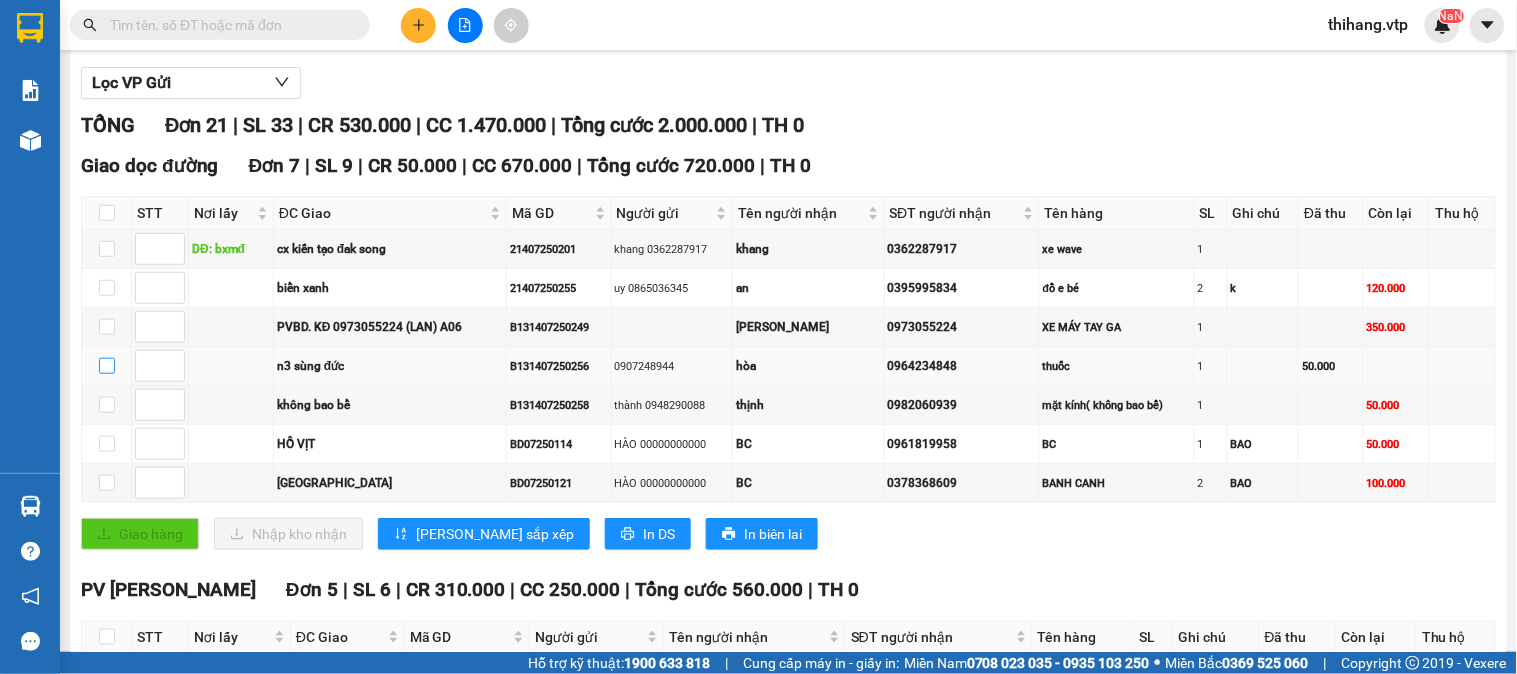 click at bounding box center (107, 366) 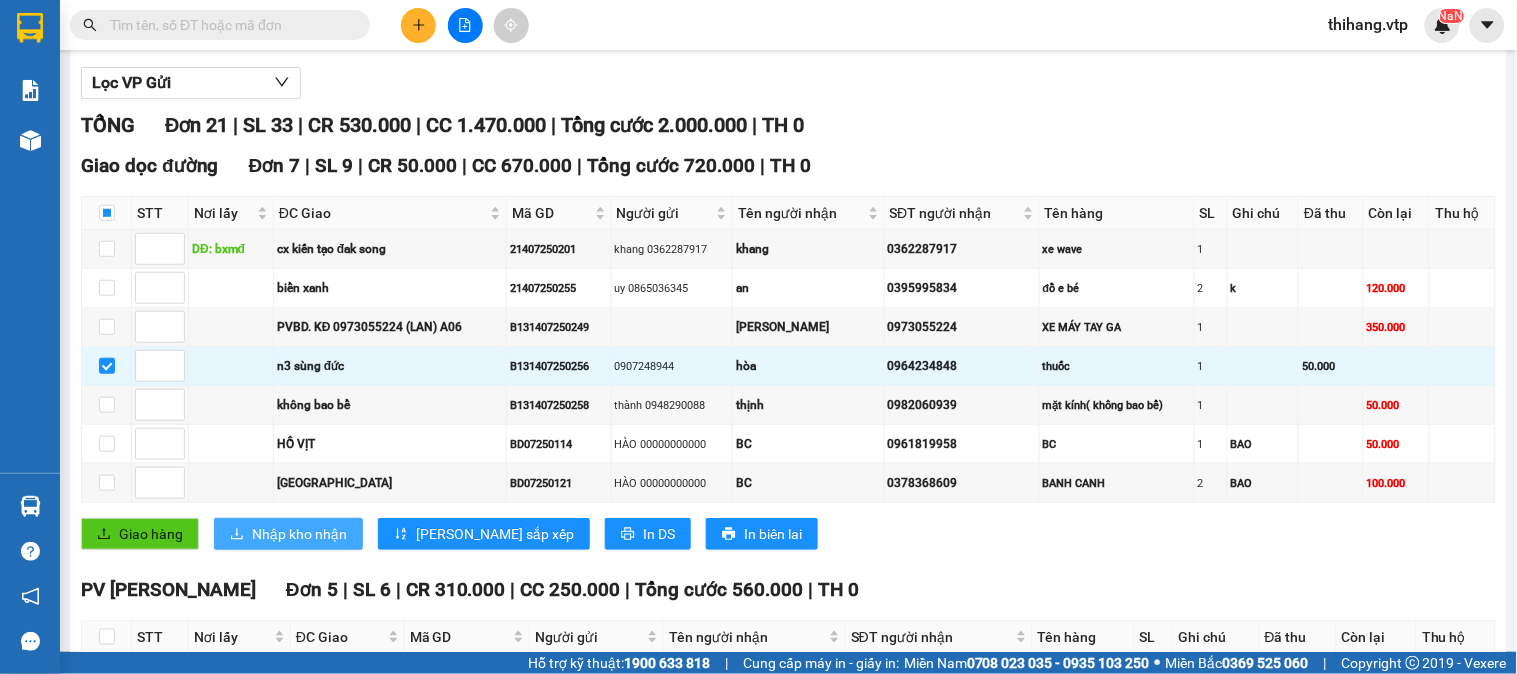 click on "Nhập kho nhận" at bounding box center (299, 534) 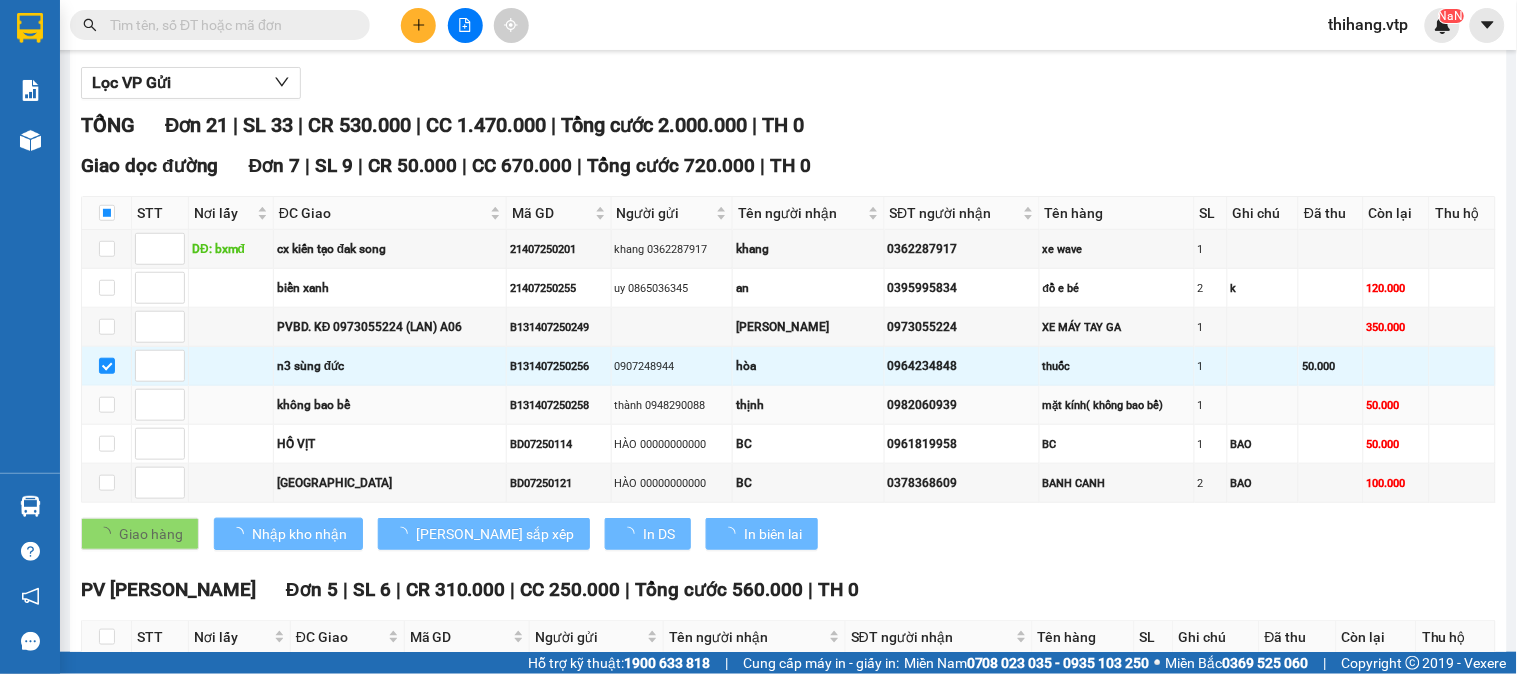 checkbox on "false" 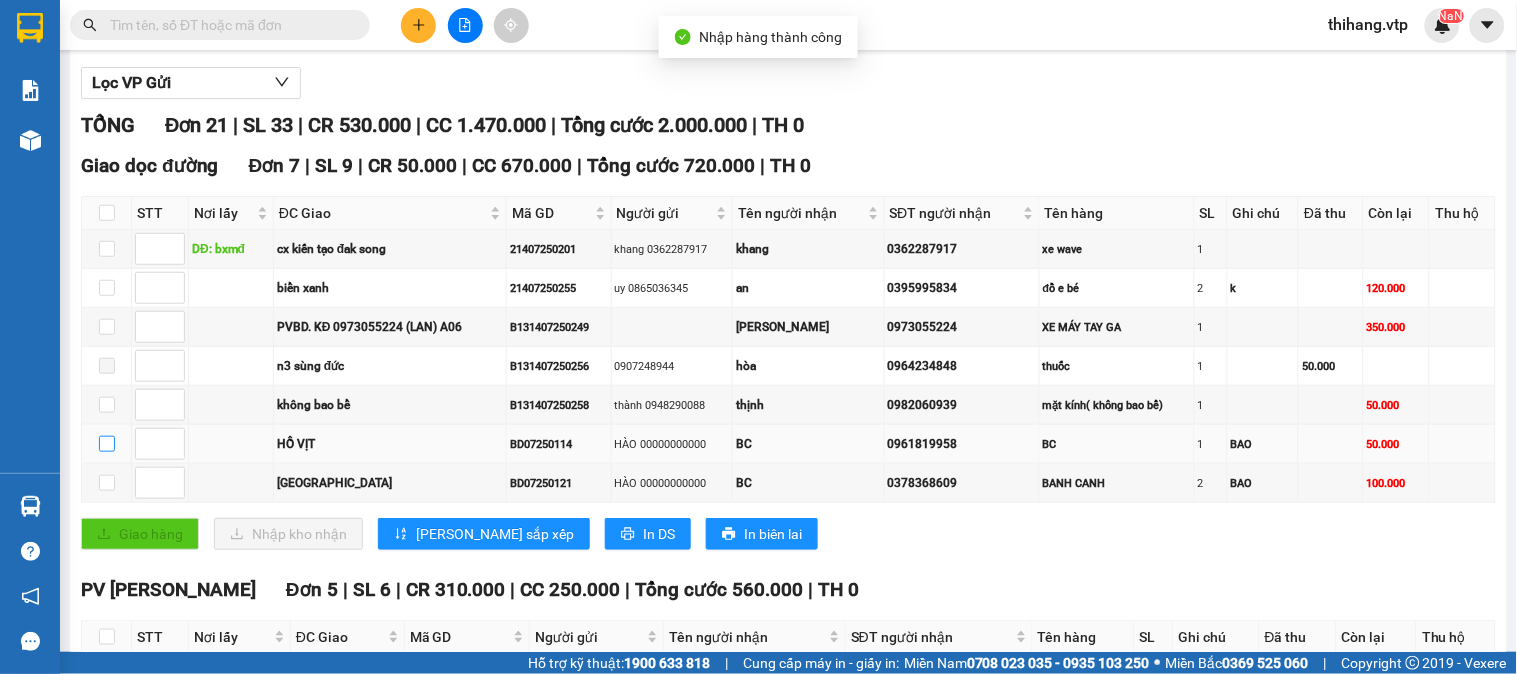 click at bounding box center (107, 444) 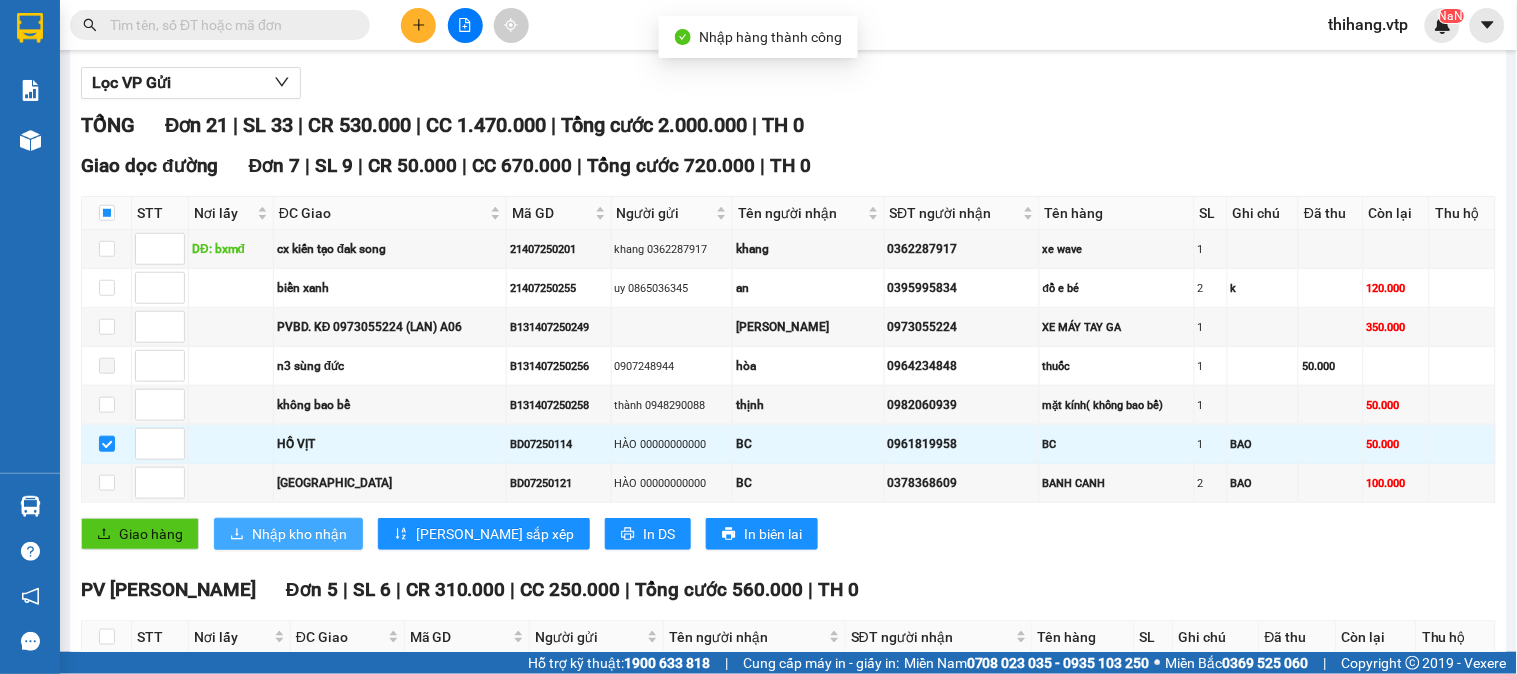 click on "Nhập kho nhận" at bounding box center (299, 534) 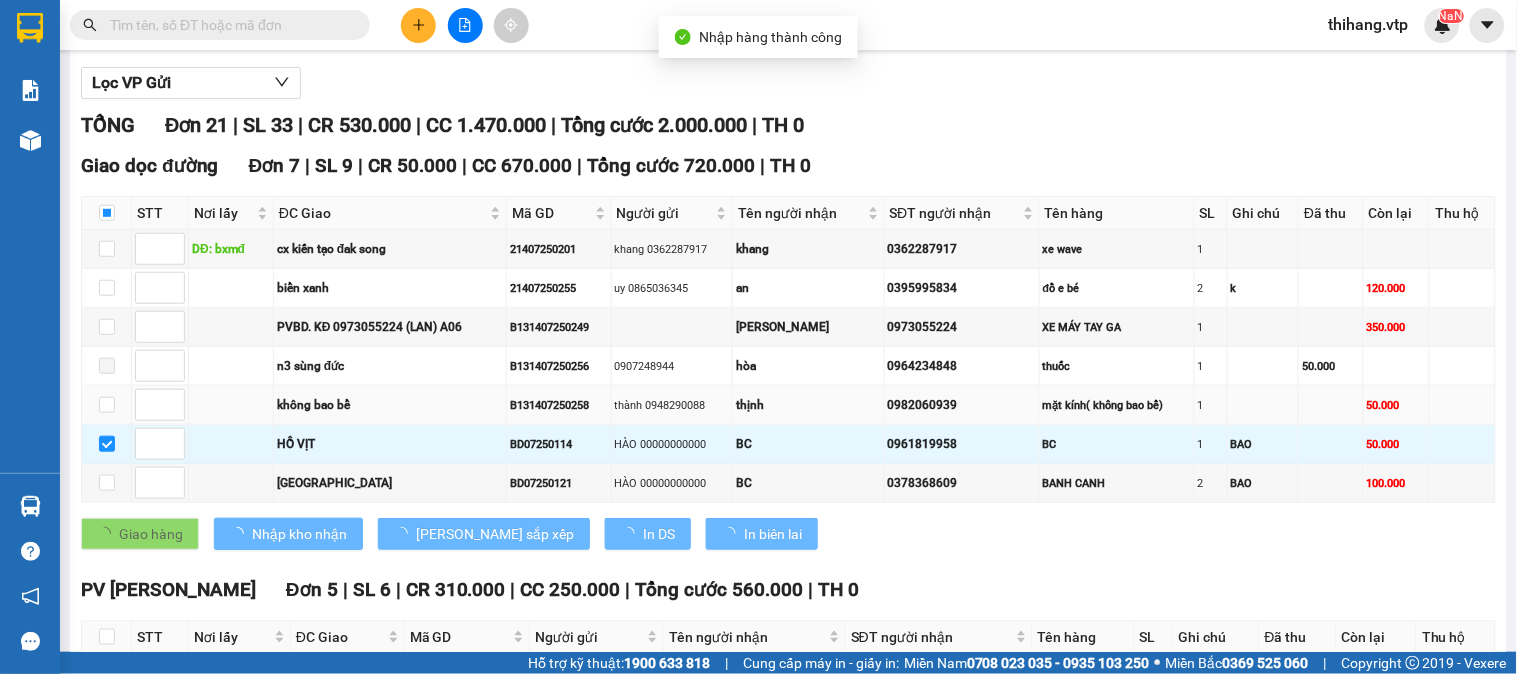 checkbox on "false" 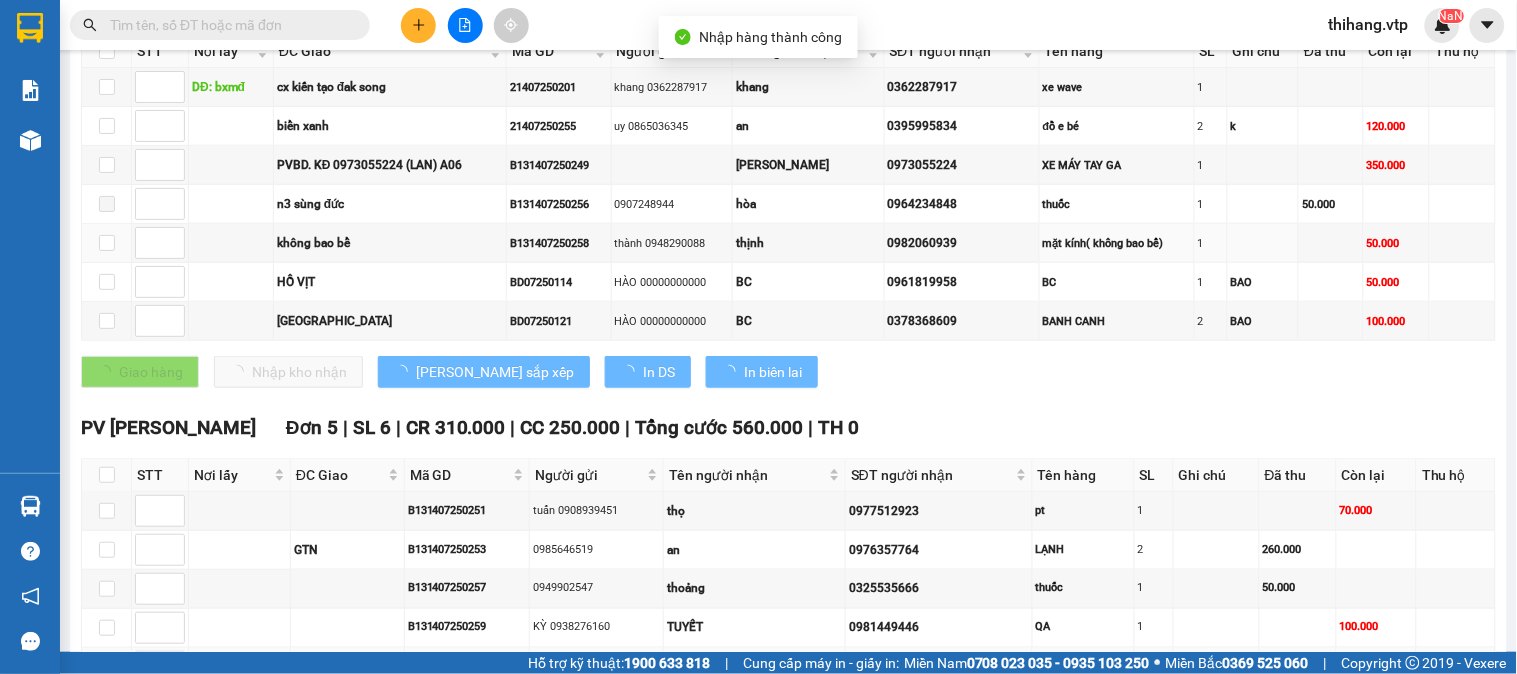 scroll, scrollTop: 666, scrollLeft: 0, axis: vertical 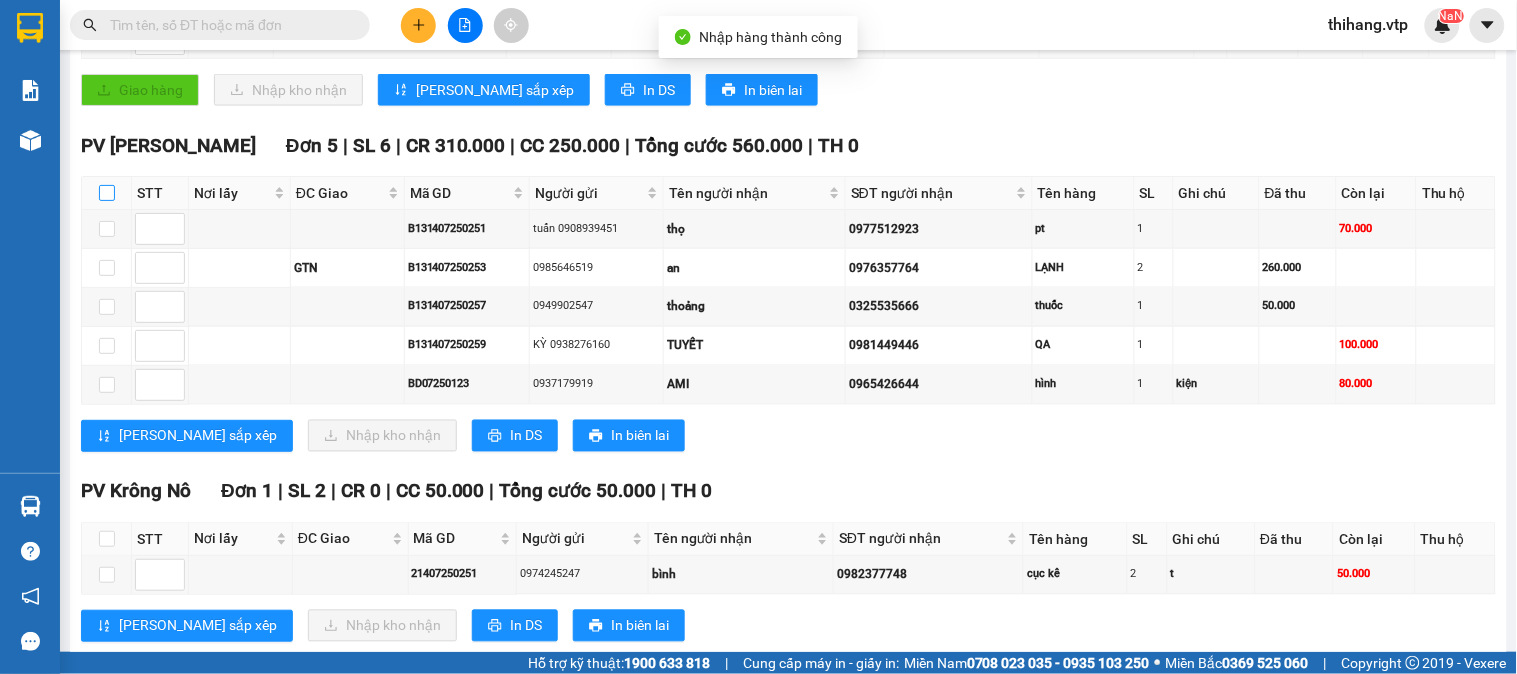 click at bounding box center (107, 193) 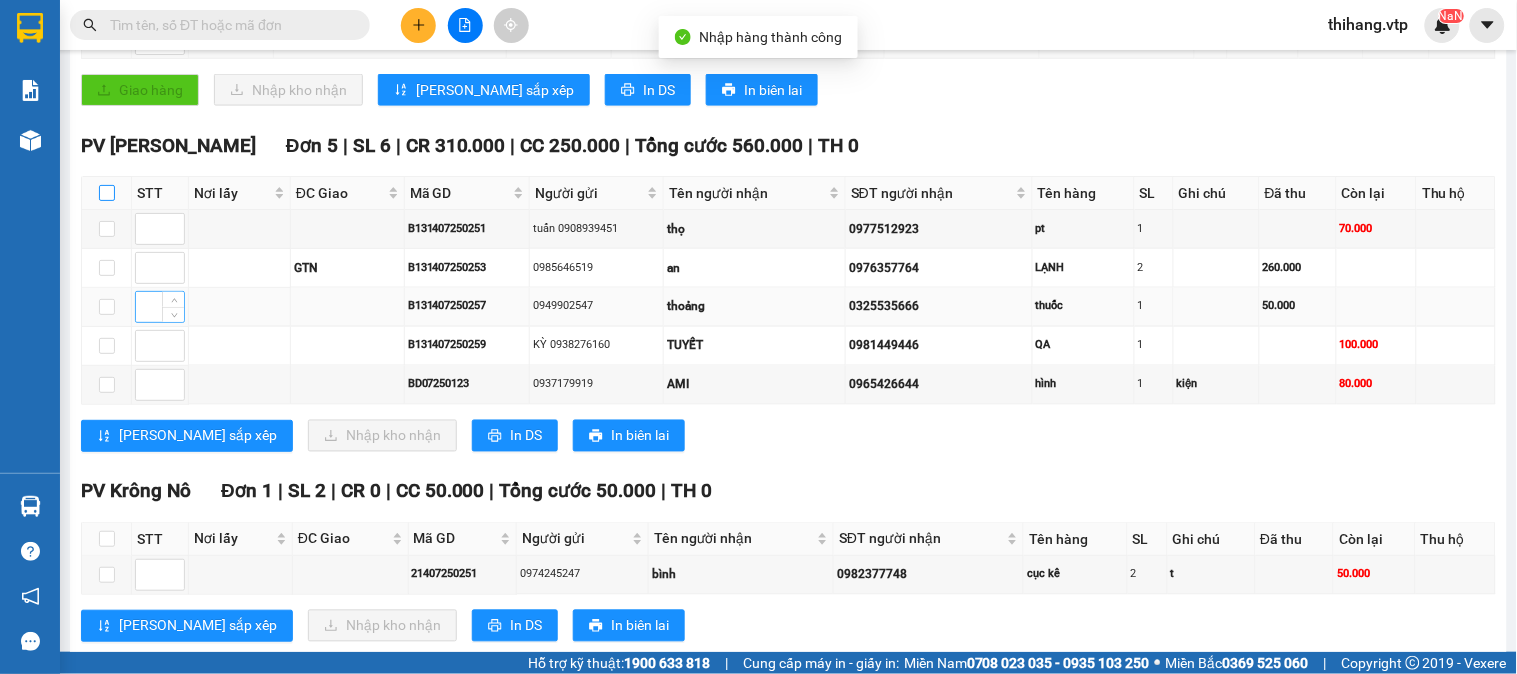 checkbox on "true" 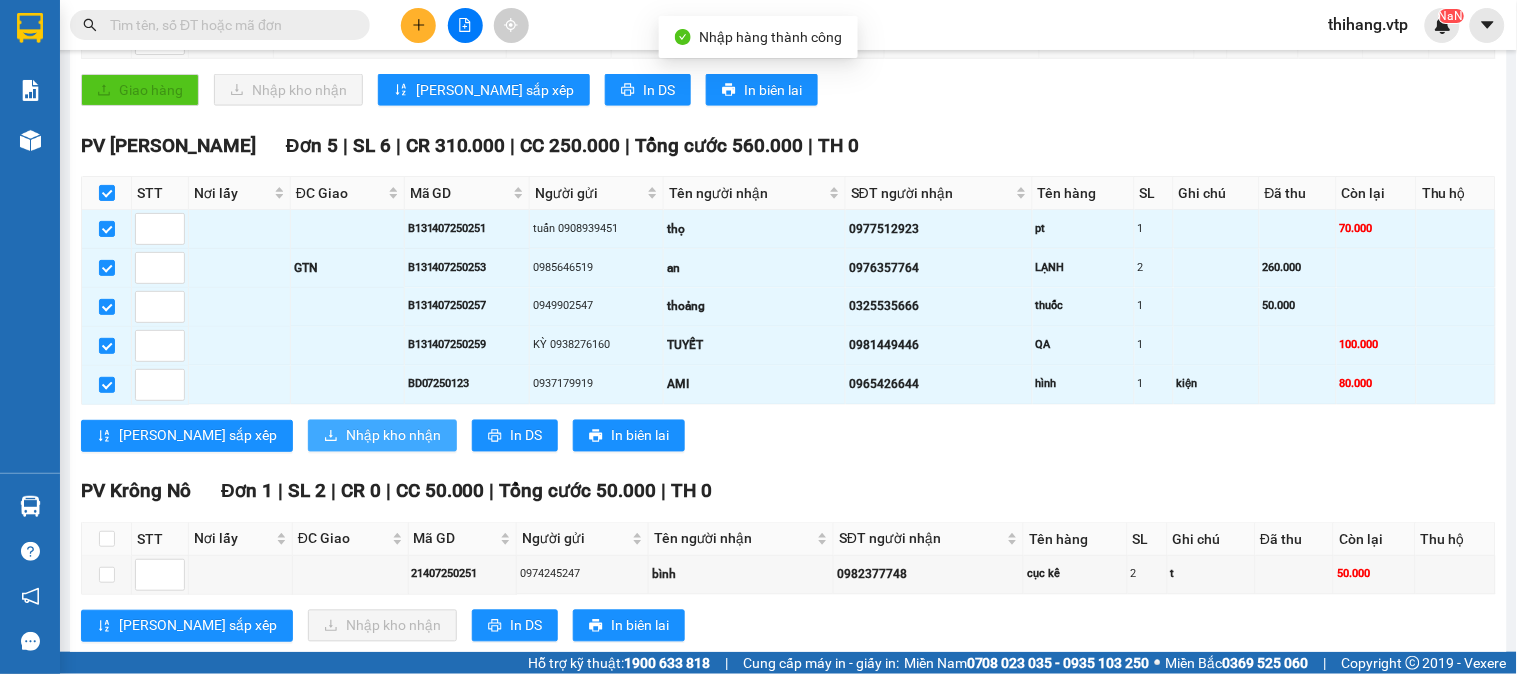 click on "Nhập kho nhận" at bounding box center [393, 436] 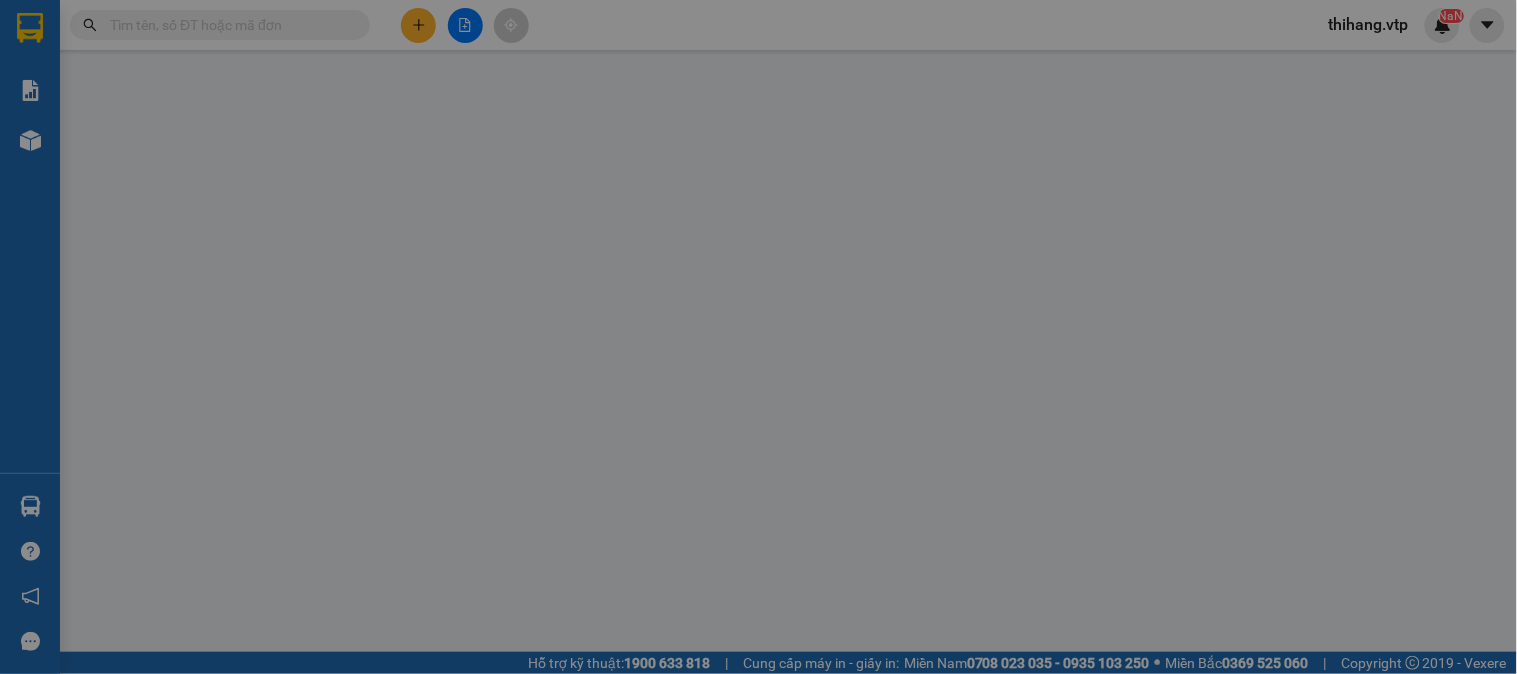 scroll, scrollTop: 0, scrollLeft: 0, axis: both 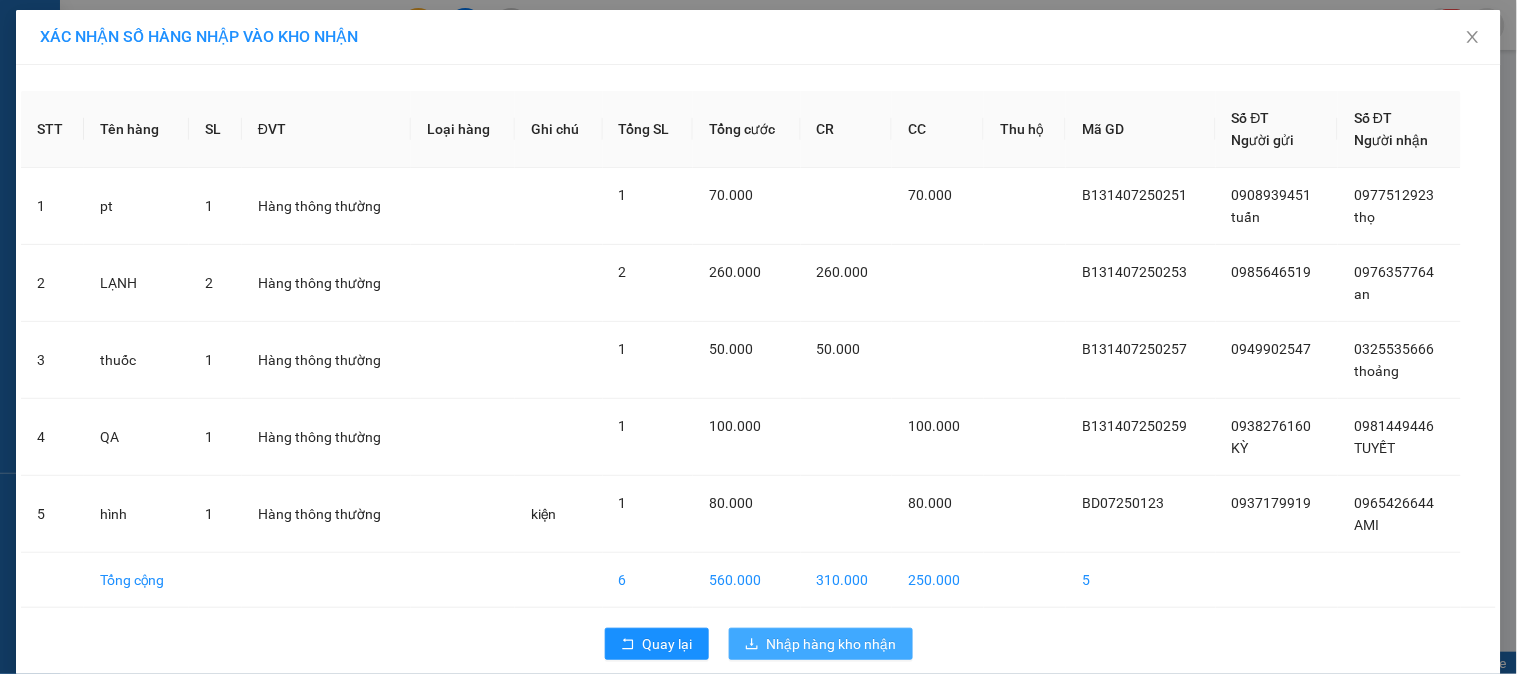 click on "Nhập hàng kho nhận" at bounding box center (832, 644) 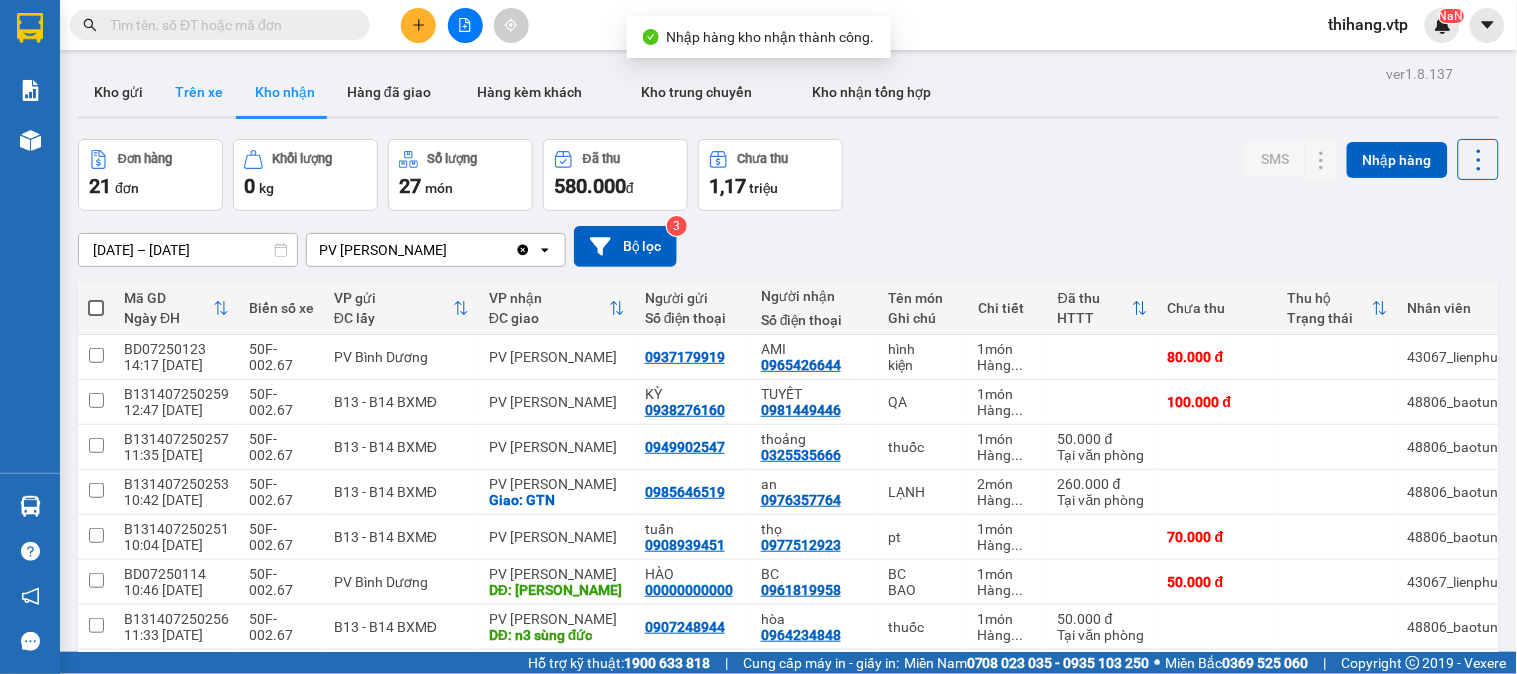 click on "Trên xe" at bounding box center [199, 92] 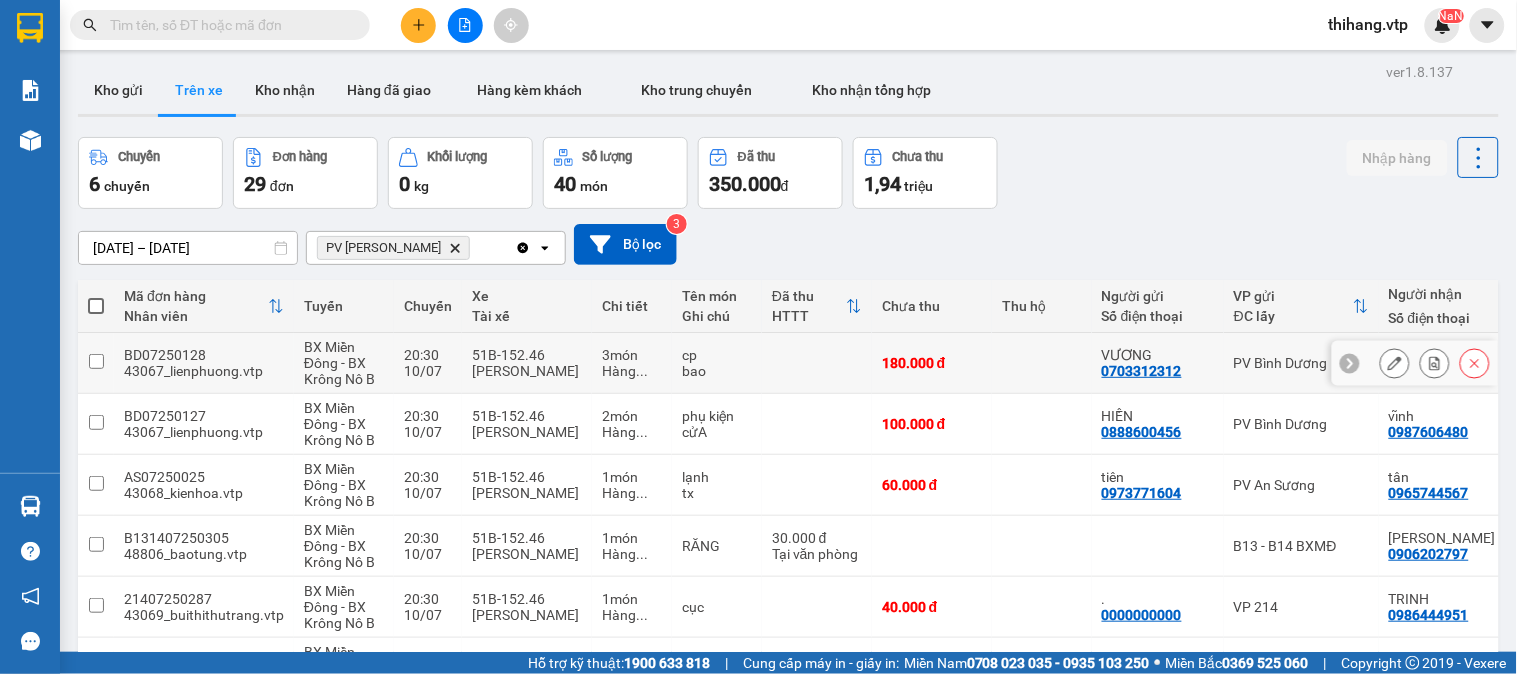 scroll, scrollTop: 0, scrollLeft: 0, axis: both 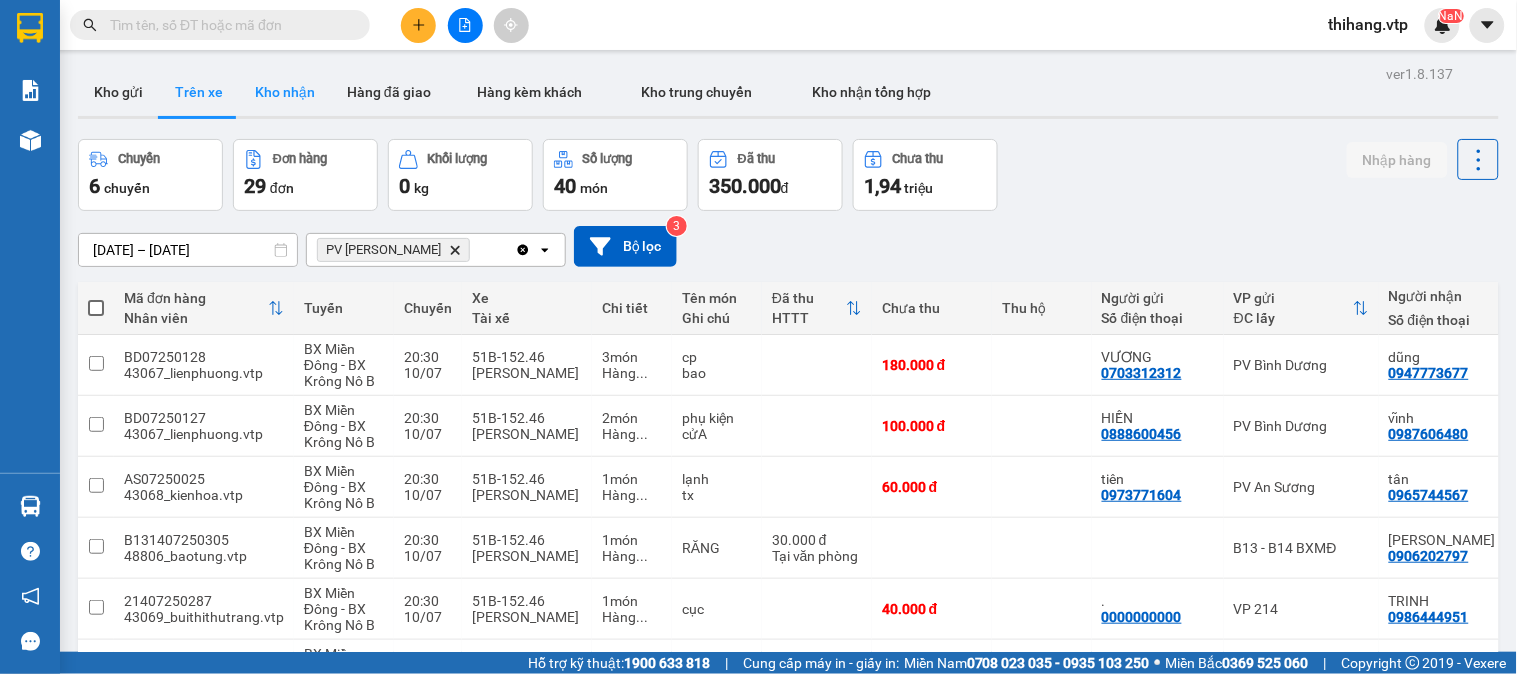 click on "Kho nhận" at bounding box center (285, 92) 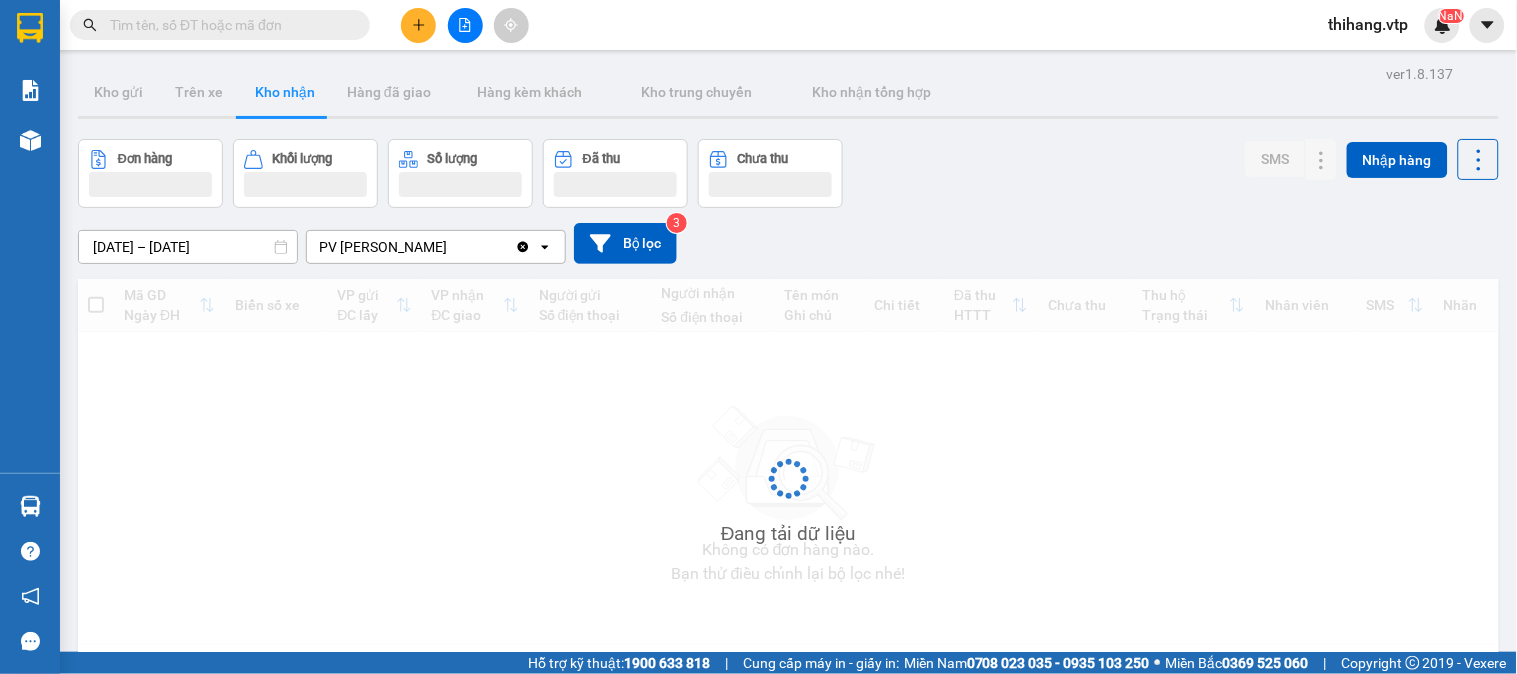 type on "[DATE] – [DATE]" 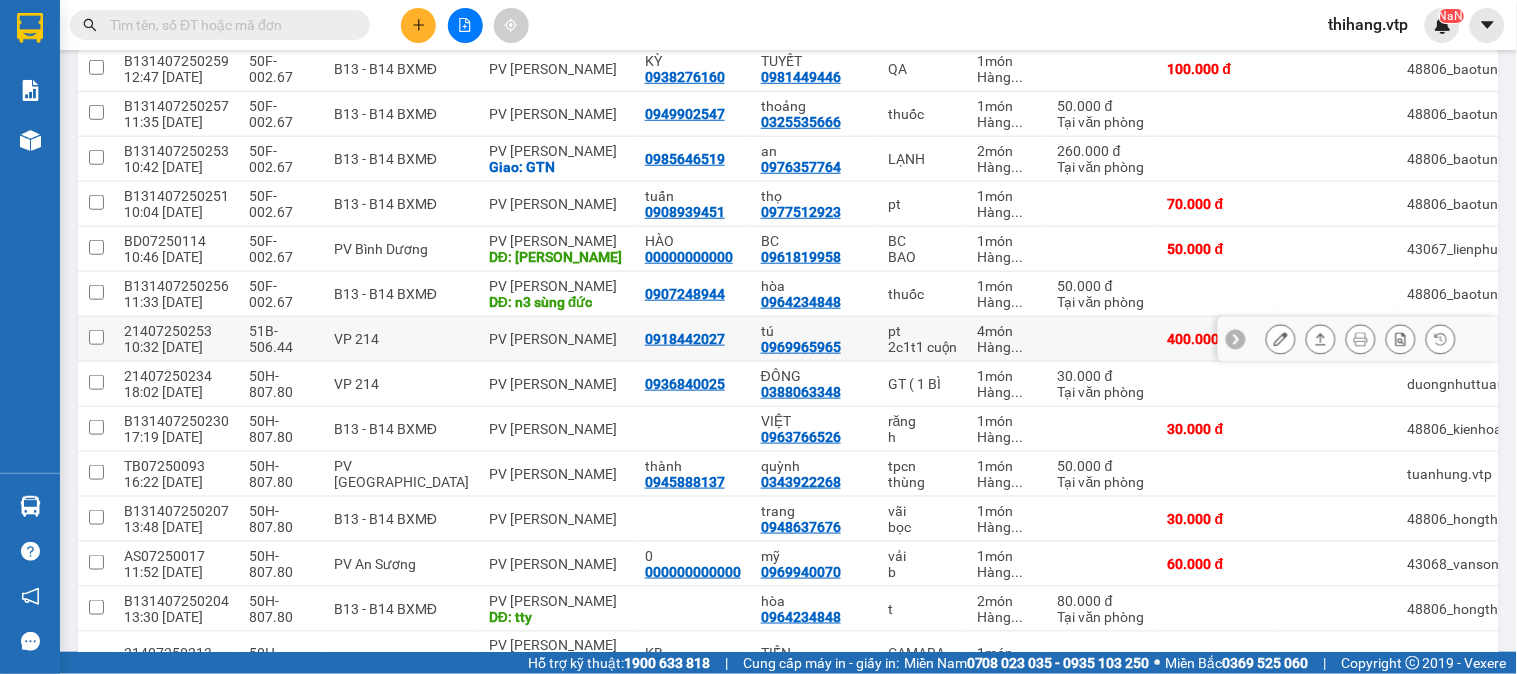 scroll, scrollTop: 444, scrollLeft: 0, axis: vertical 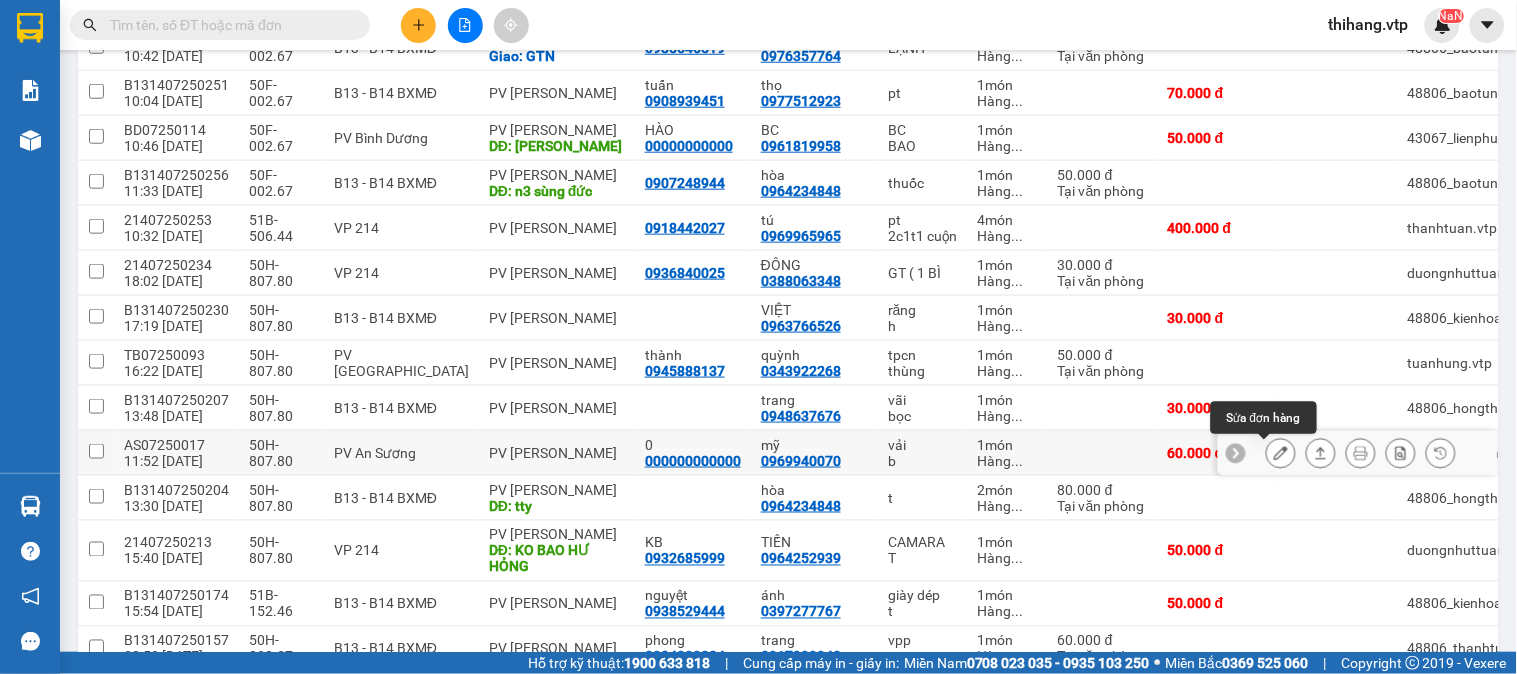 click at bounding box center [1281, 453] 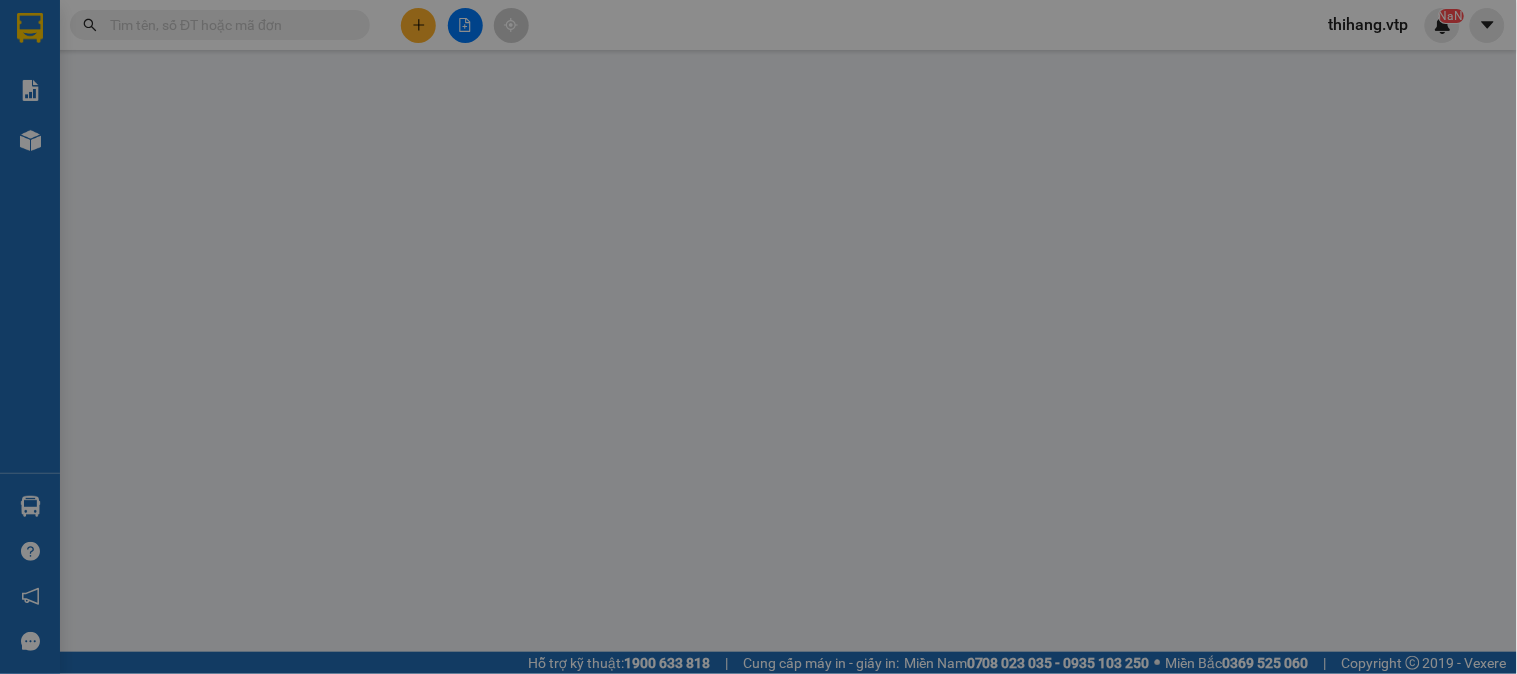 scroll, scrollTop: 0, scrollLeft: 0, axis: both 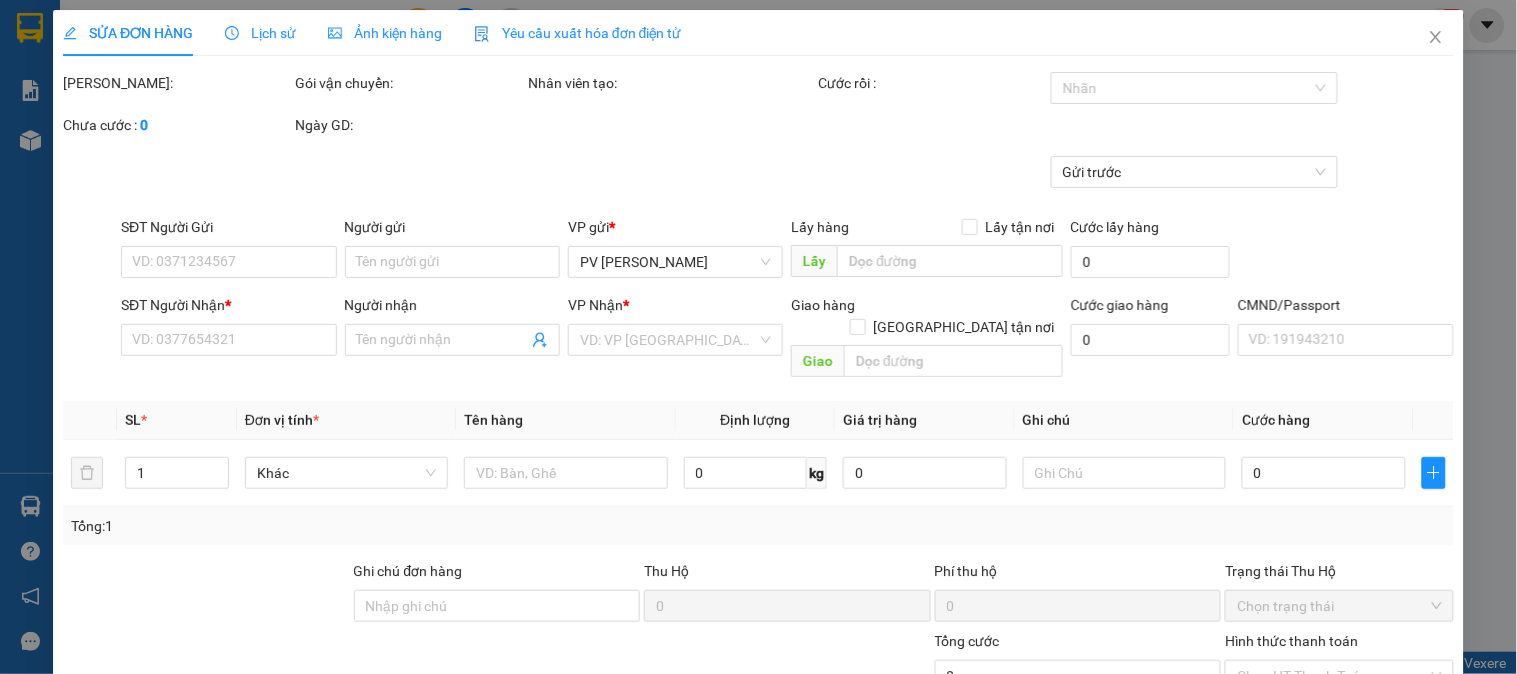 type on "000000000000" 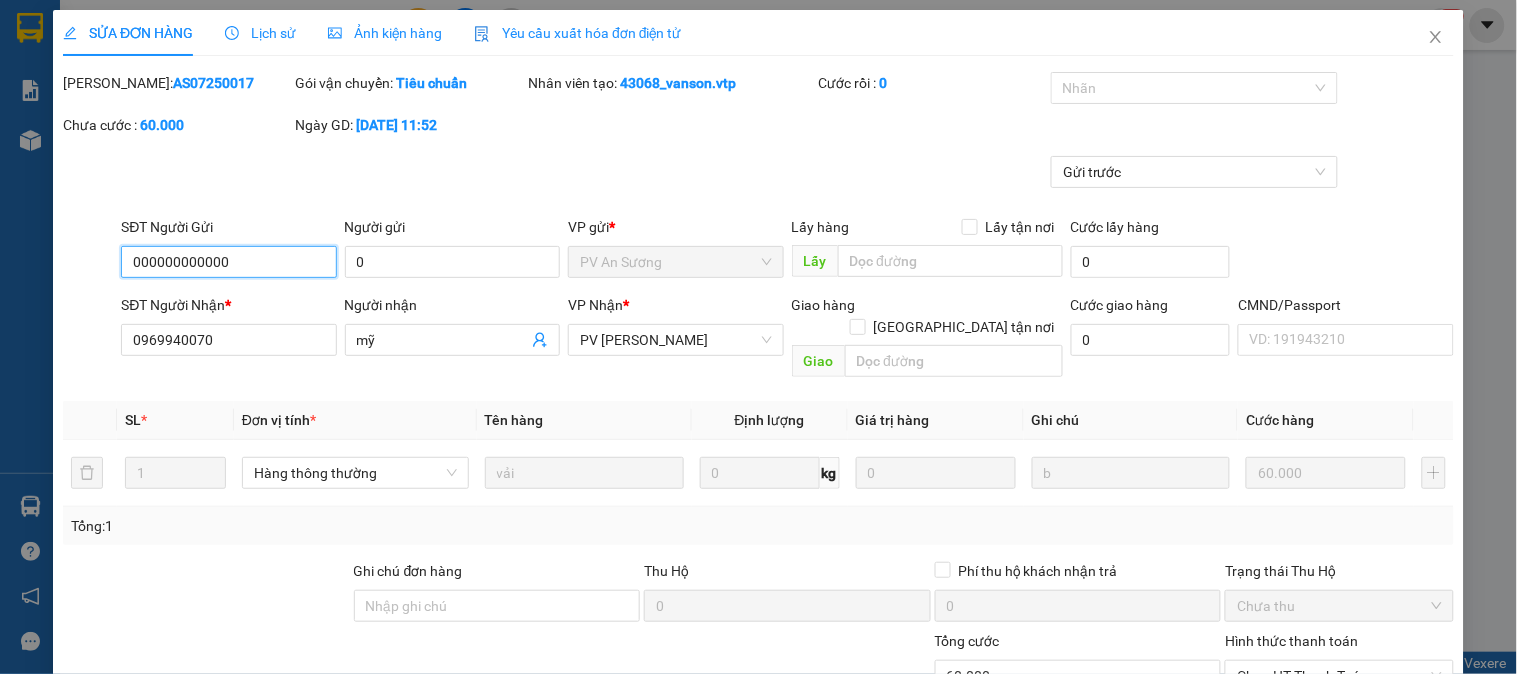 type on "3.000" 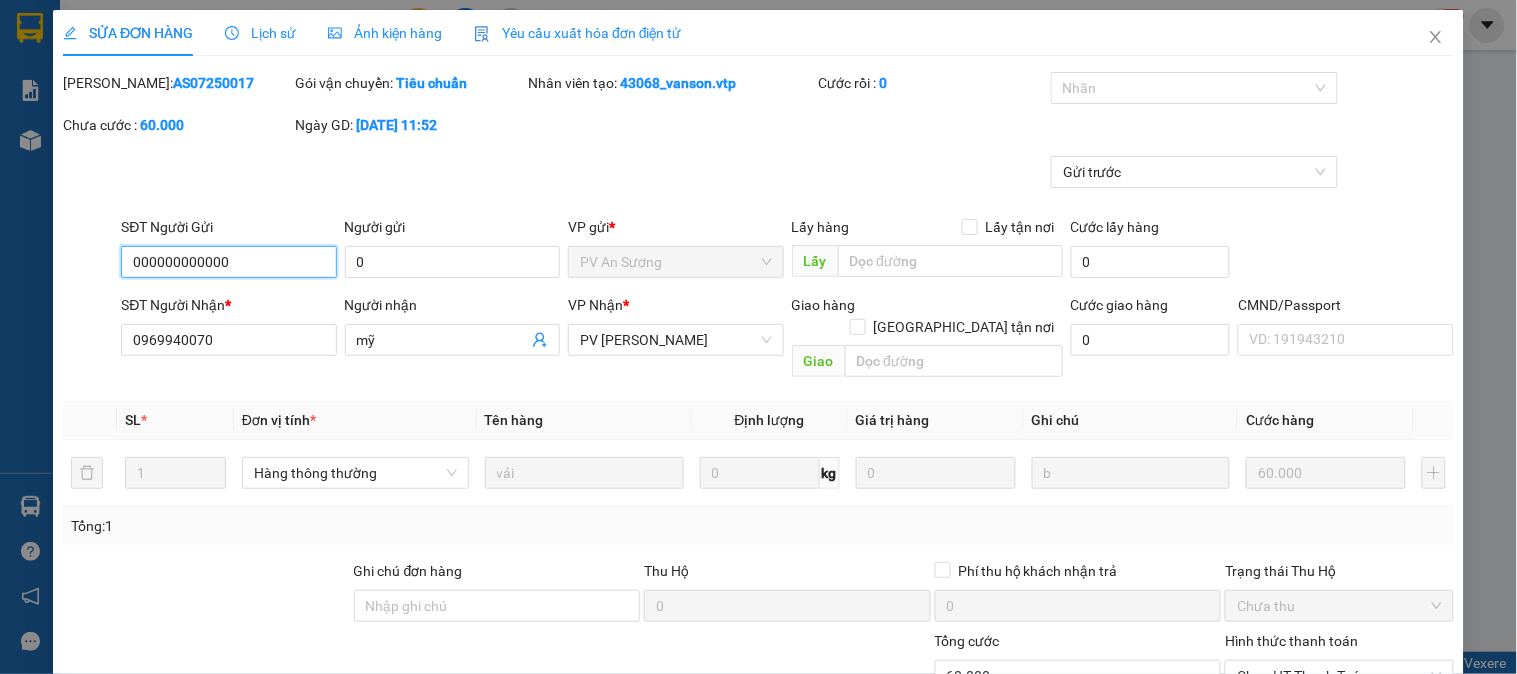 scroll, scrollTop: 273, scrollLeft: 0, axis: vertical 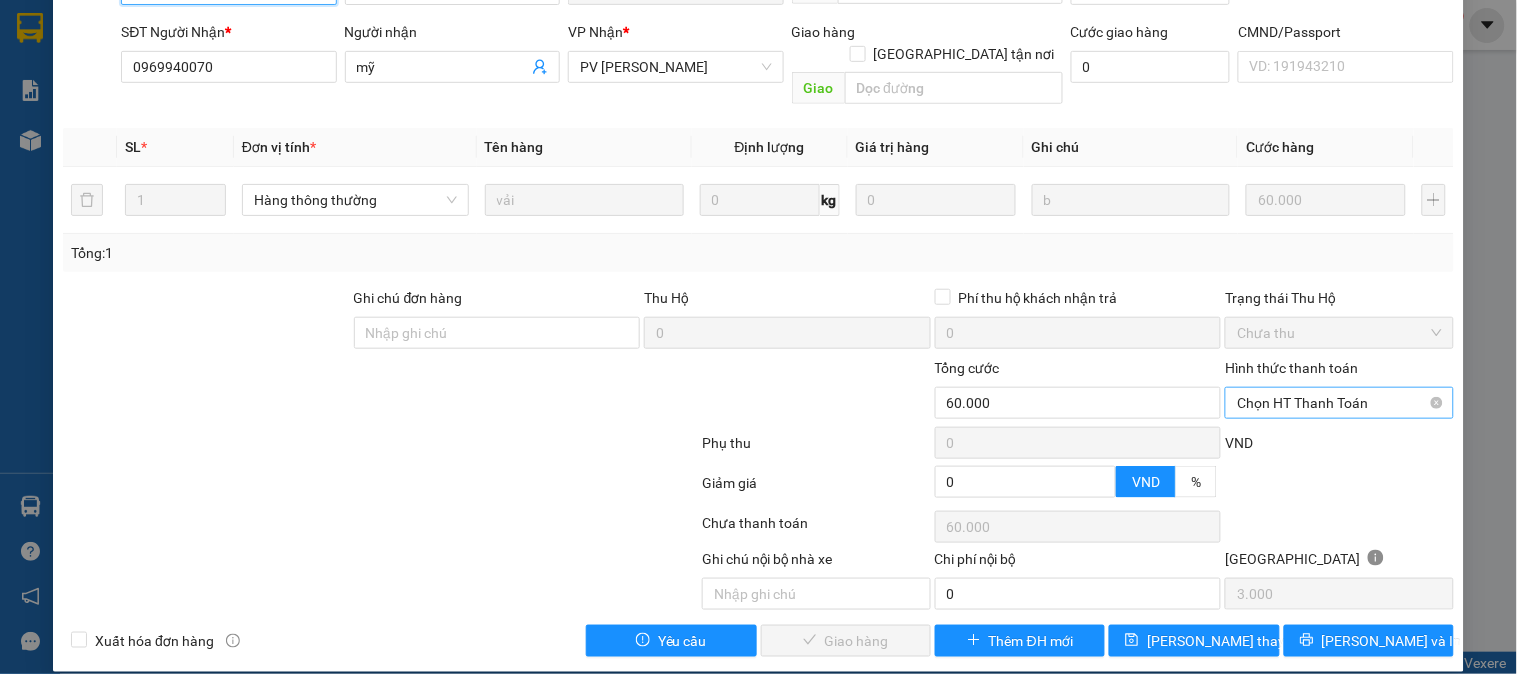 click on "Chọn HT Thanh Toán" at bounding box center [1339, 403] 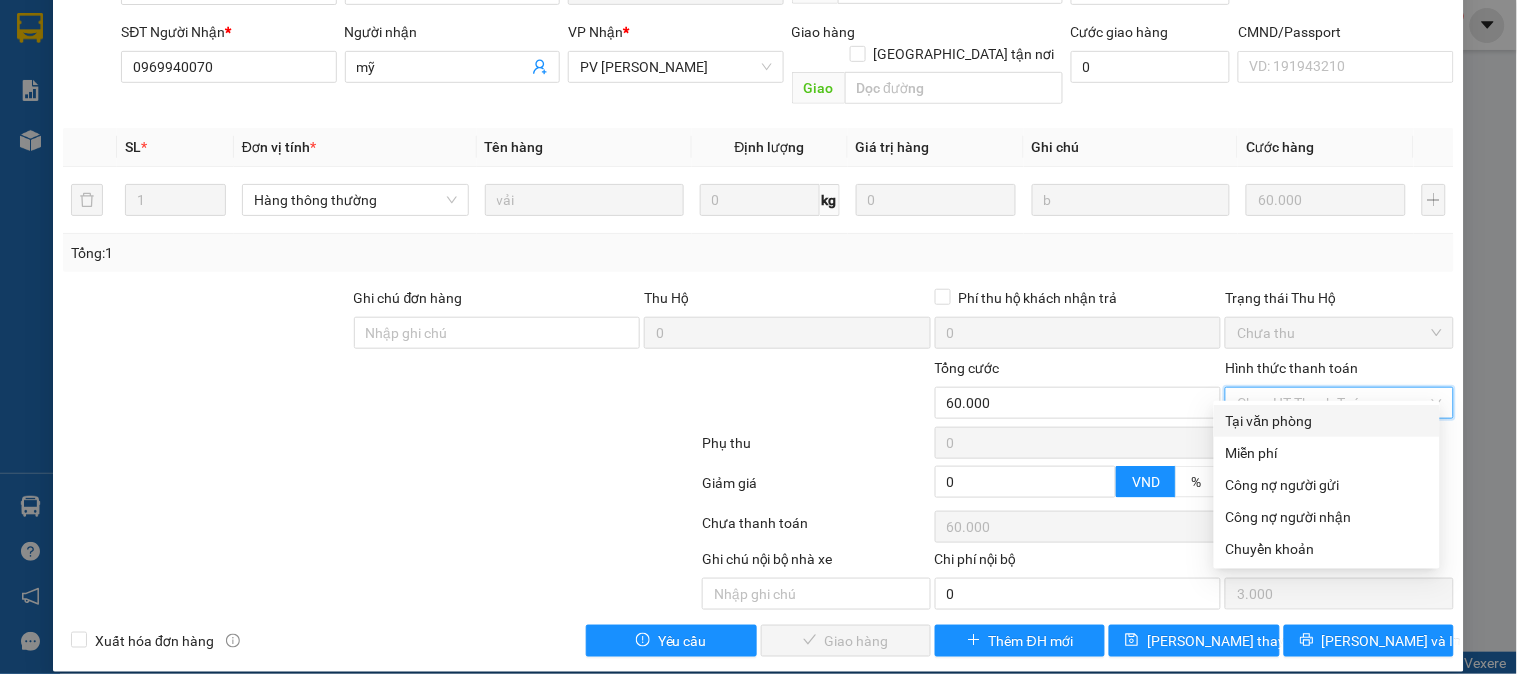 click on "Tại văn phòng" at bounding box center (1327, 421) 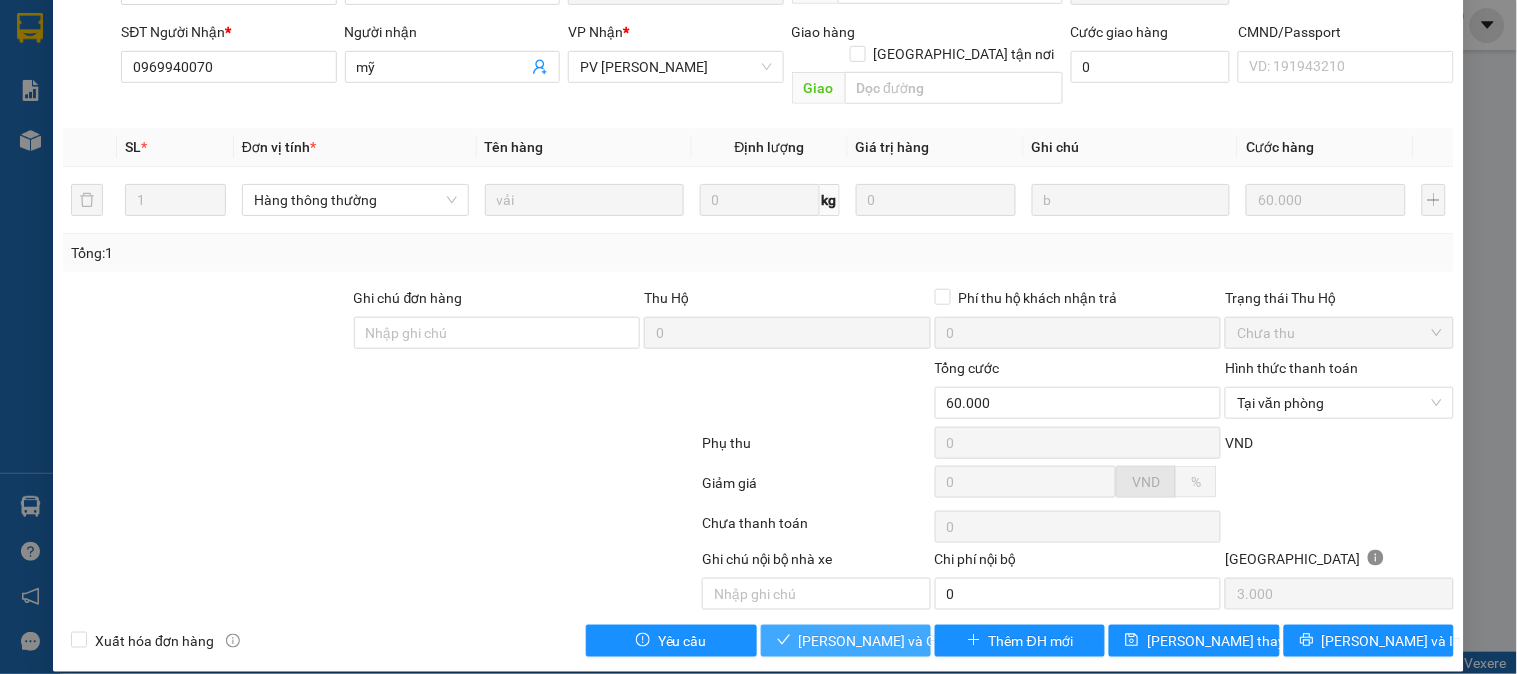 click on "[PERSON_NAME] và Giao hàng" at bounding box center (846, 641) 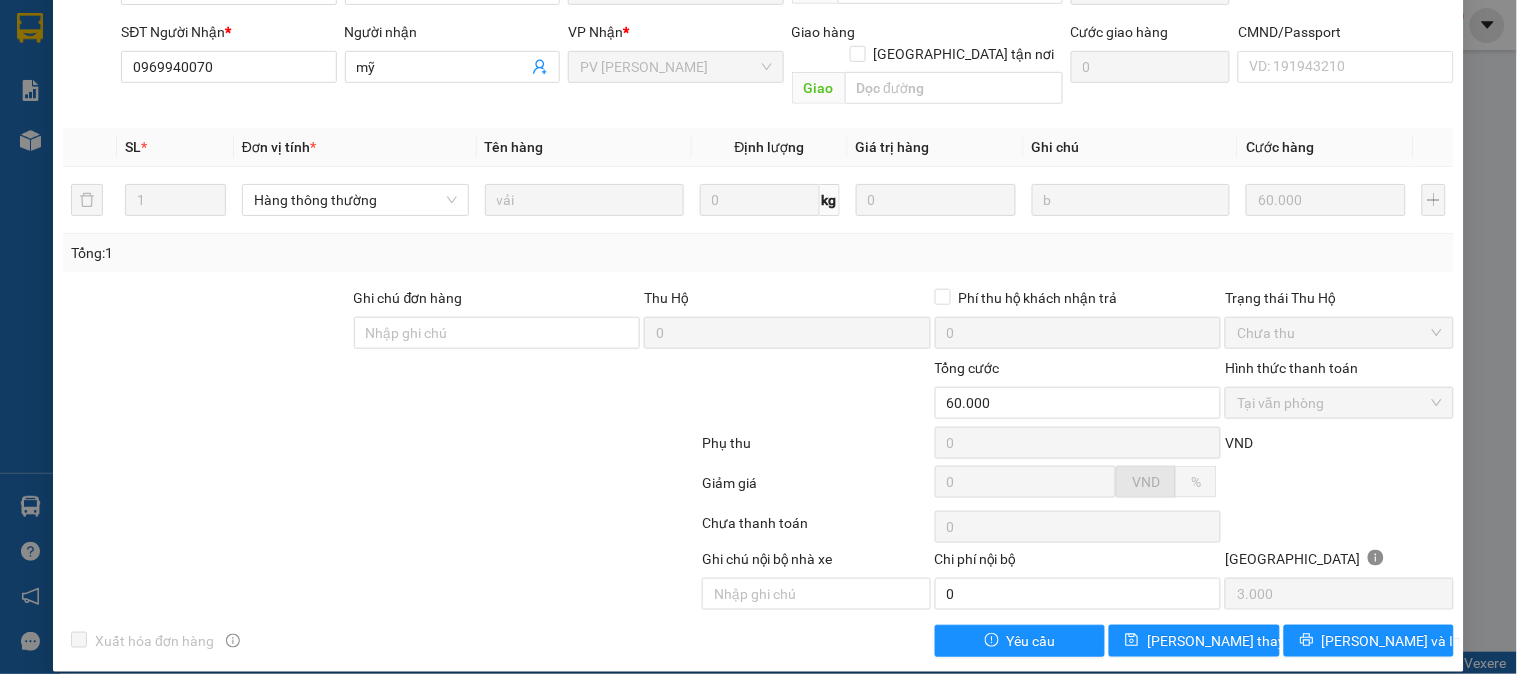 scroll, scrollTop: 0, scrollLeft: 0, axis: both 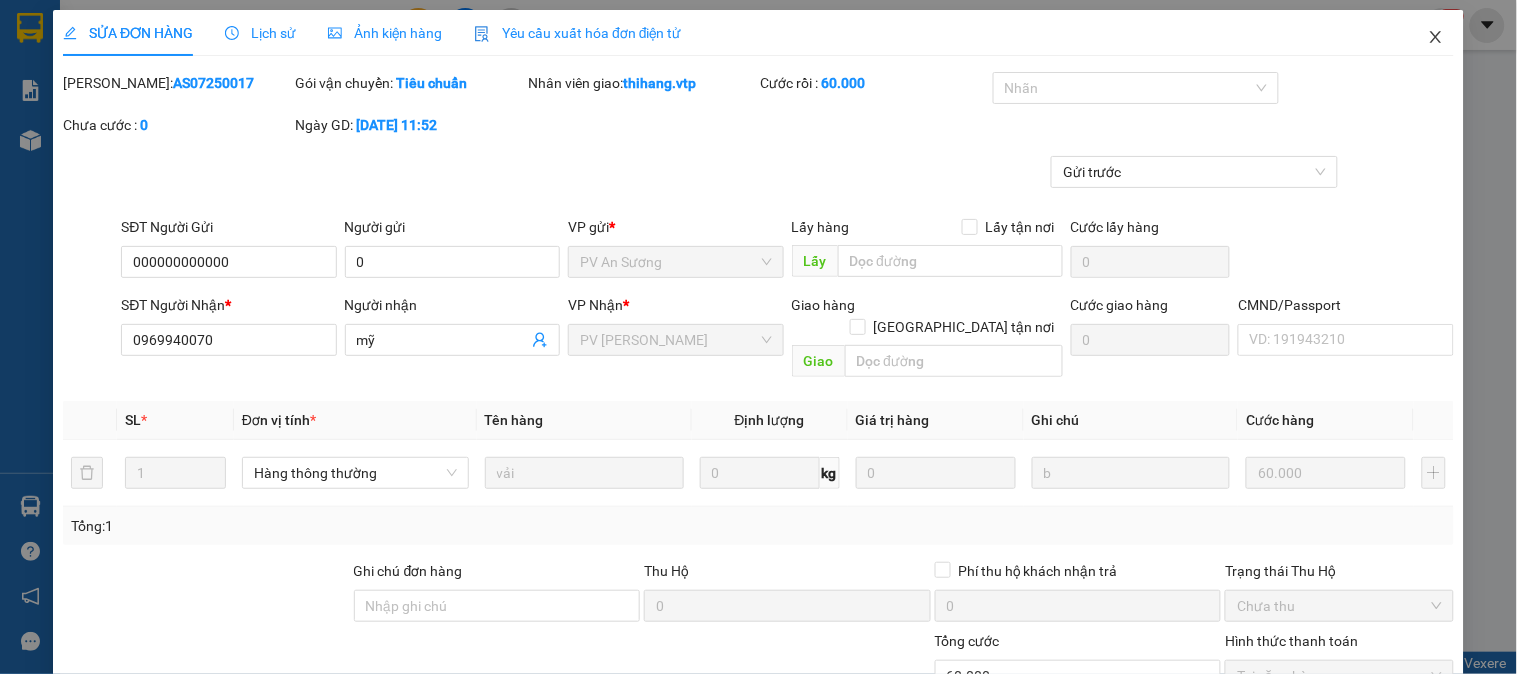 click at bounding box center (1436, 38) 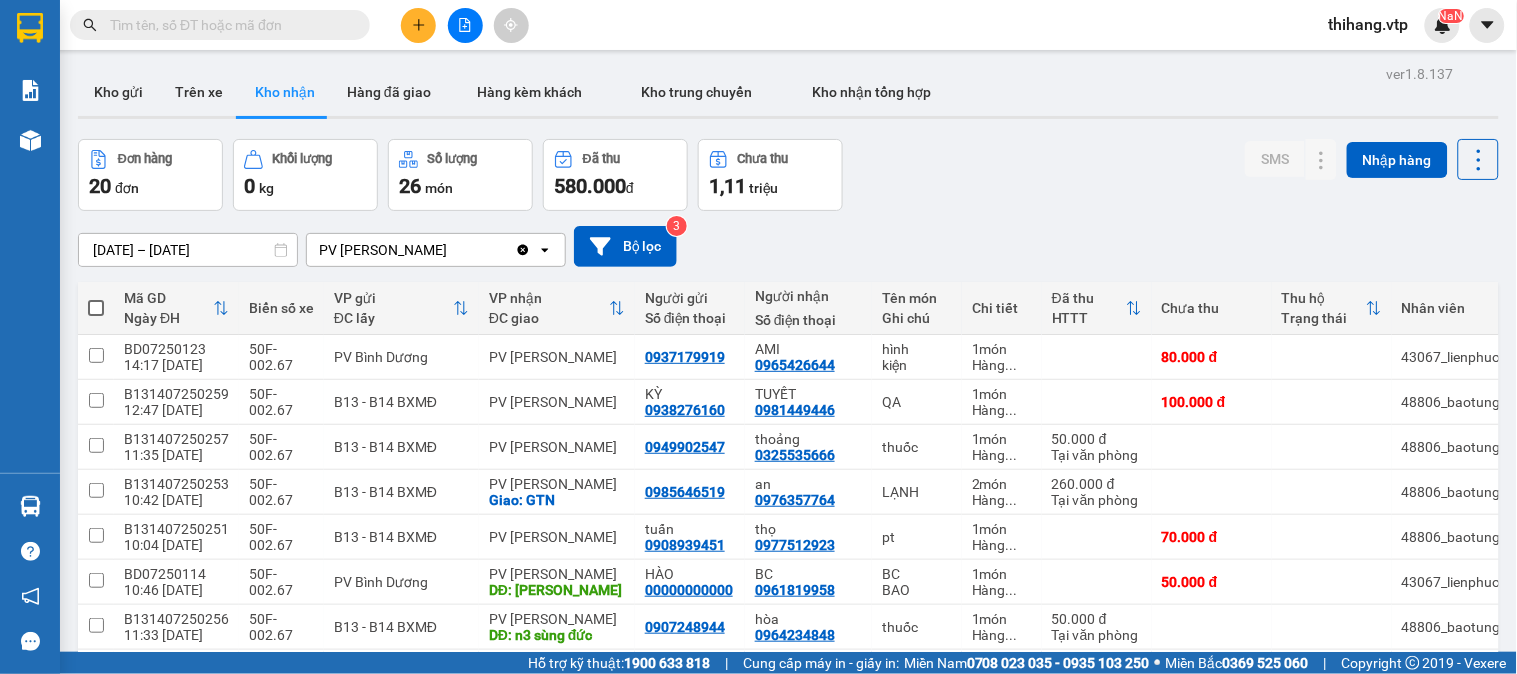 click on "[DATE] – [DATE] Press the down arrow key to interact with the calendar and select a date. Press the escape button to close the calendar. Selected date range is from [DATE] to [DATE]. PV [PERSON_NAME] Clear value open Bộ lọc 3" at bounding box center [788, 246] 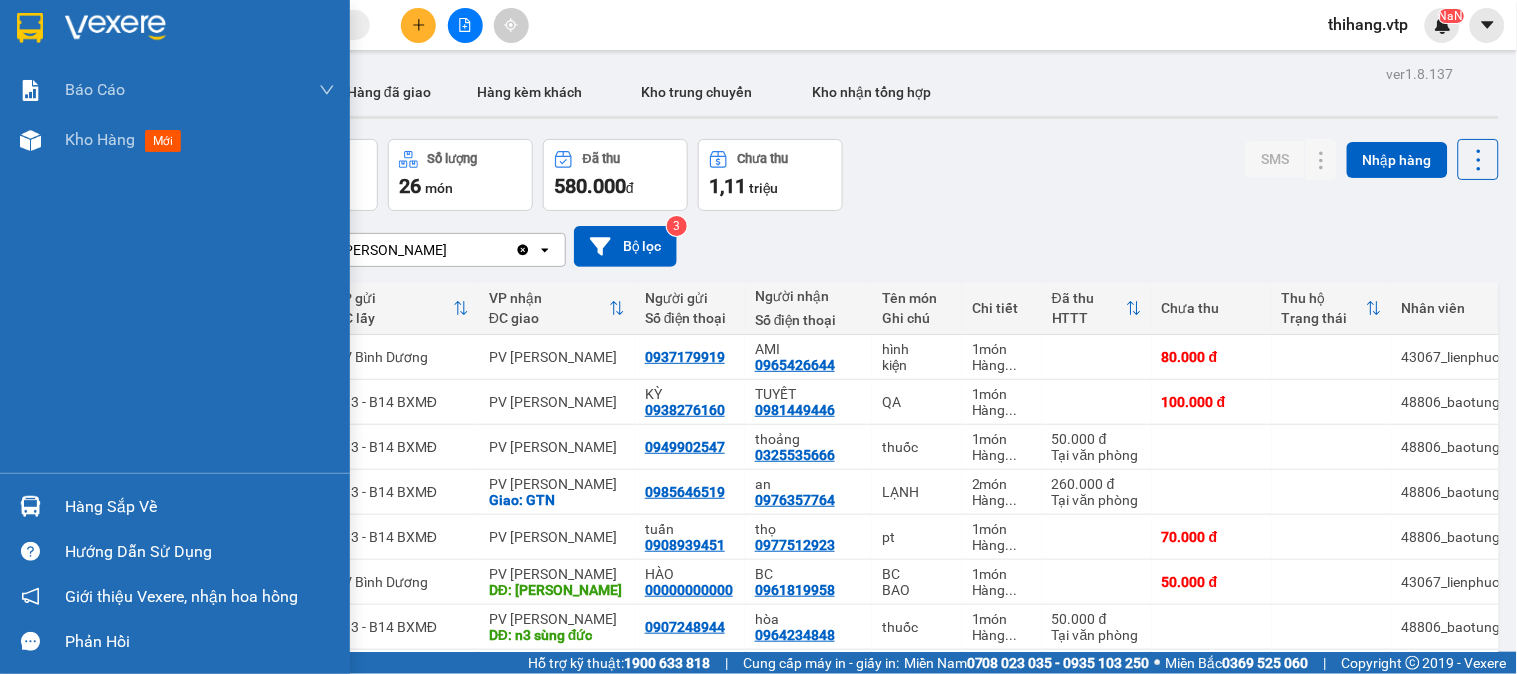 click on "Báo cáo dòng tiền (nhân viên) - mới" at bounding box center (175, 240) 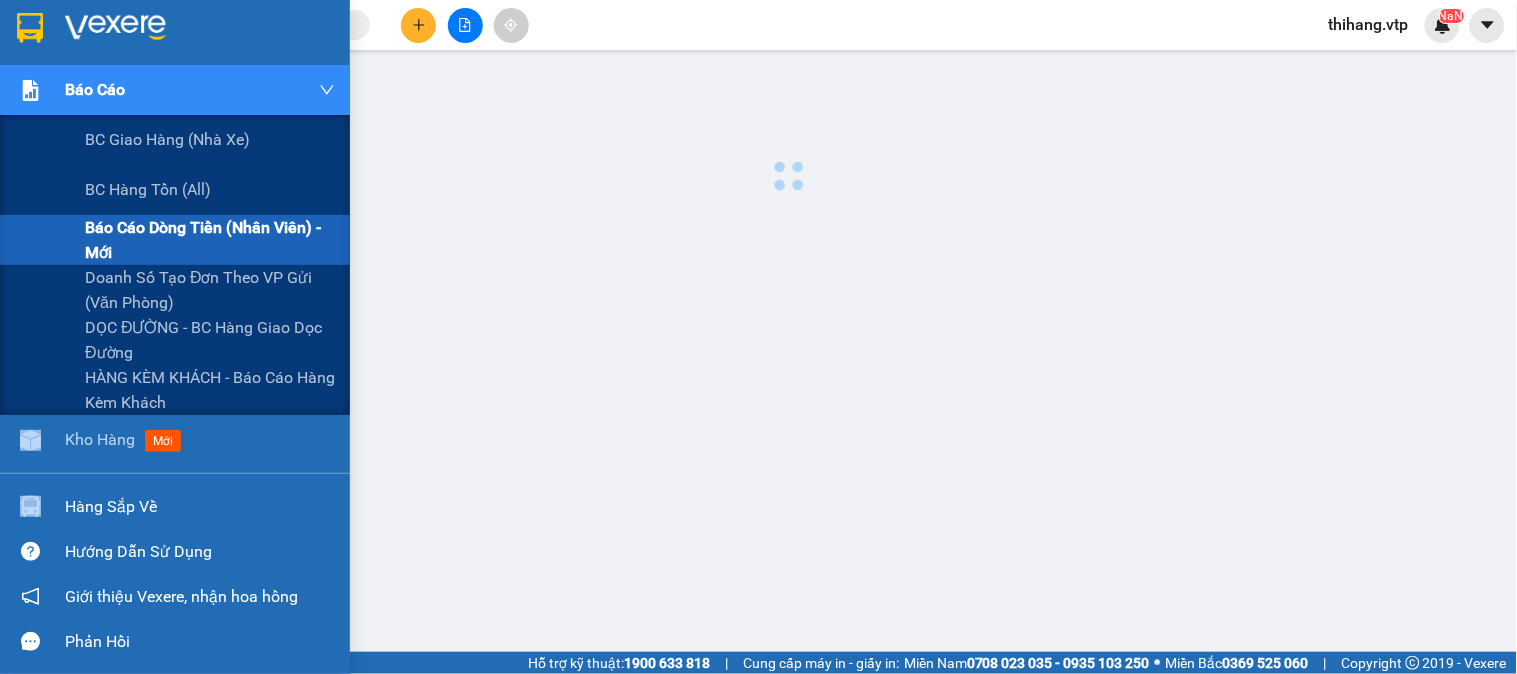 click on "Báo cáo dòng tiền (nhân viên) - mới" at bounding box center [175, 240] 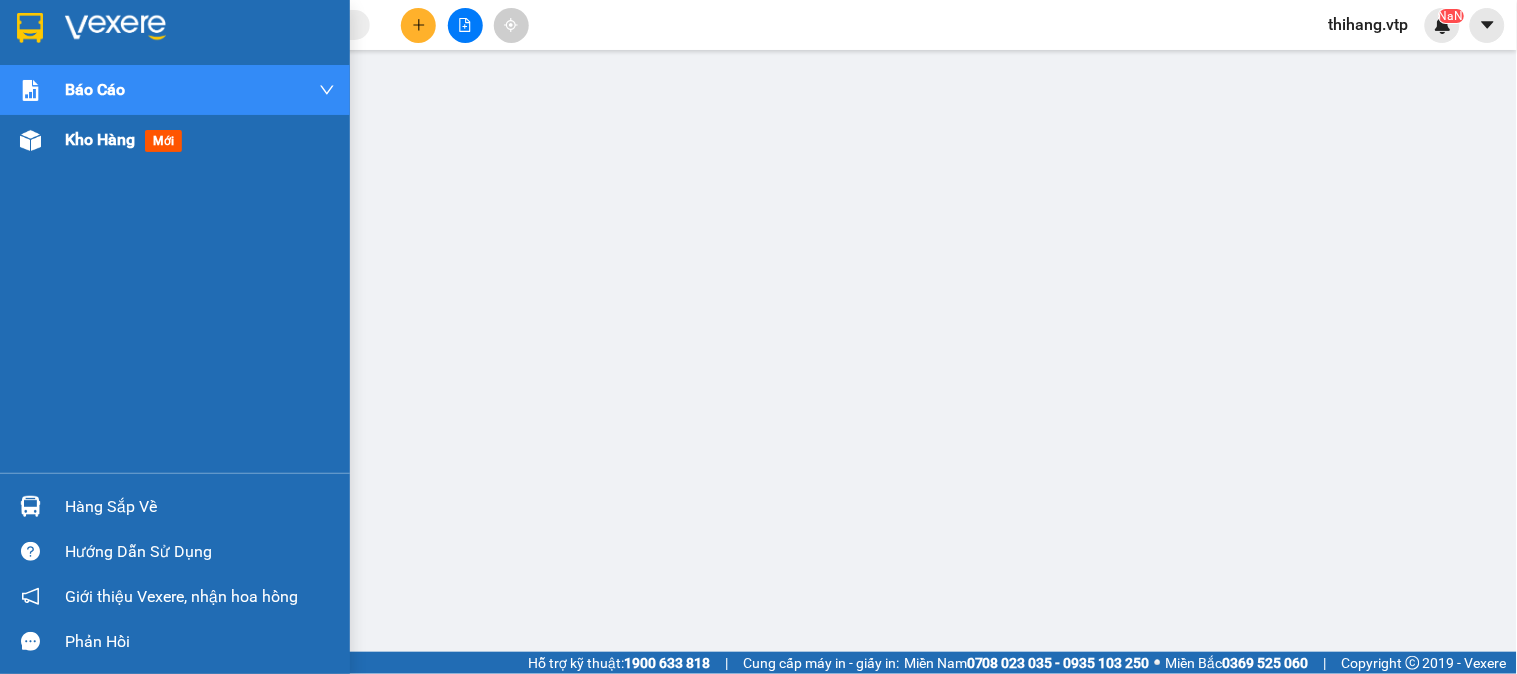 click on "Kho hàng" at bounding box center [100, 139] 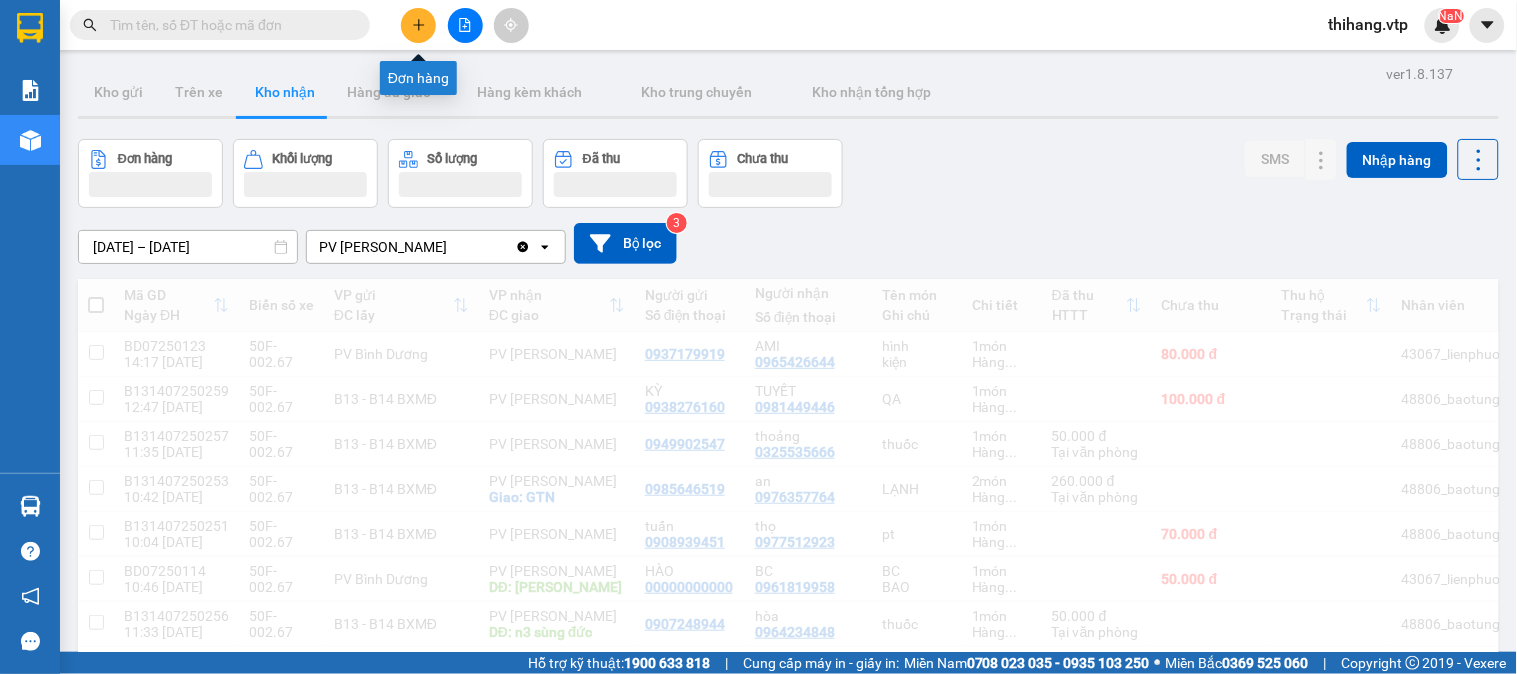 click at bounding box center [418, 25] 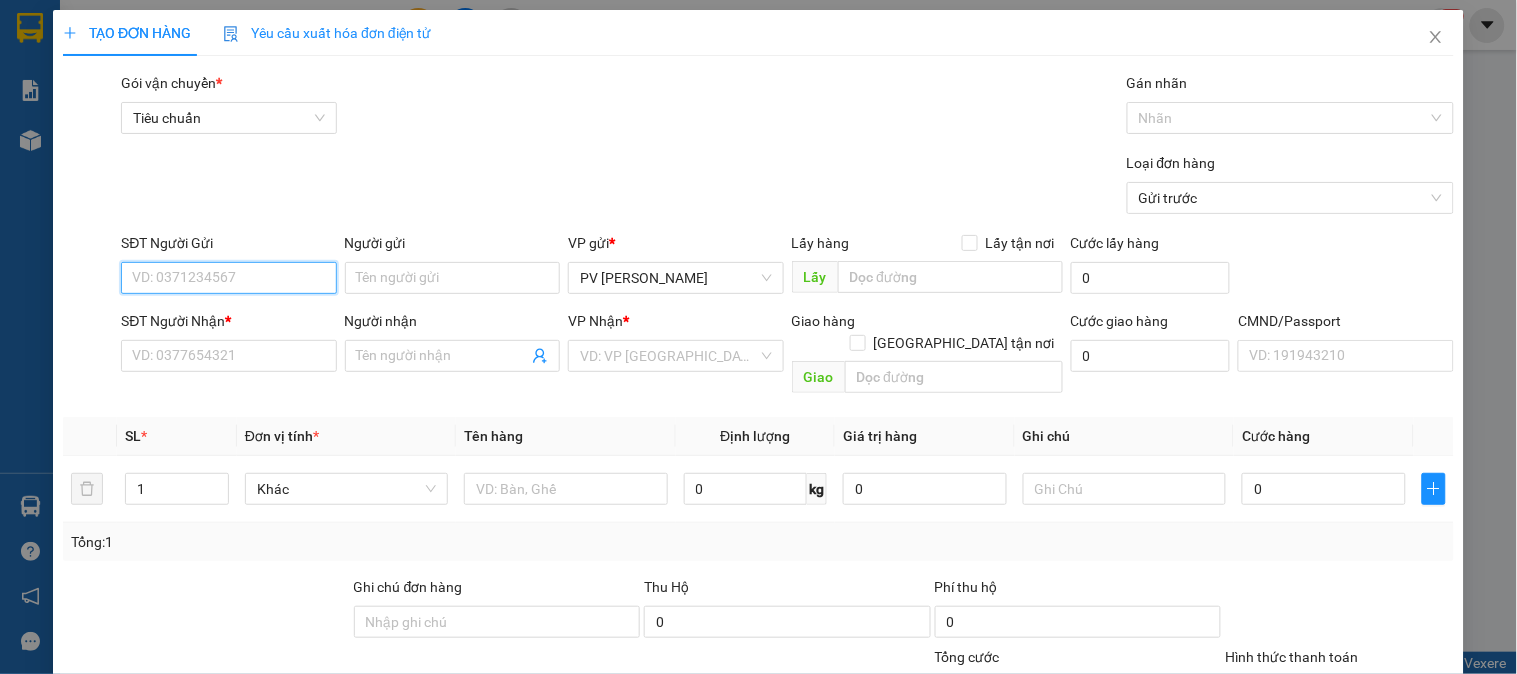click on "SĐT Người Gửi" at bounding box center [228, 278] 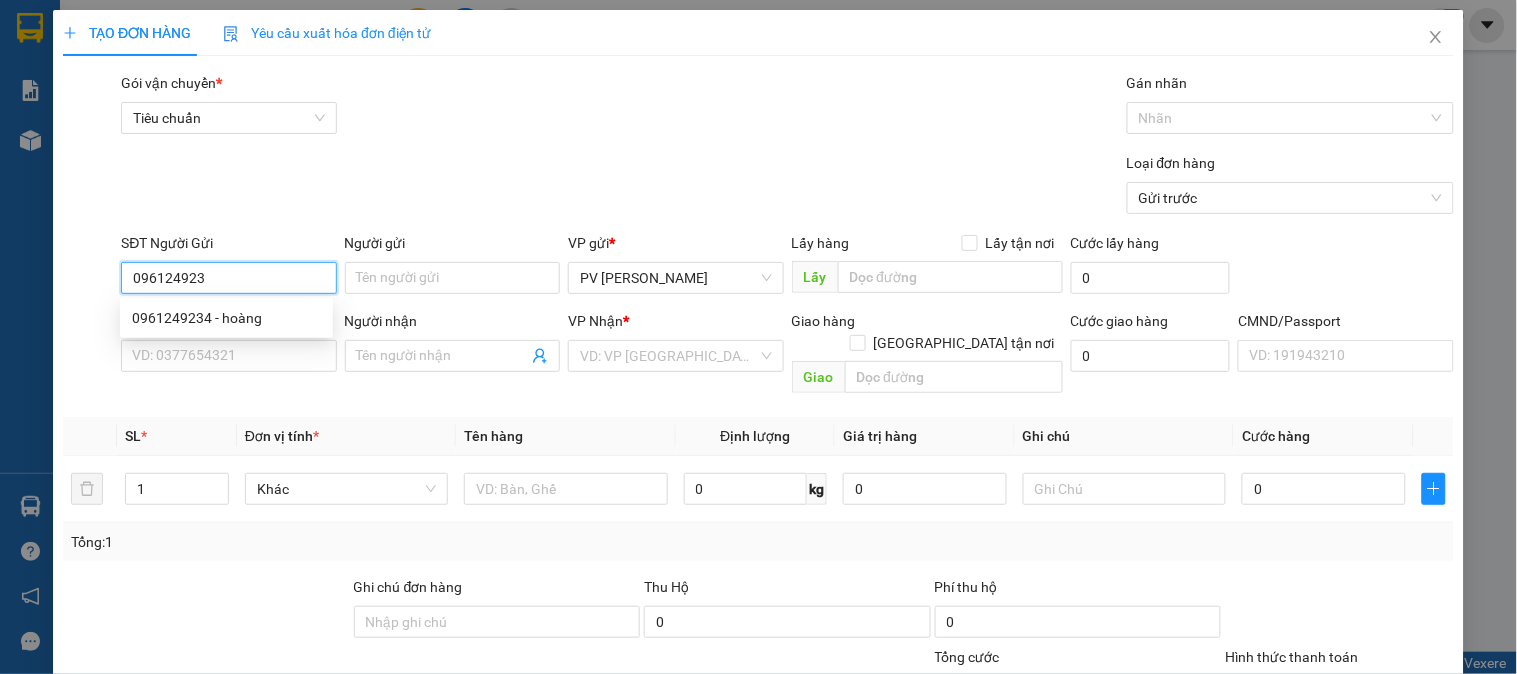 type on "0961249234" 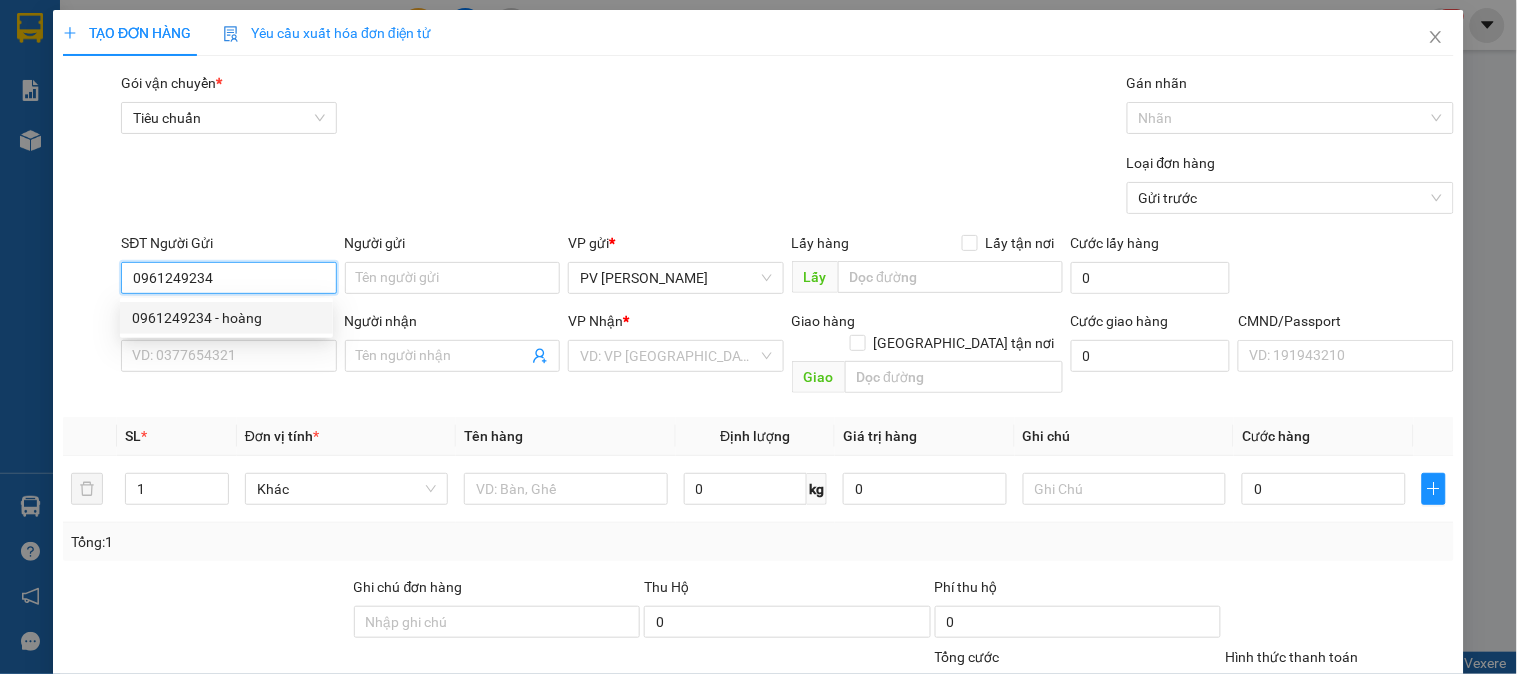 click on "0961249234 - hoàng" at bounding box center [226, 318] 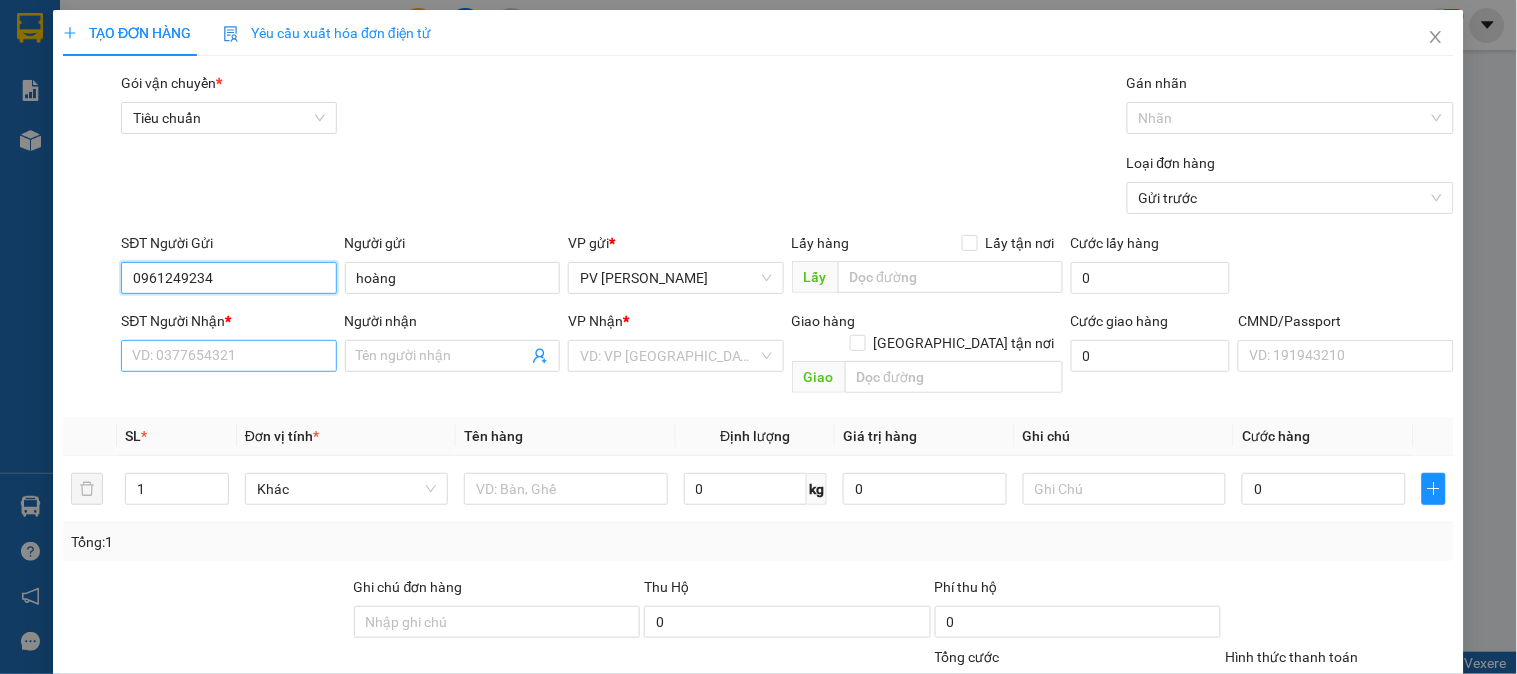 type on "0961249234" 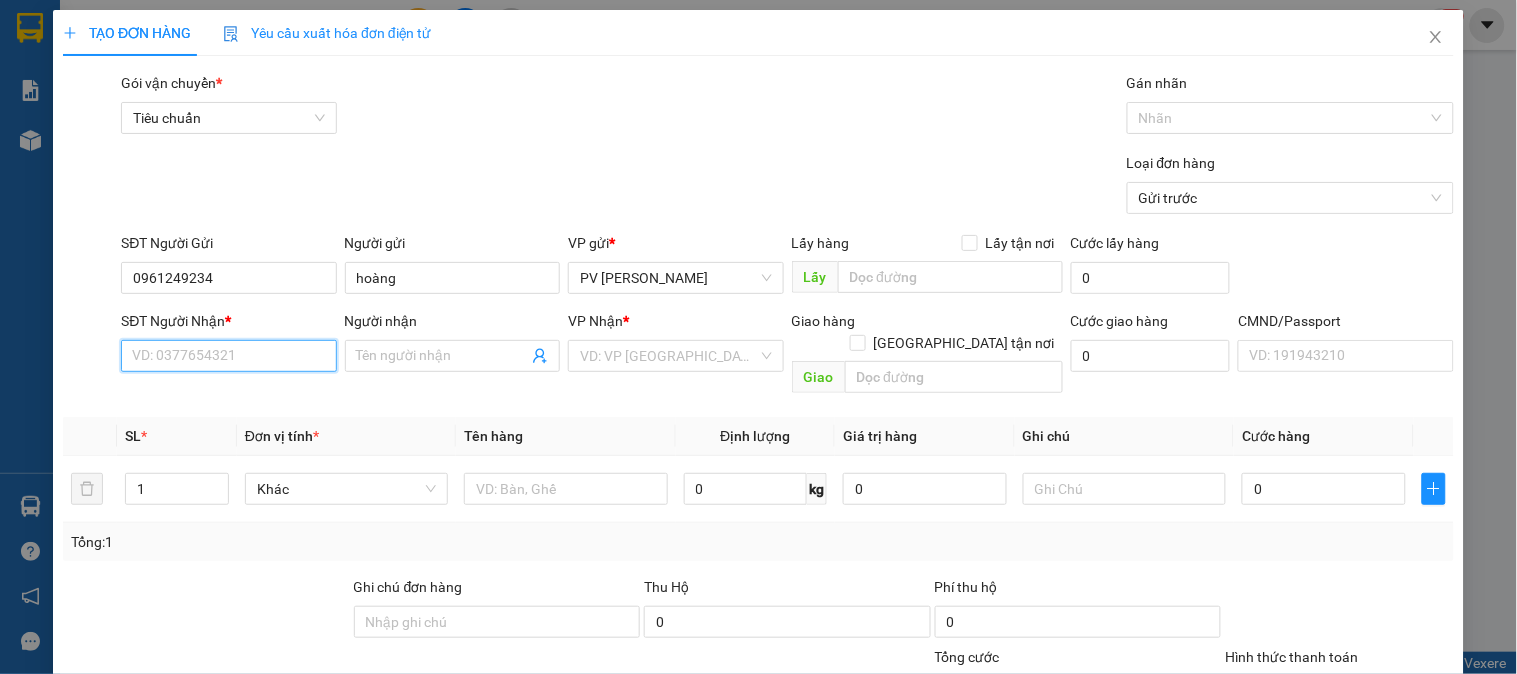 click on "SĐT Người Nhận  *" at bounding box center [228, 356] 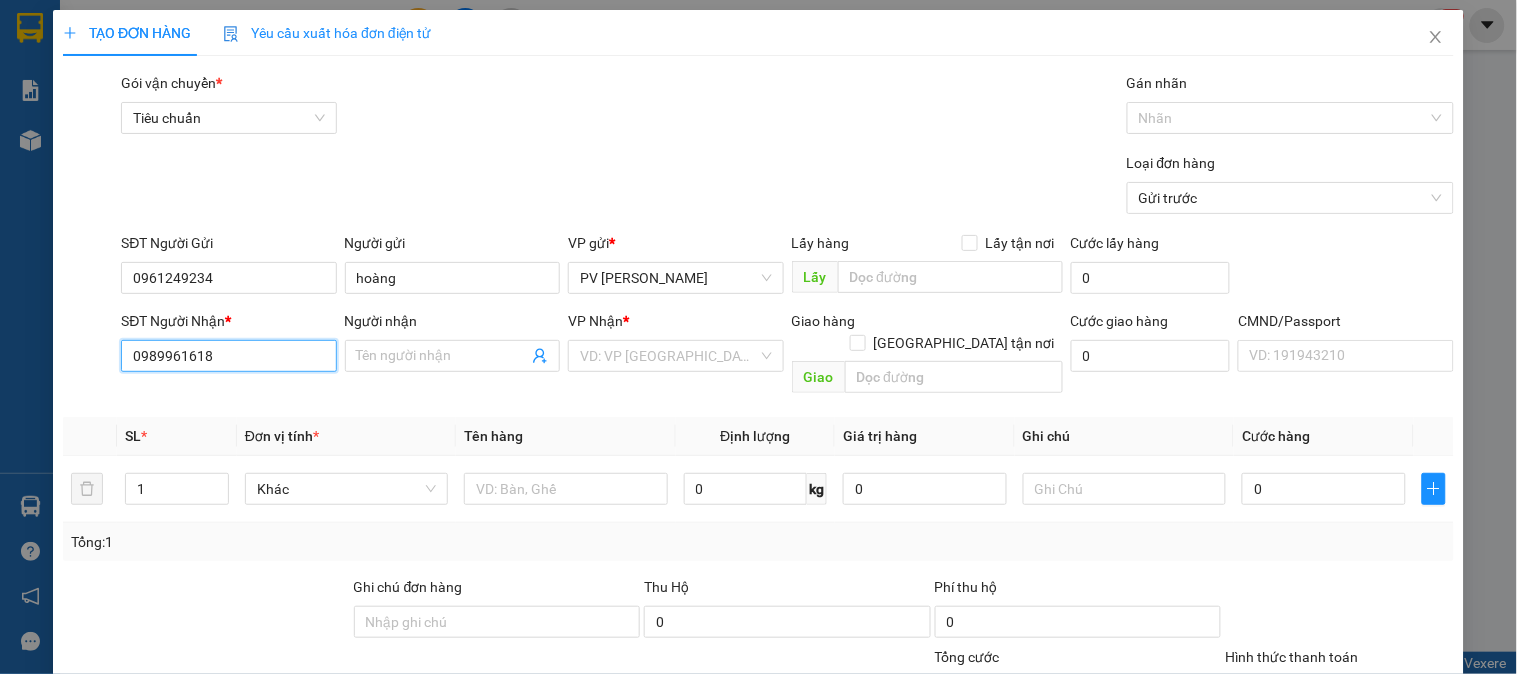 type on "0989961618" 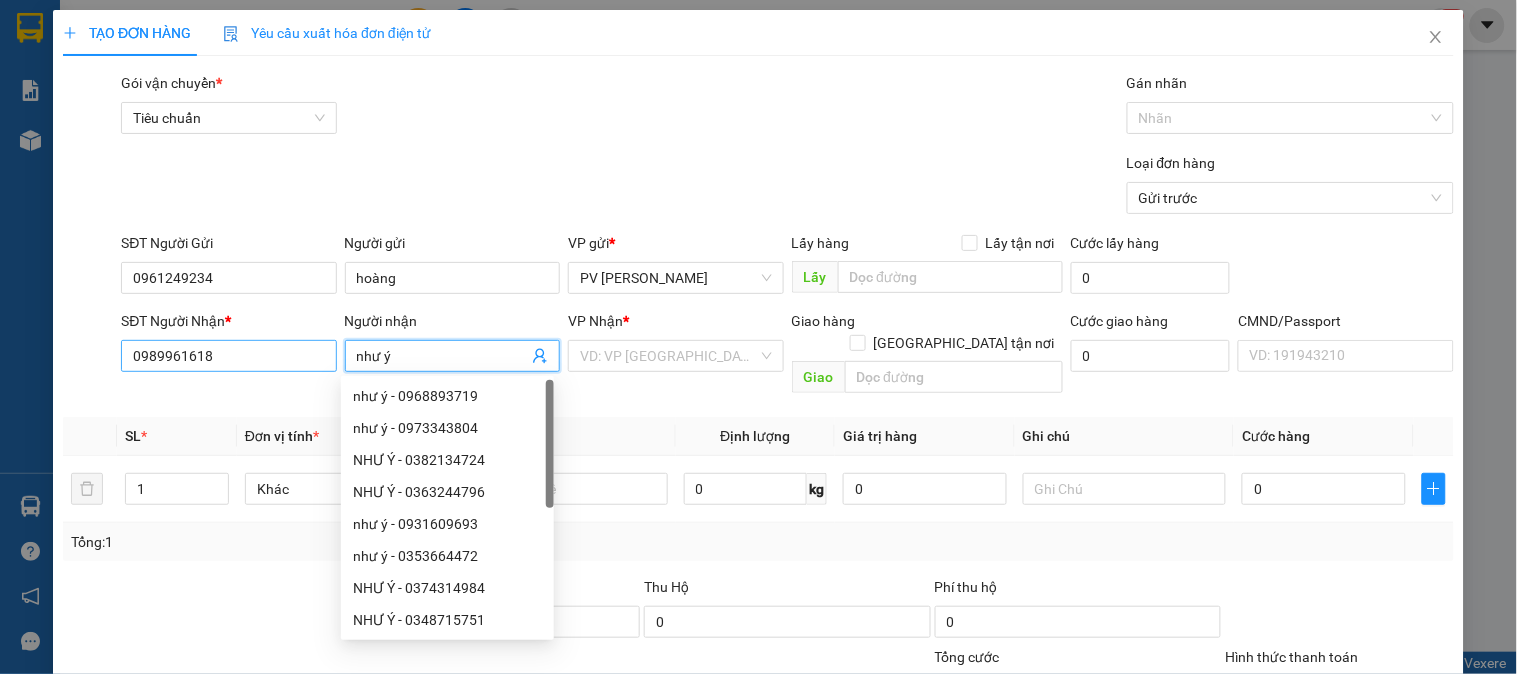 type on "như ý" 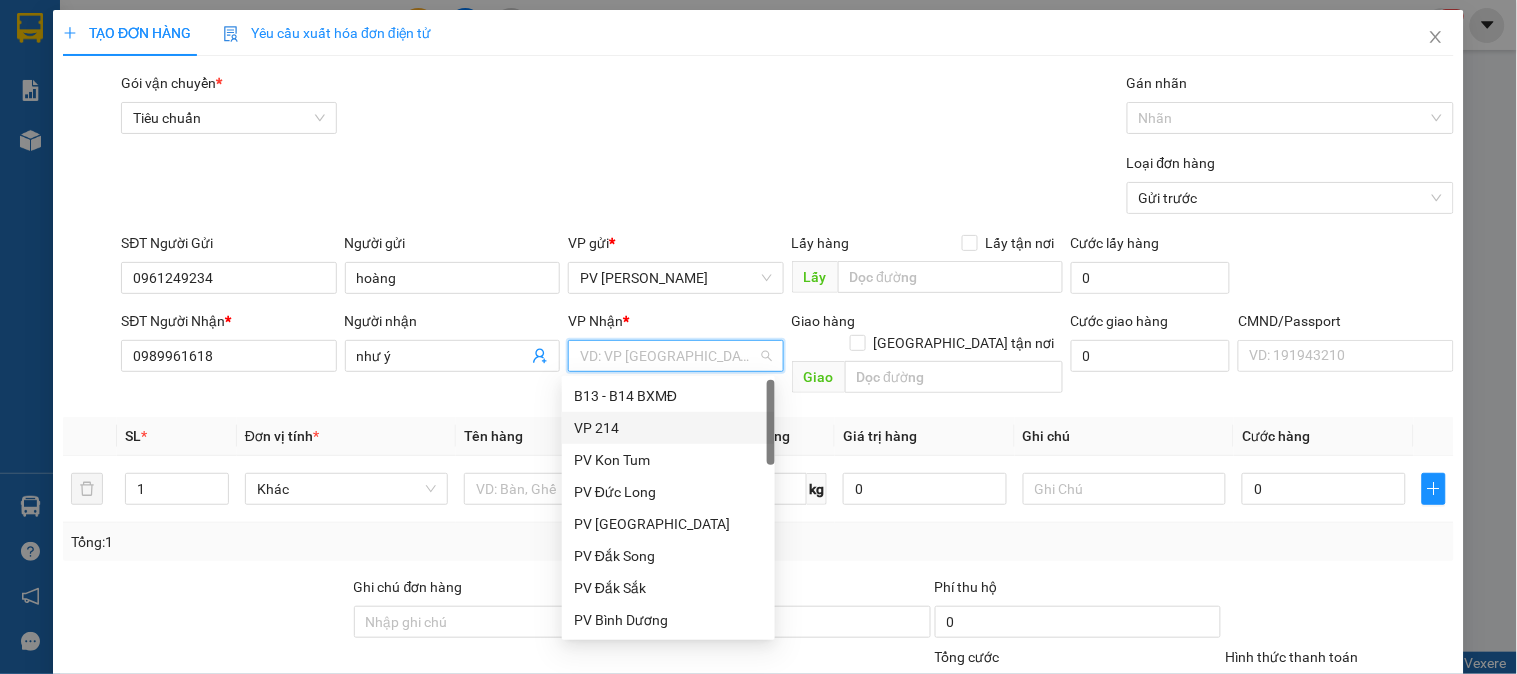 click on "VP 214" at bounding box center (668, 428) 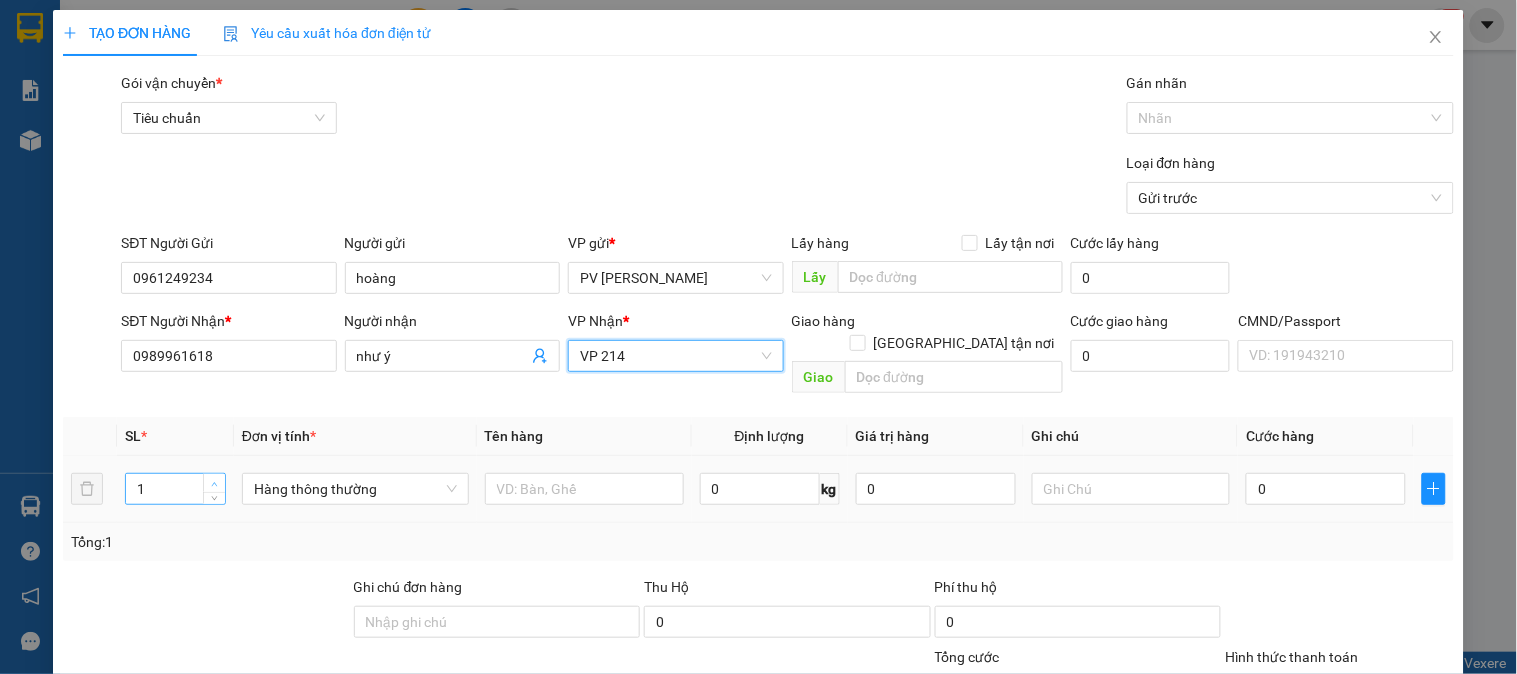 type on "2" 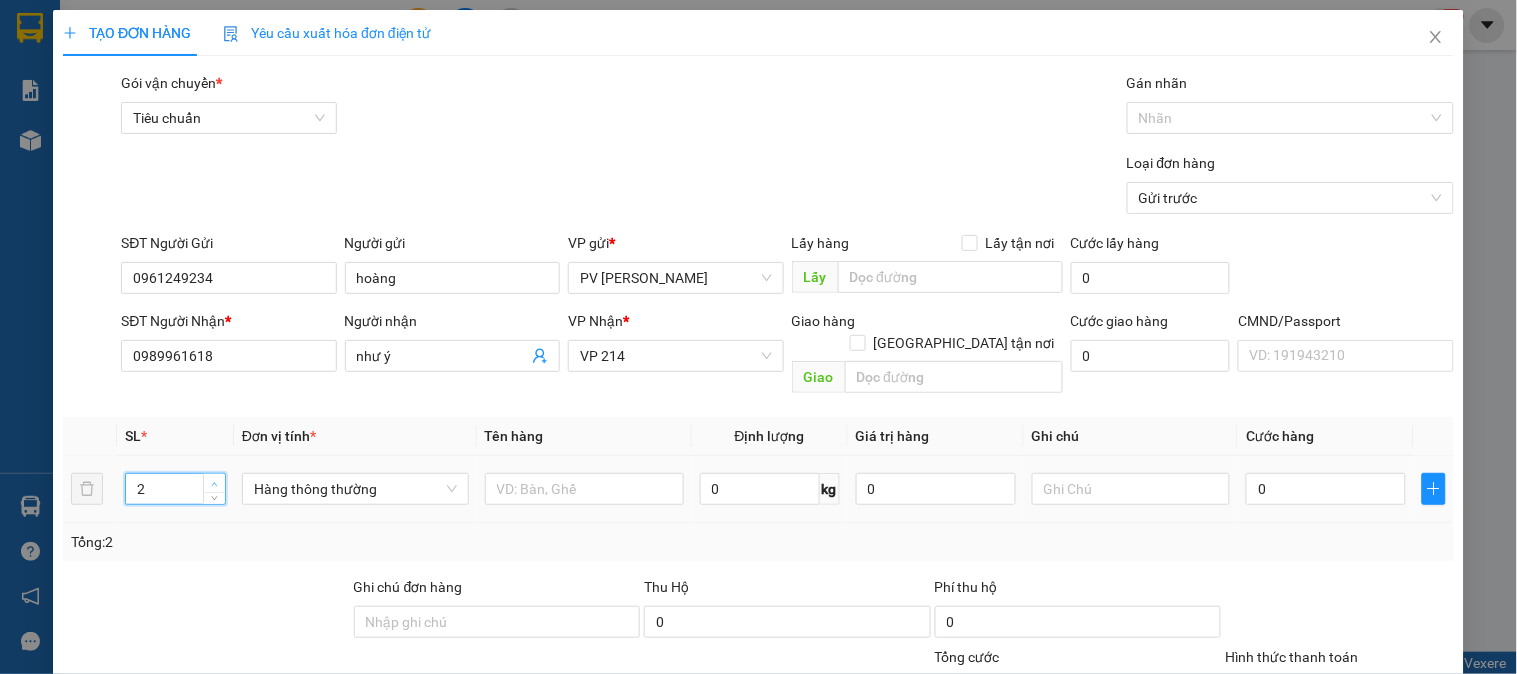 click 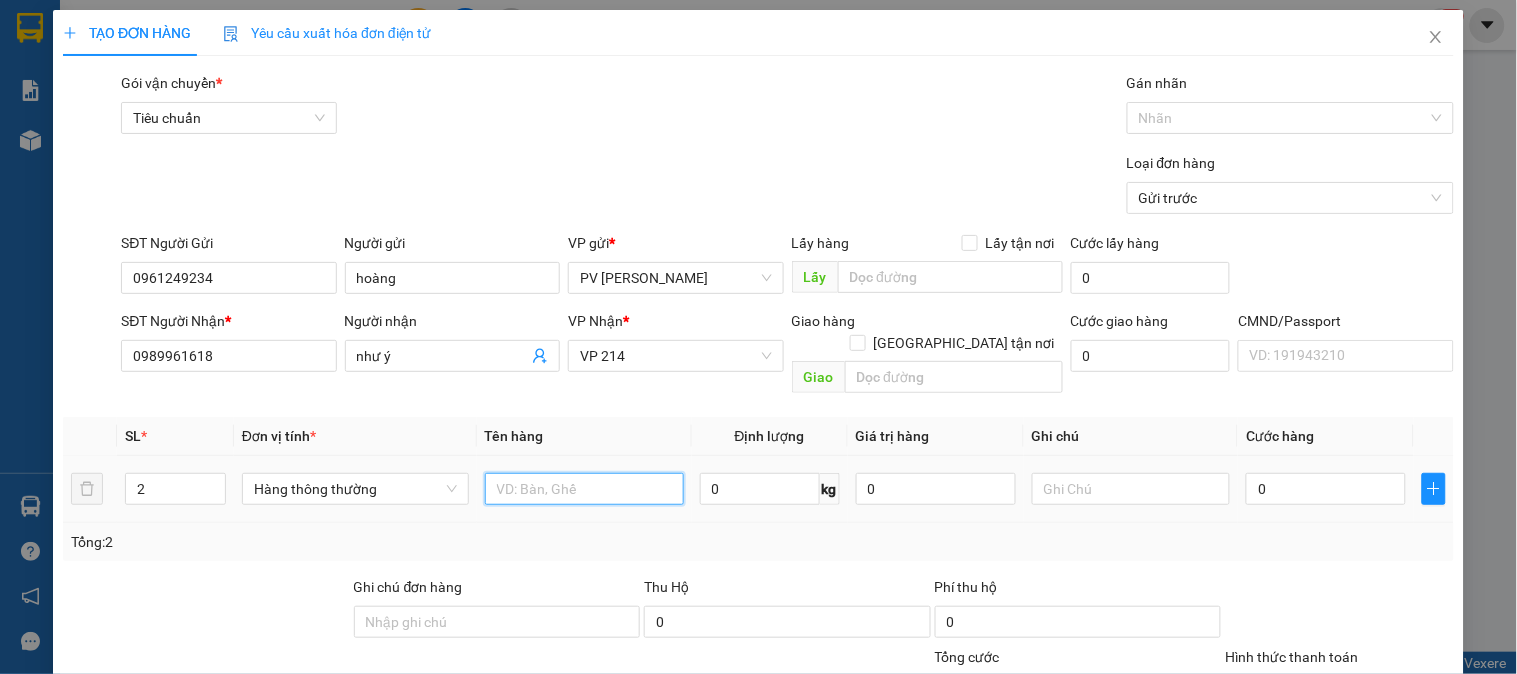 click at bounding box center (584, 489) 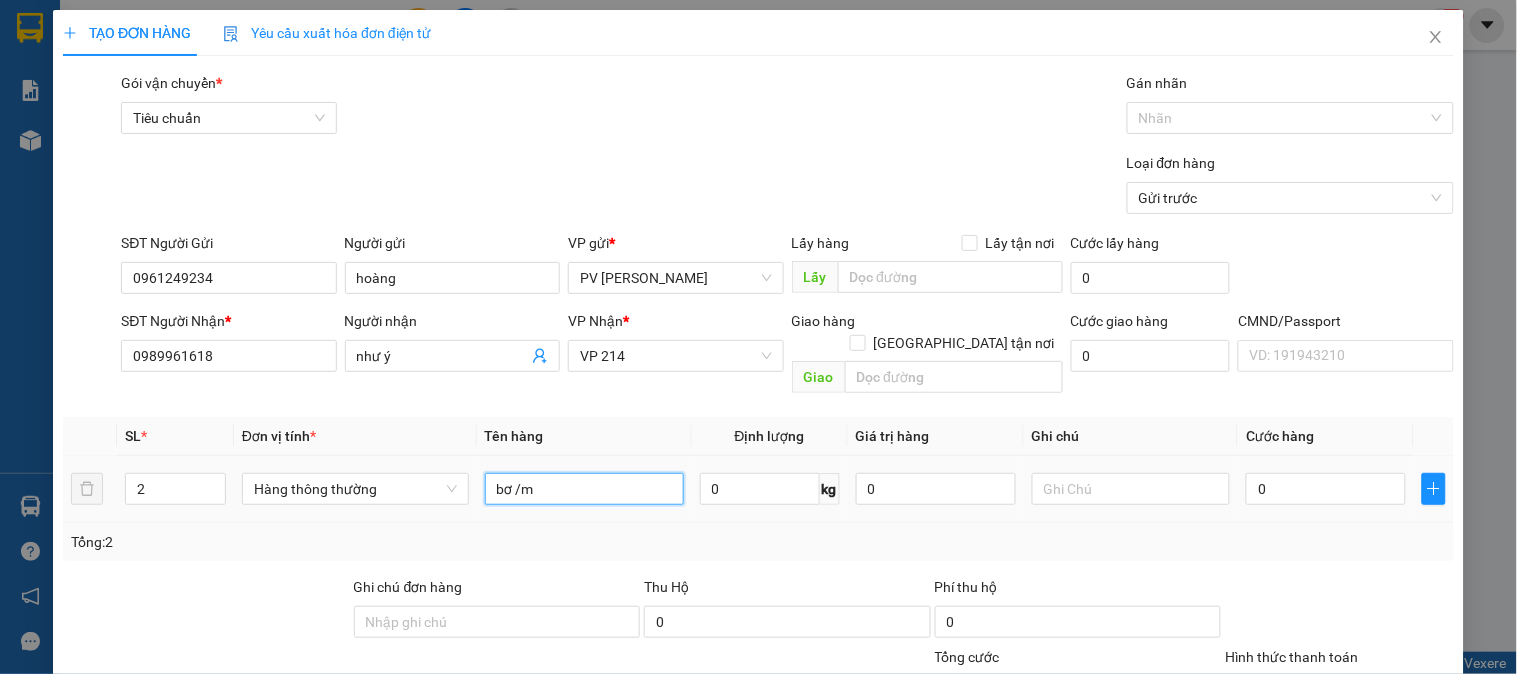 click on "bơ /m" at bounding box center [584, 489] 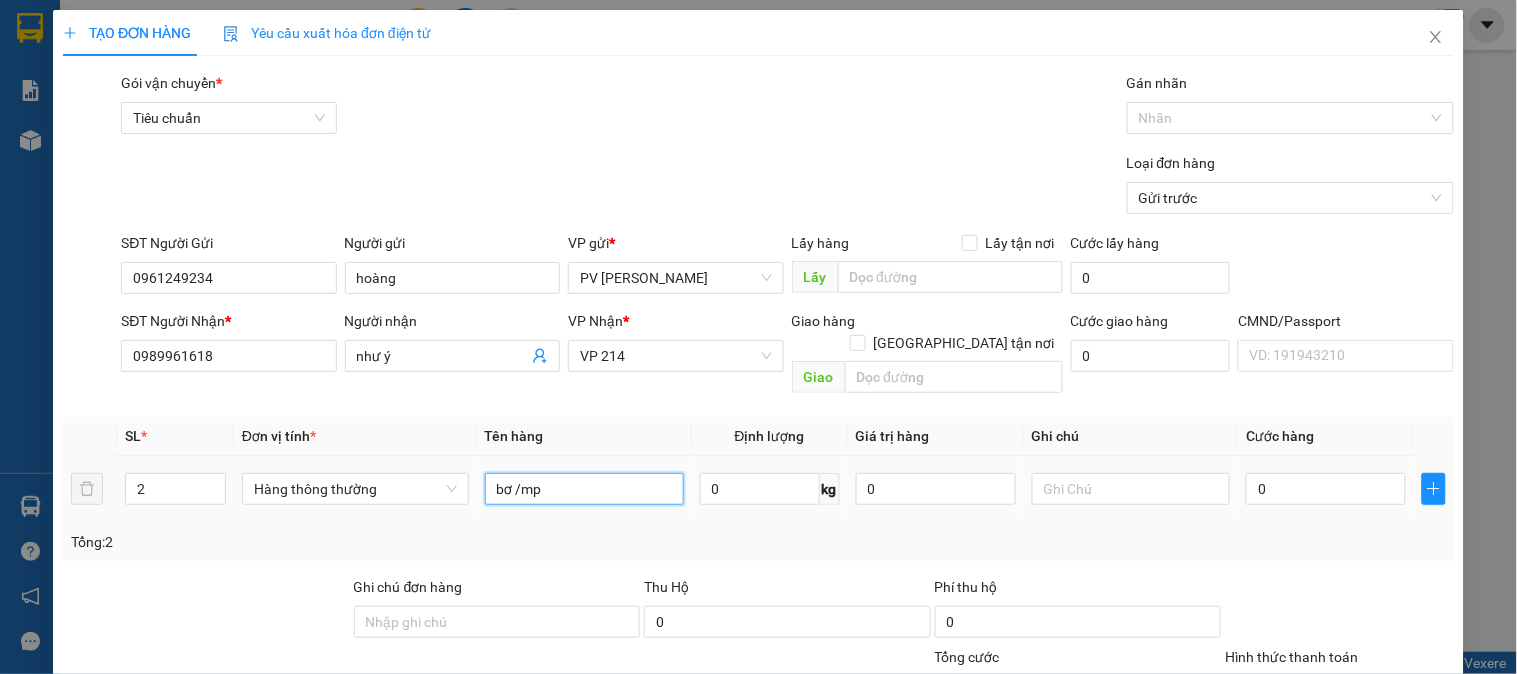 type on "bơ /mp" 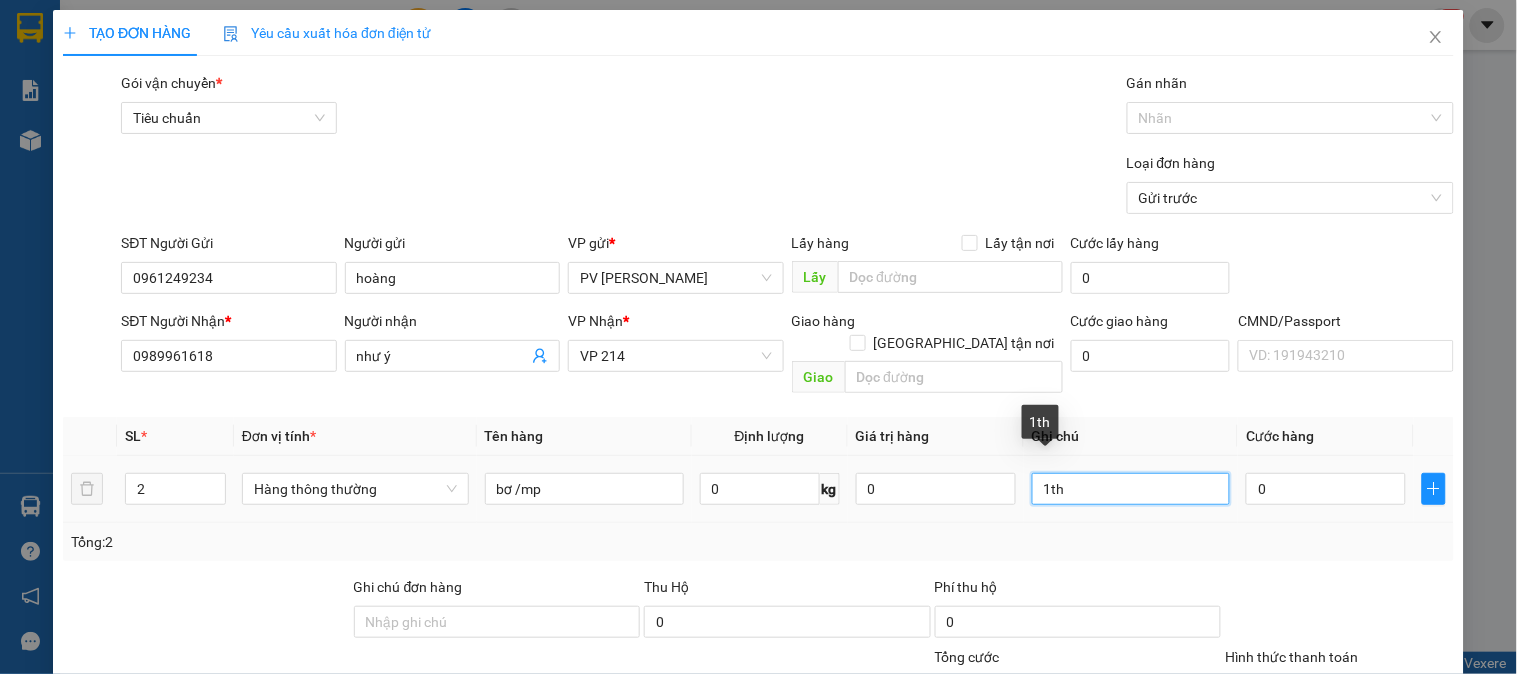 click on "1th" at bounding box center [1131, 489] 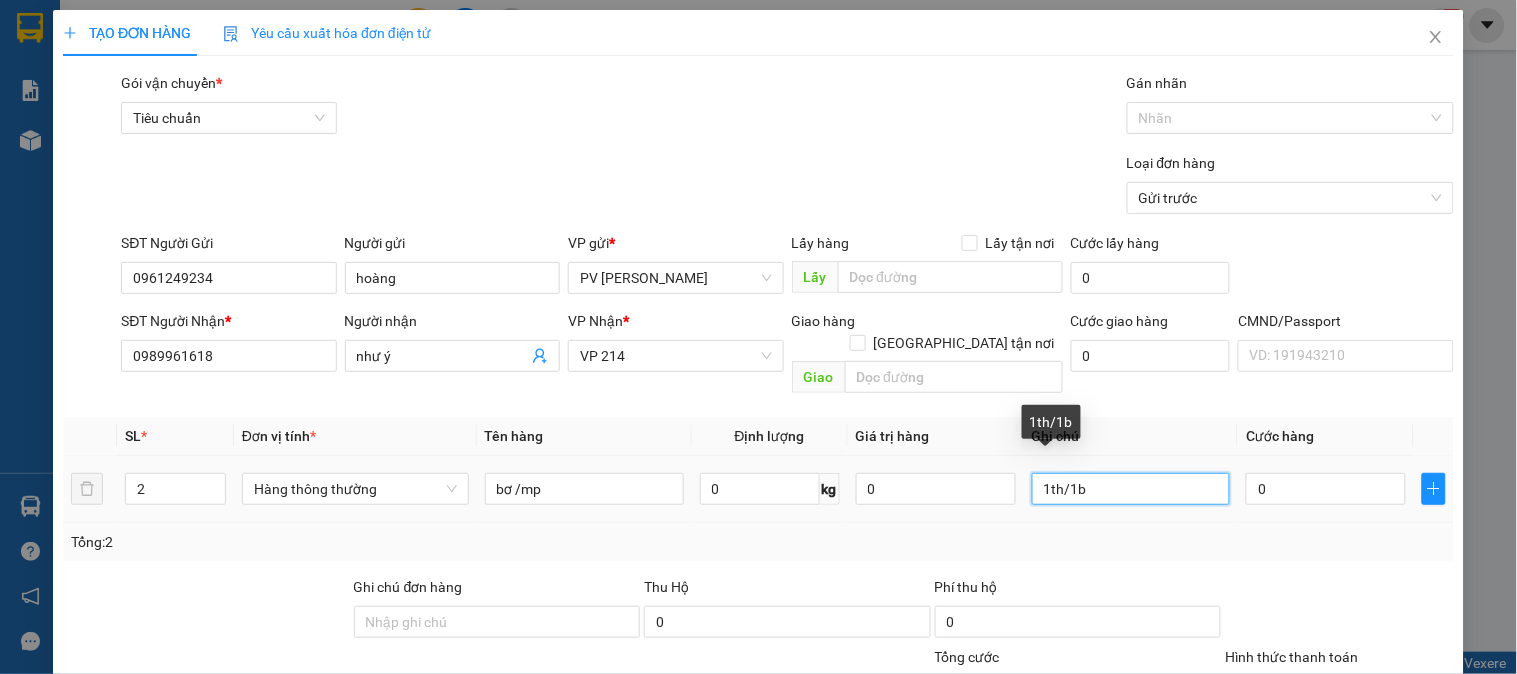 type on "1th/1b" 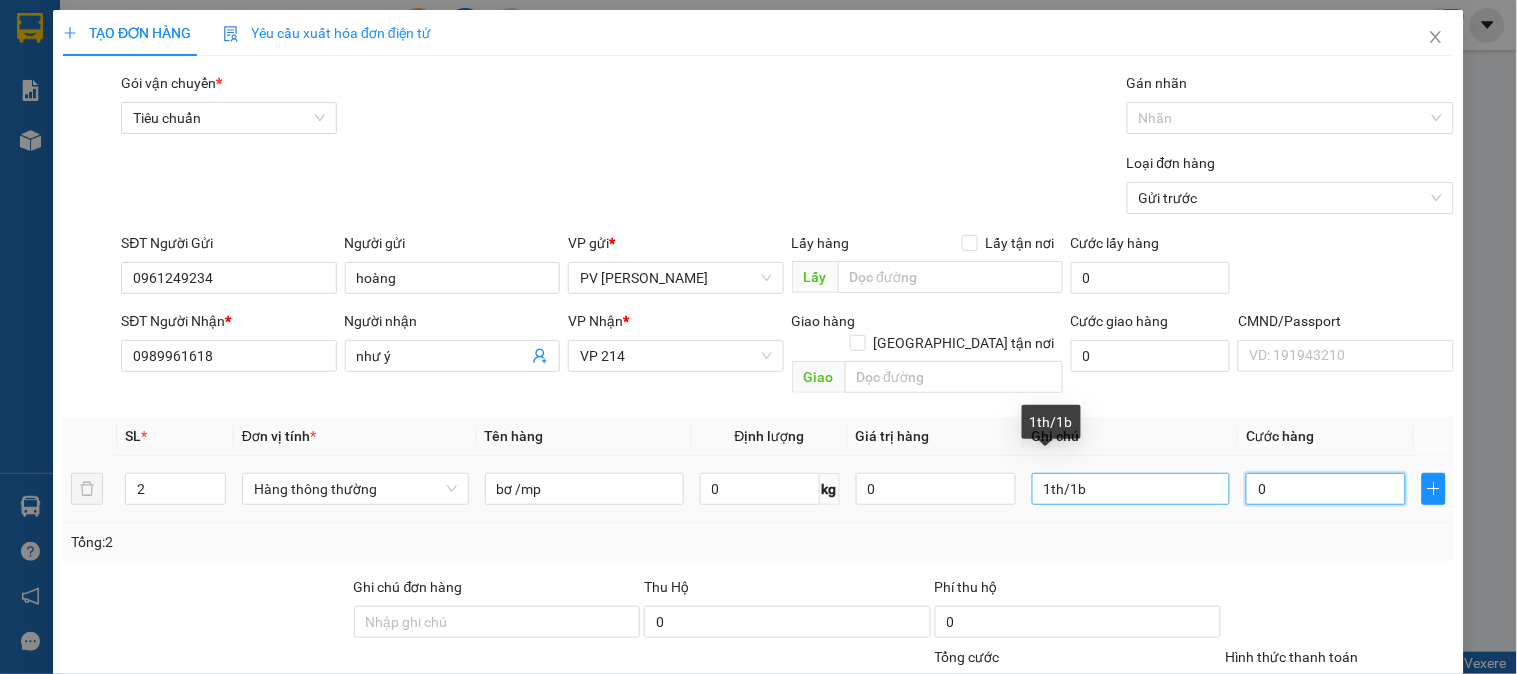 type on "8" 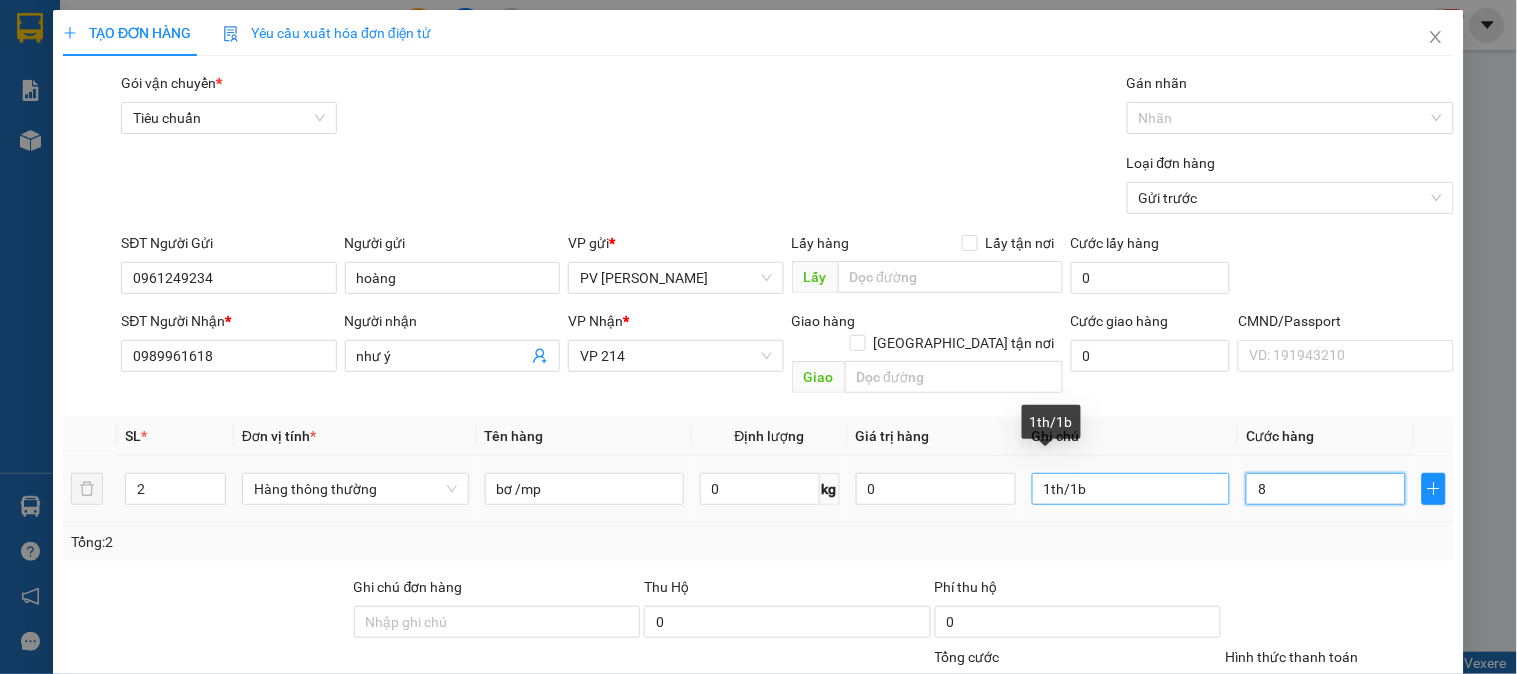 type on "80" 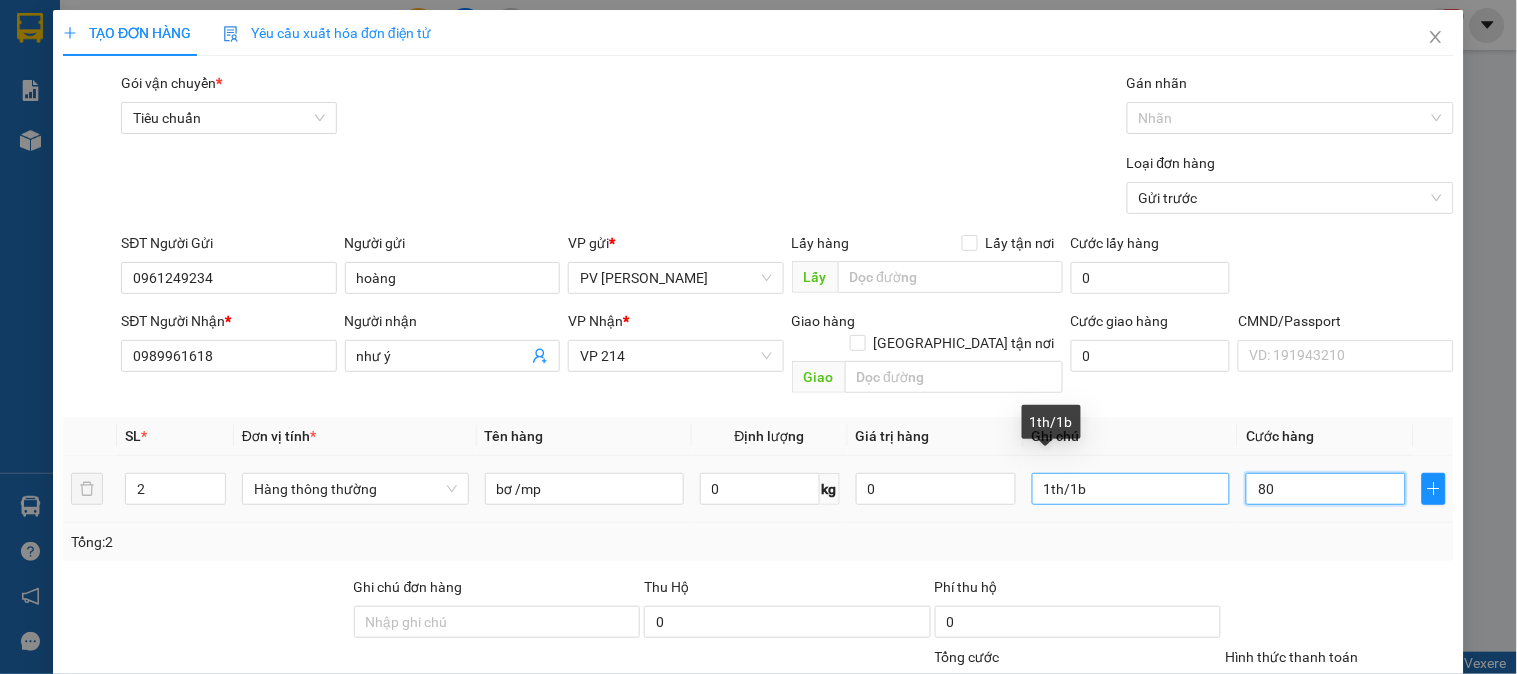 type on "800" 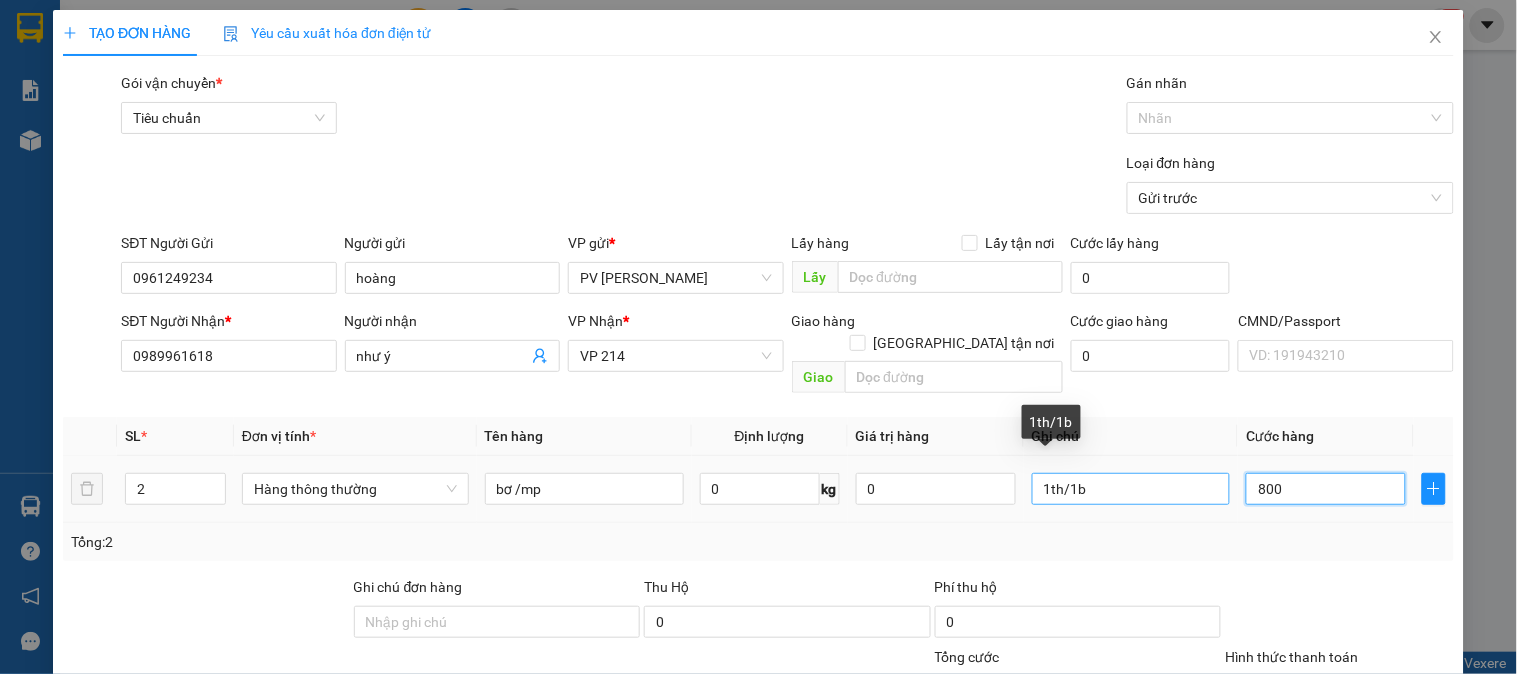 type on "8.000" 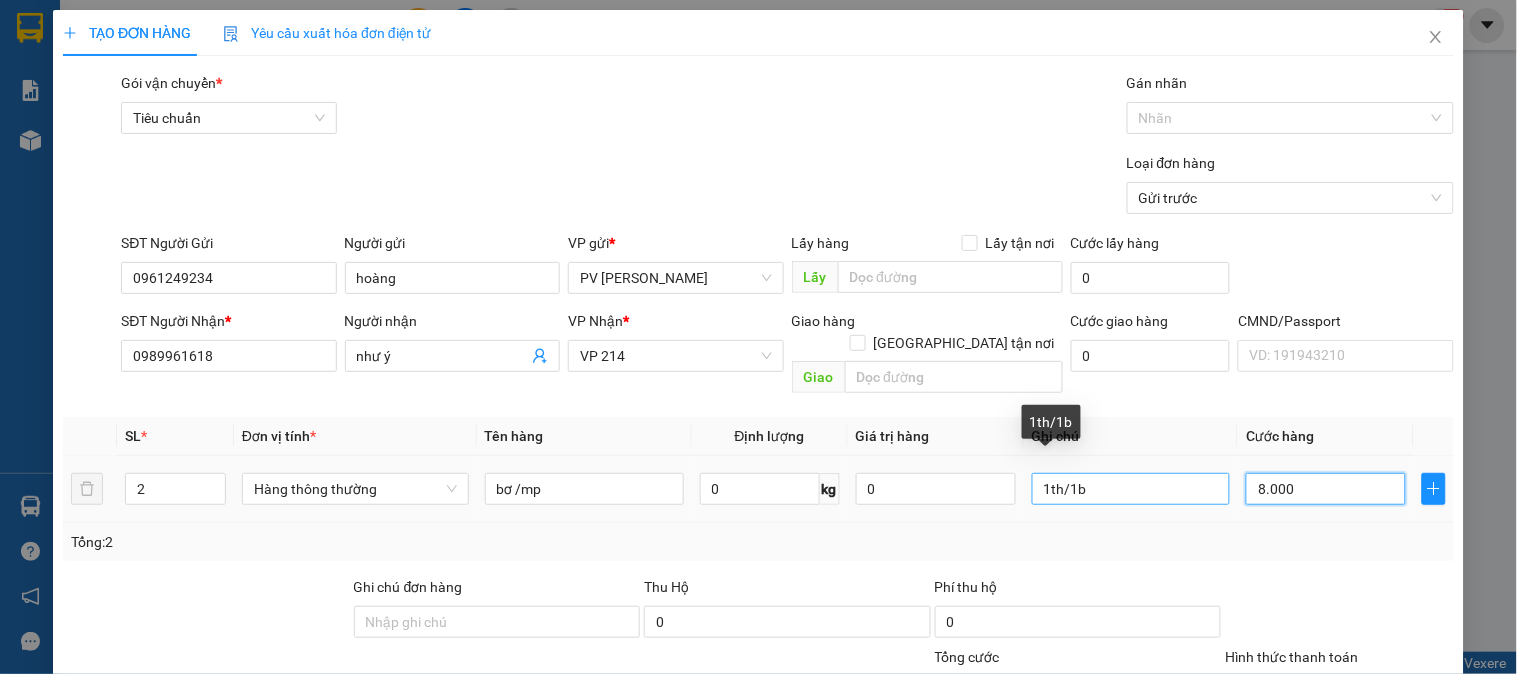 type on "80.000" 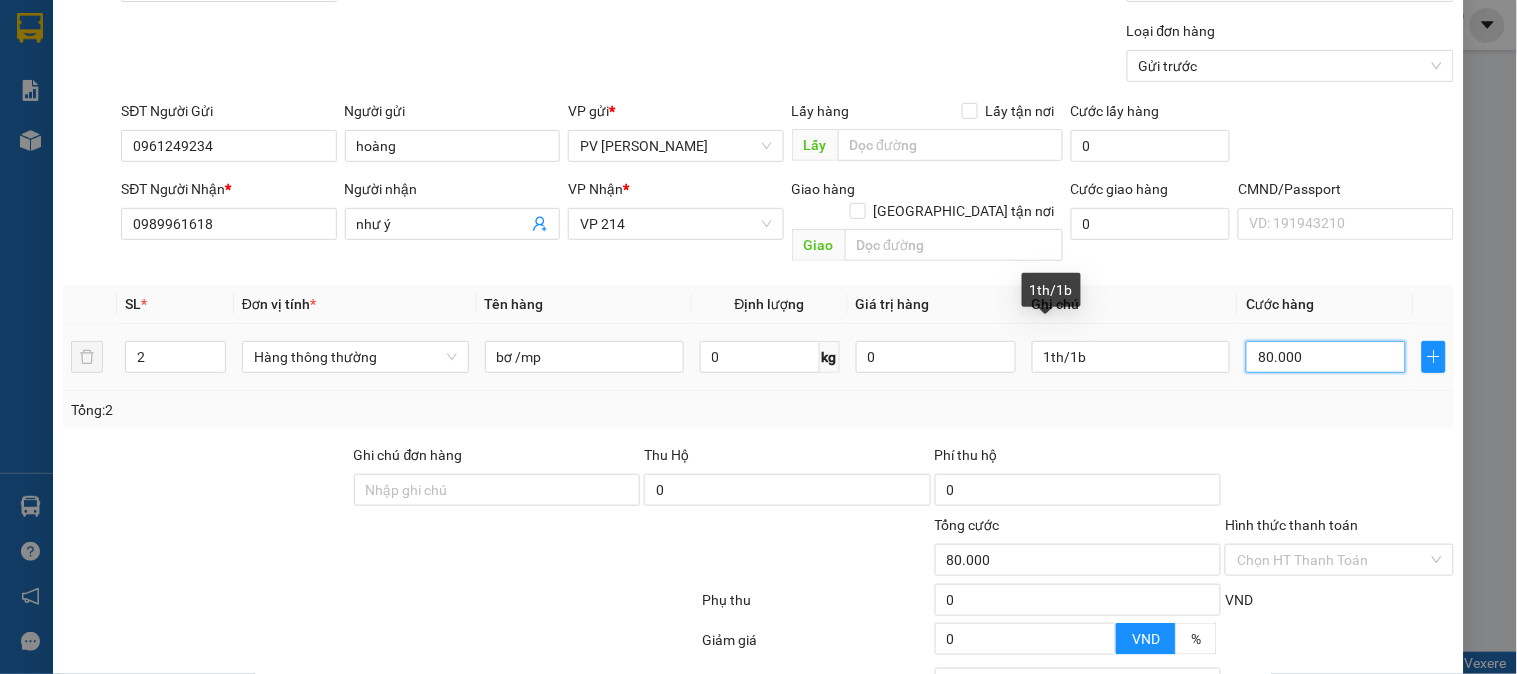 scroll, scrollTop: 287, scrollLeft: 0, axis: vertical 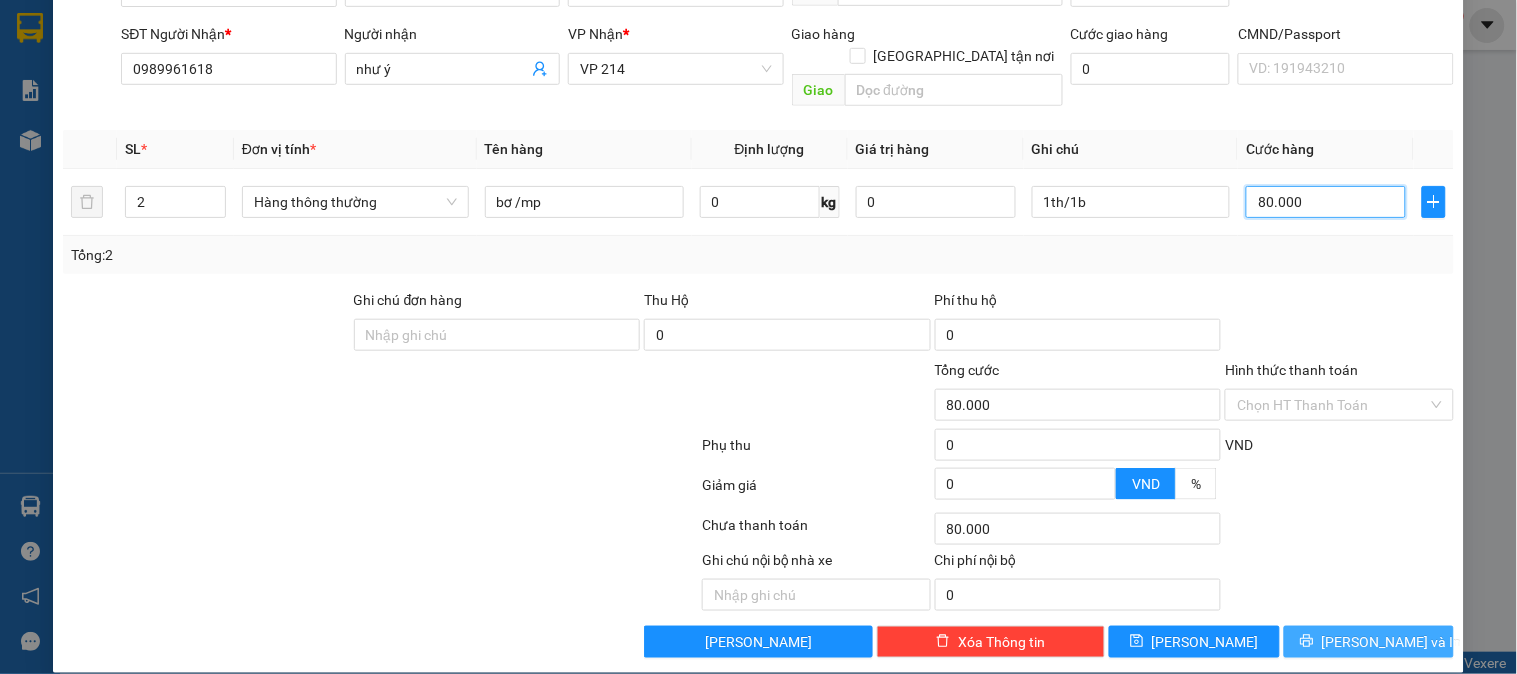 type on "80.000" 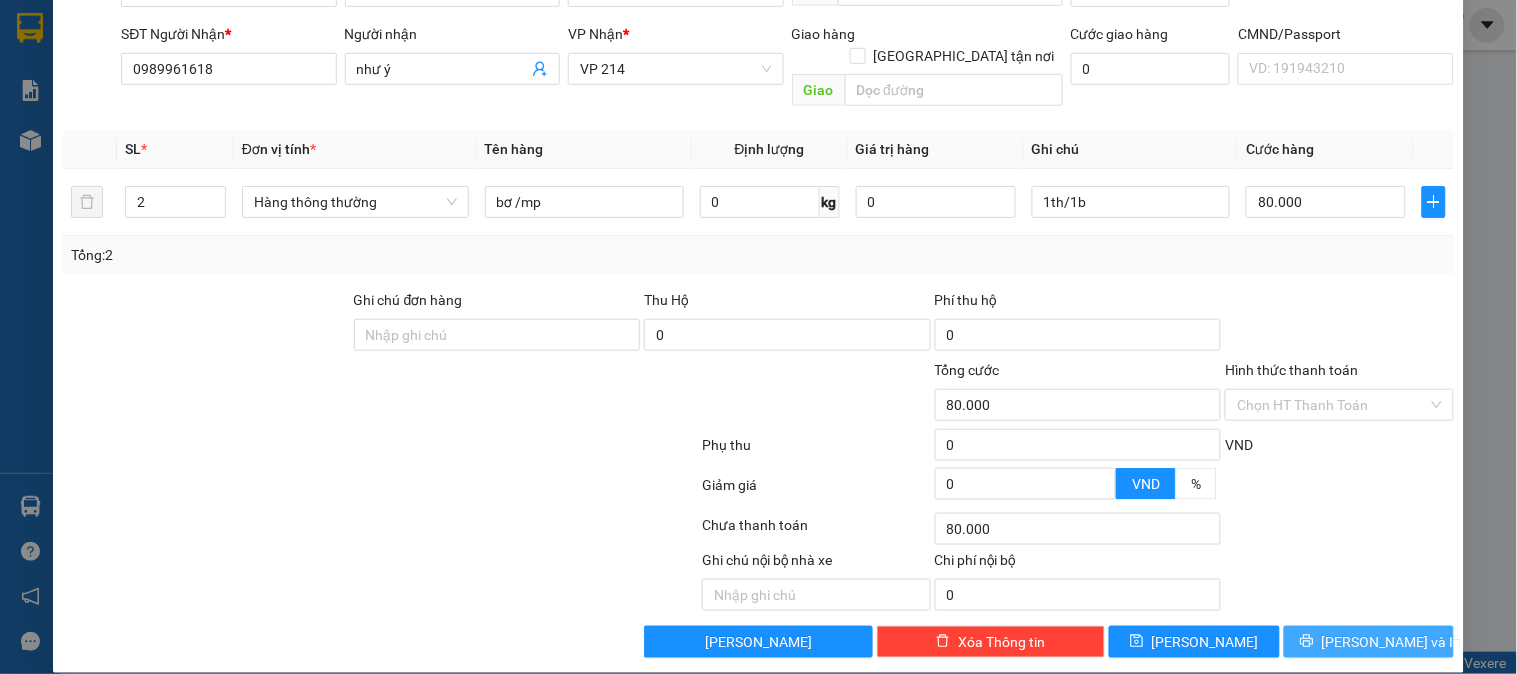 click 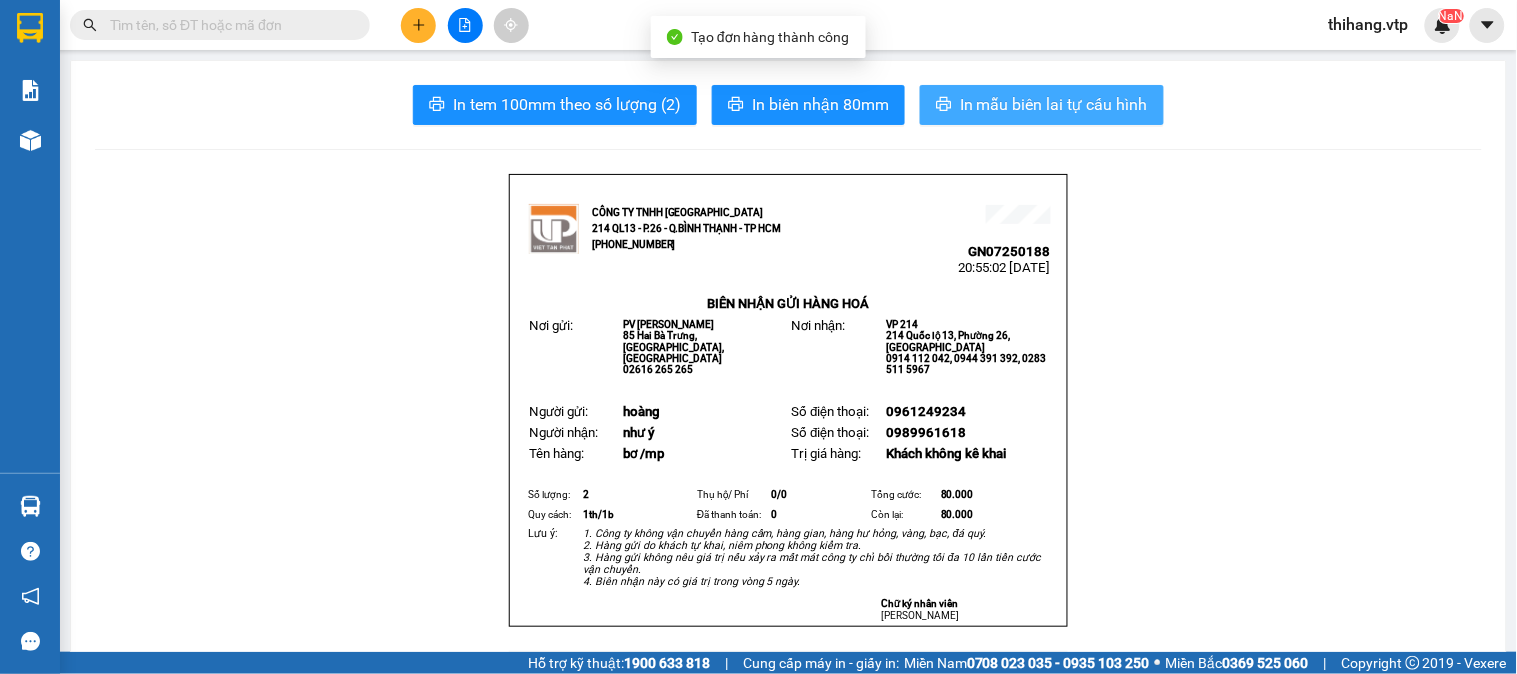 click on "In mẫu biên lai tự cấu hình" at bounding box center (1054, 104) 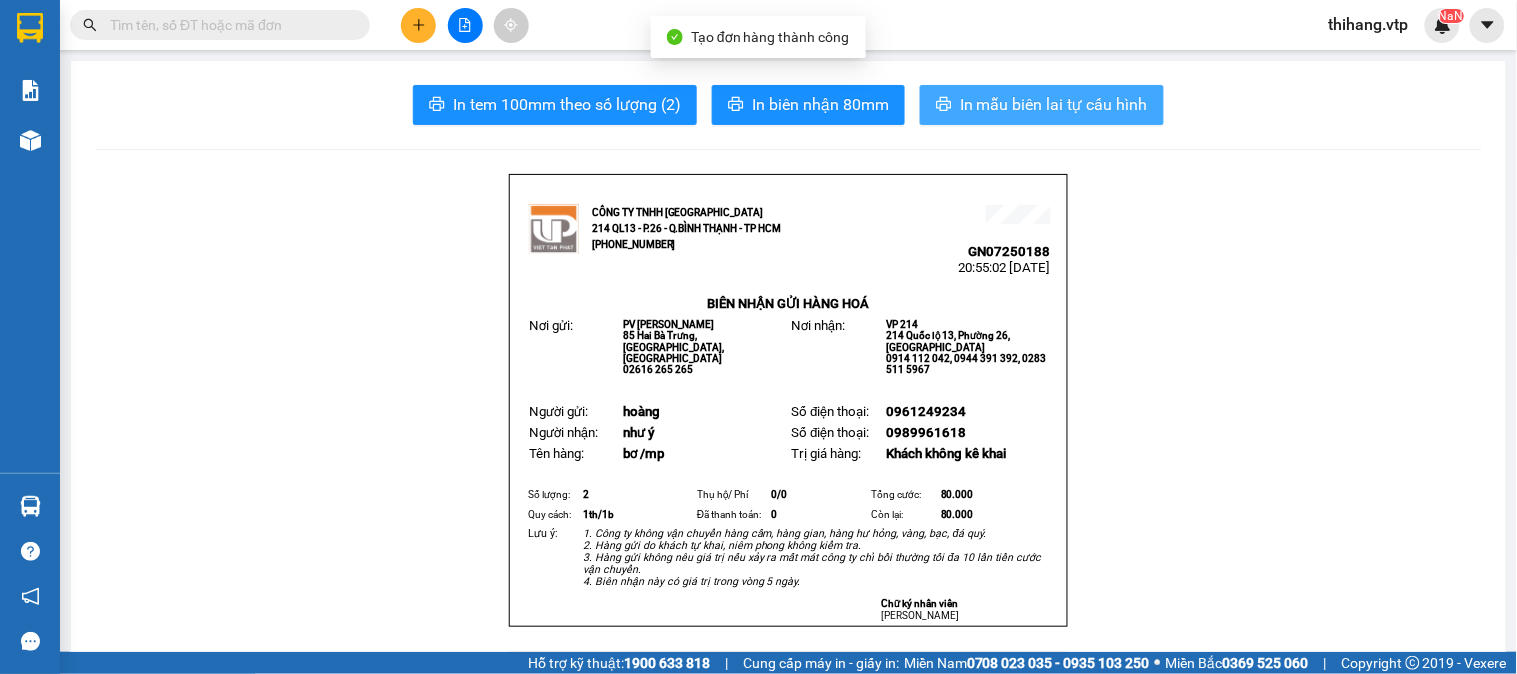 scroll, scrollTop: 0, scrollLeft: 0, axis: both 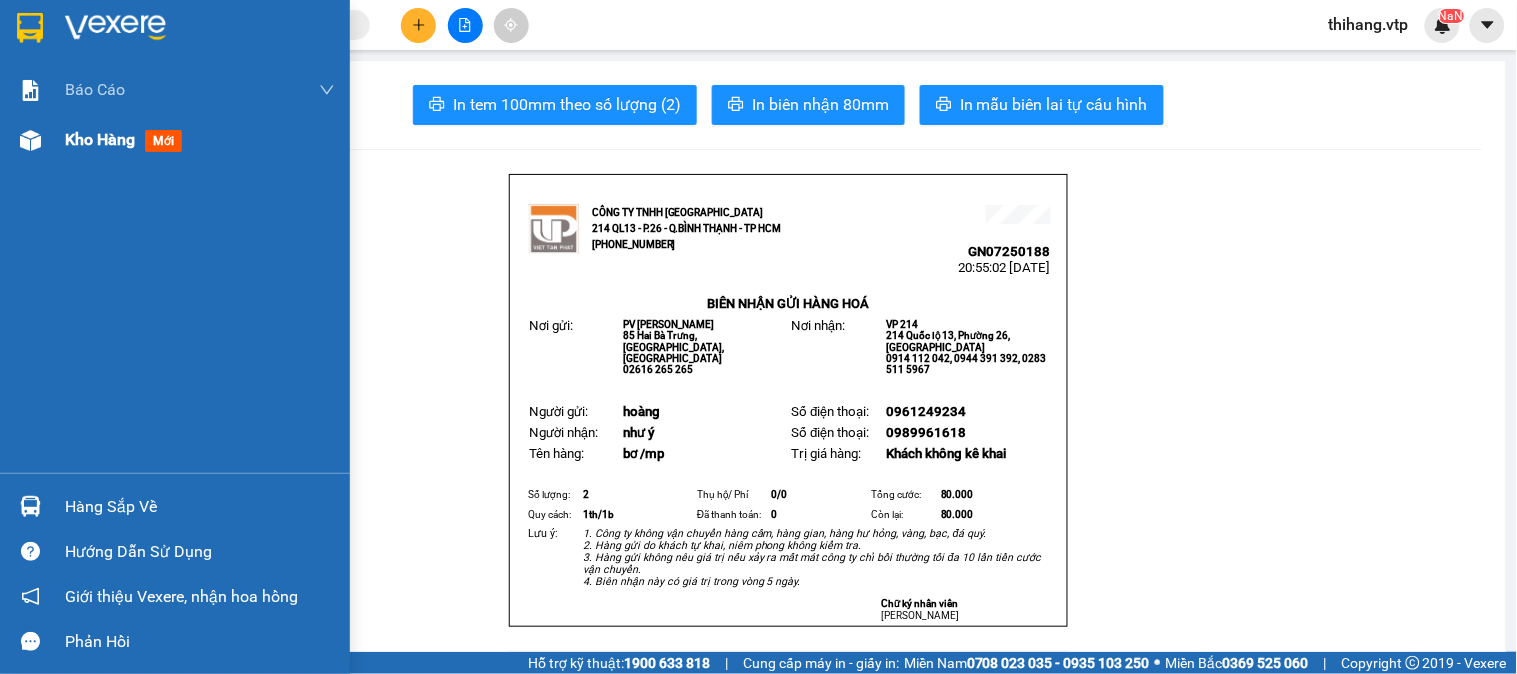 click on "Kho hàng" at bounding box center (100, 139) 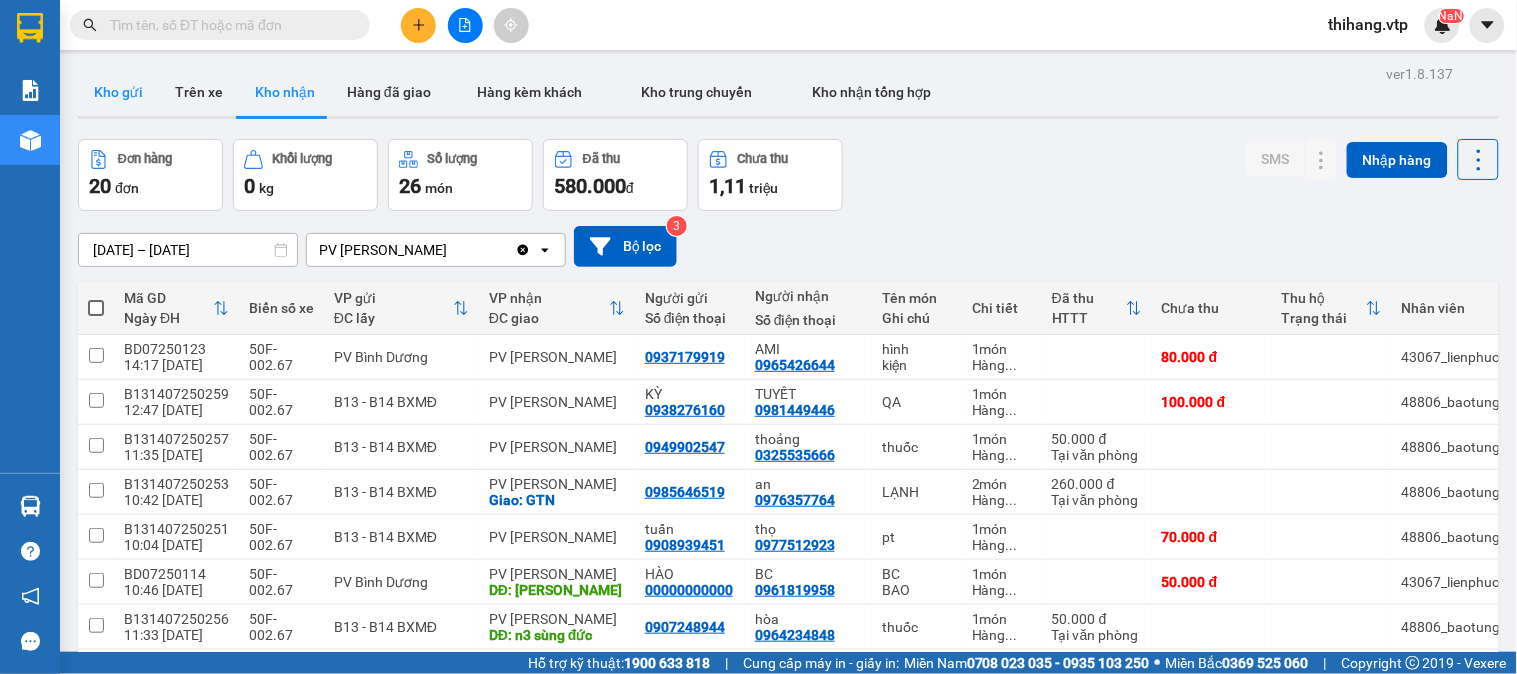 click on "Kho gửi" at bounding box center [118, 92] 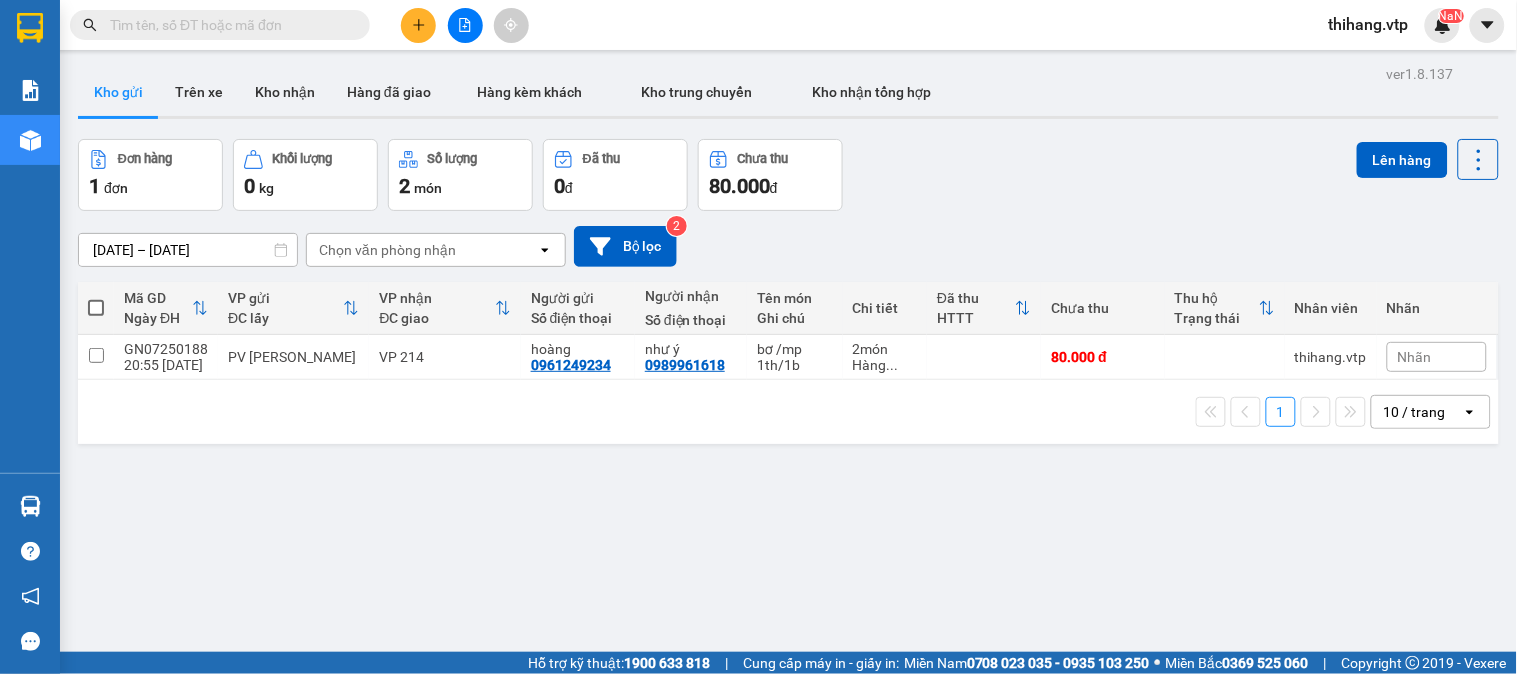 click at bounding box center [96, 308] 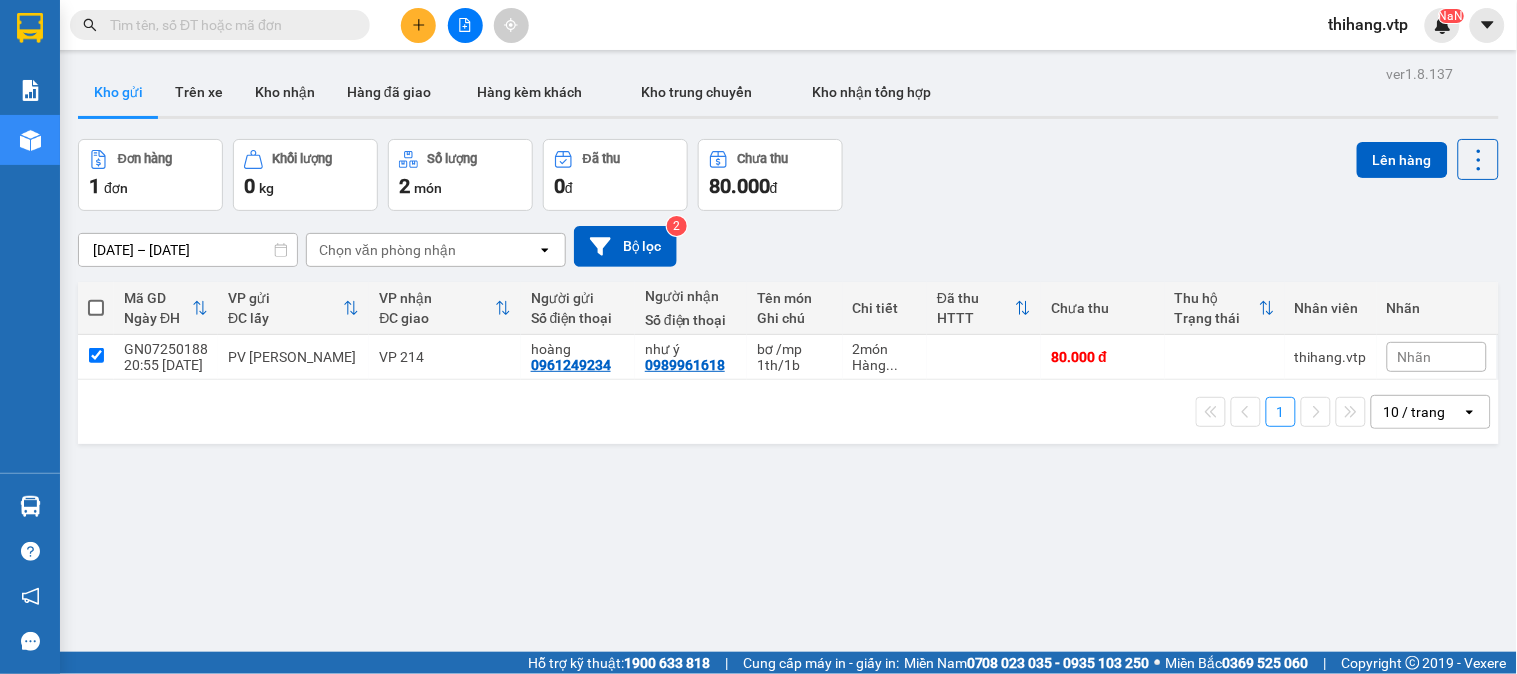 checkbox on "true" 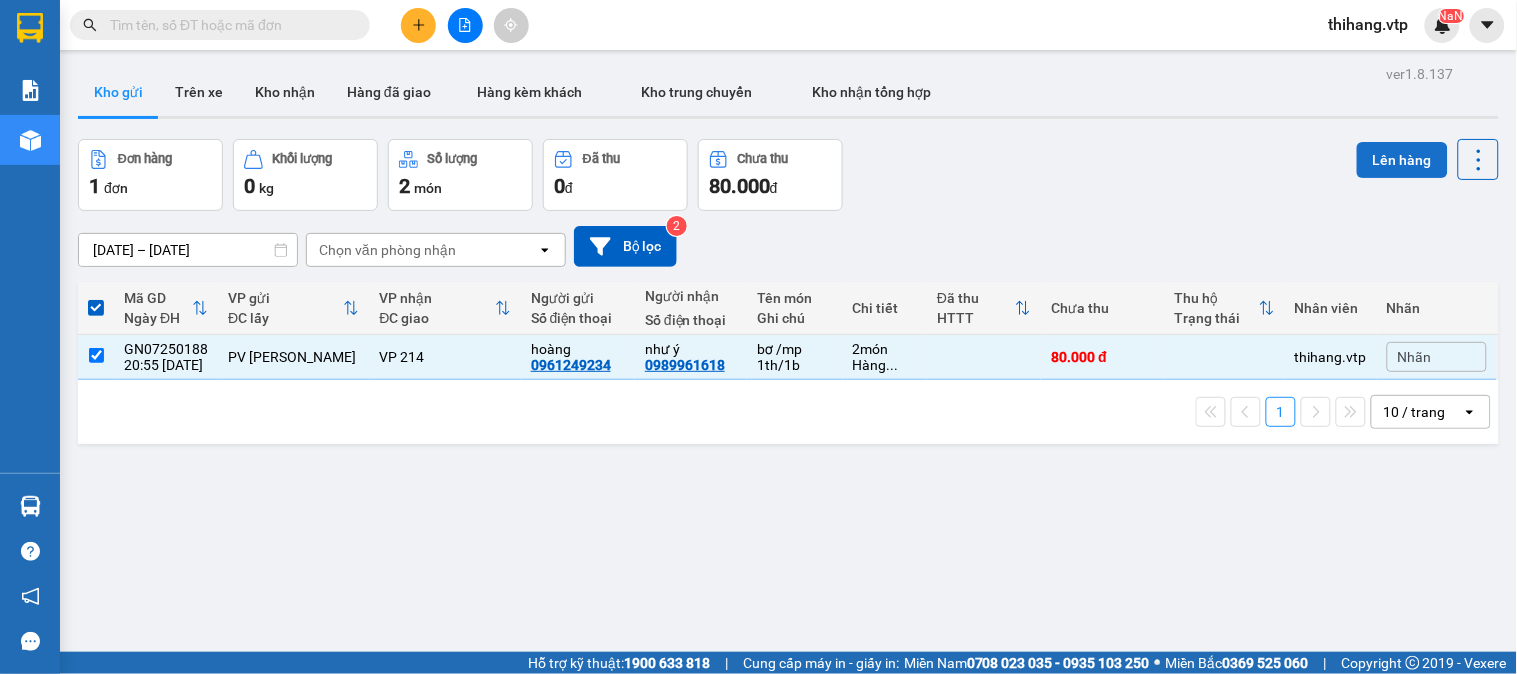 click on "Lên hàng" at bounding box center (1402, 160) 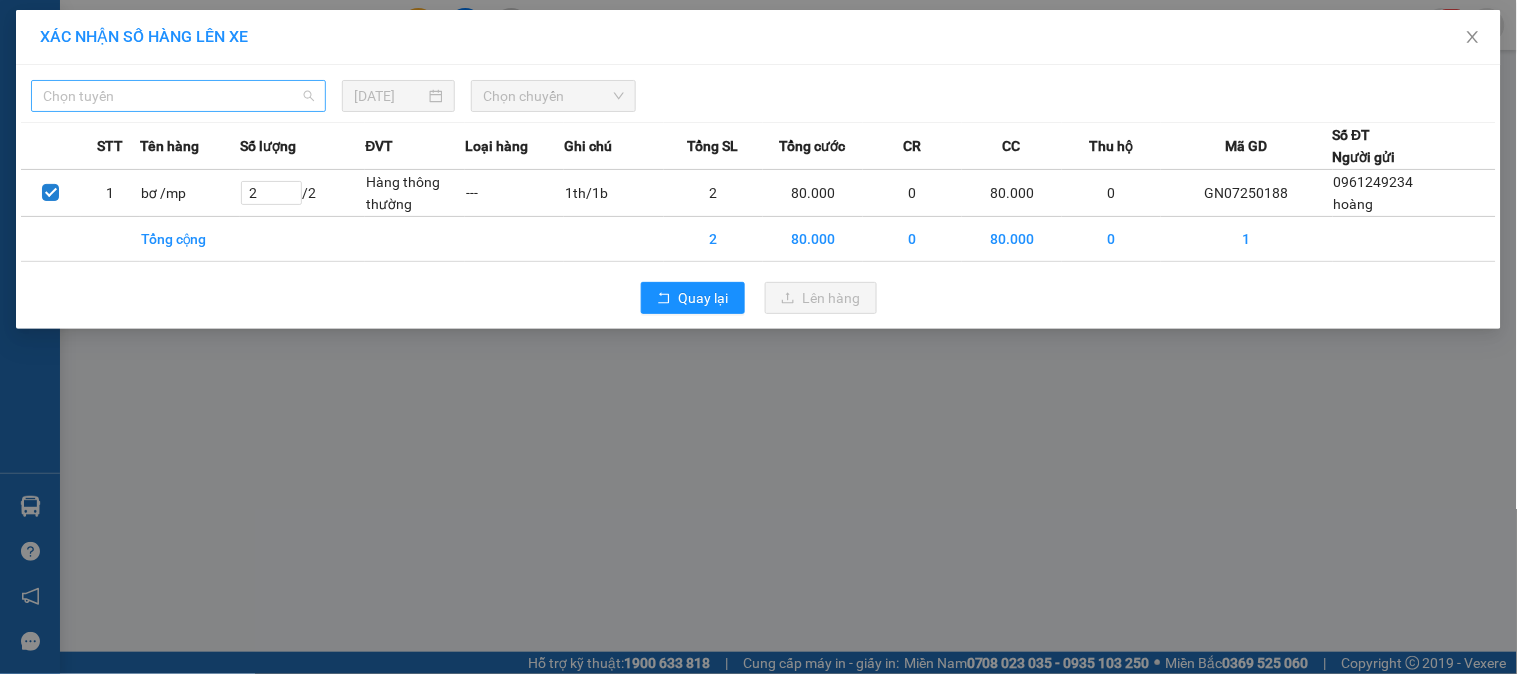 click on "Chọn tuyến" at bounding box center [178, 96] 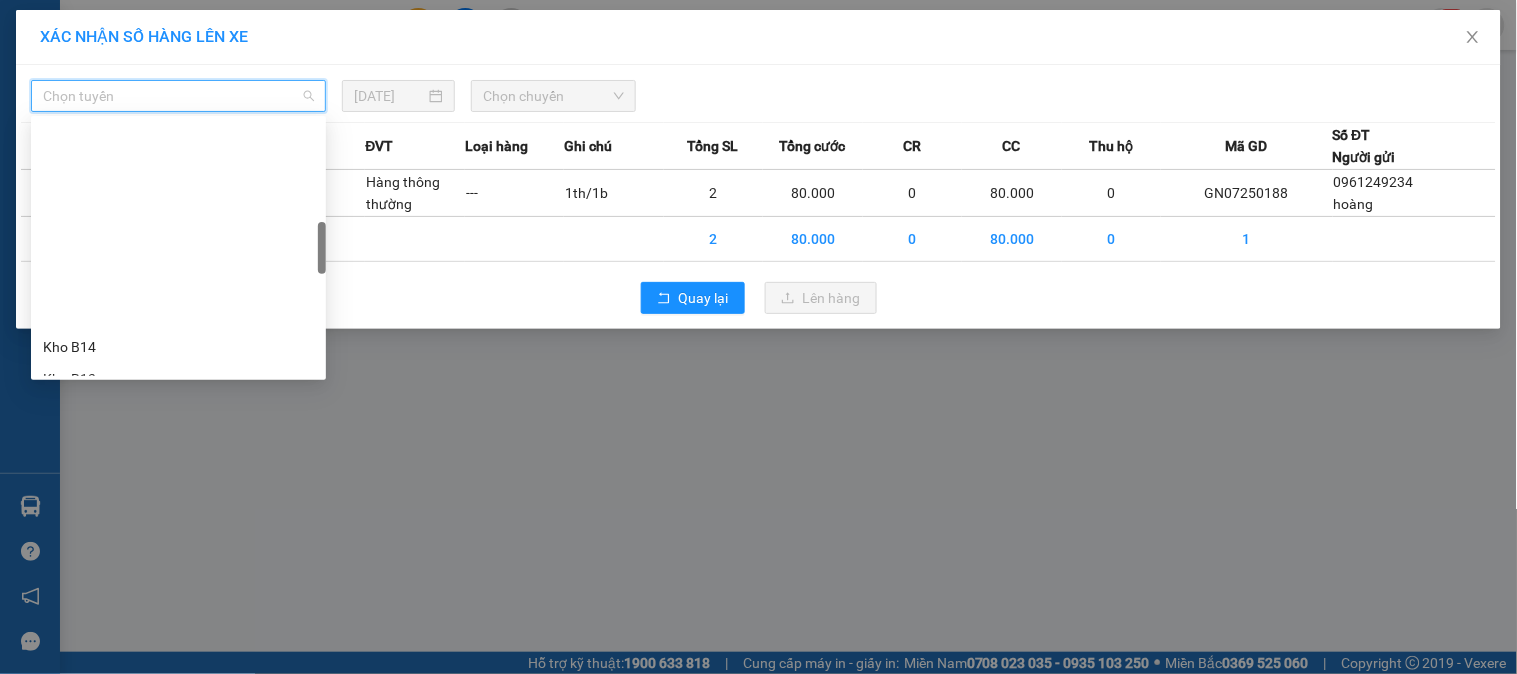scroll, scrollTop: 555, scrollLeft: 0, axis: vertical 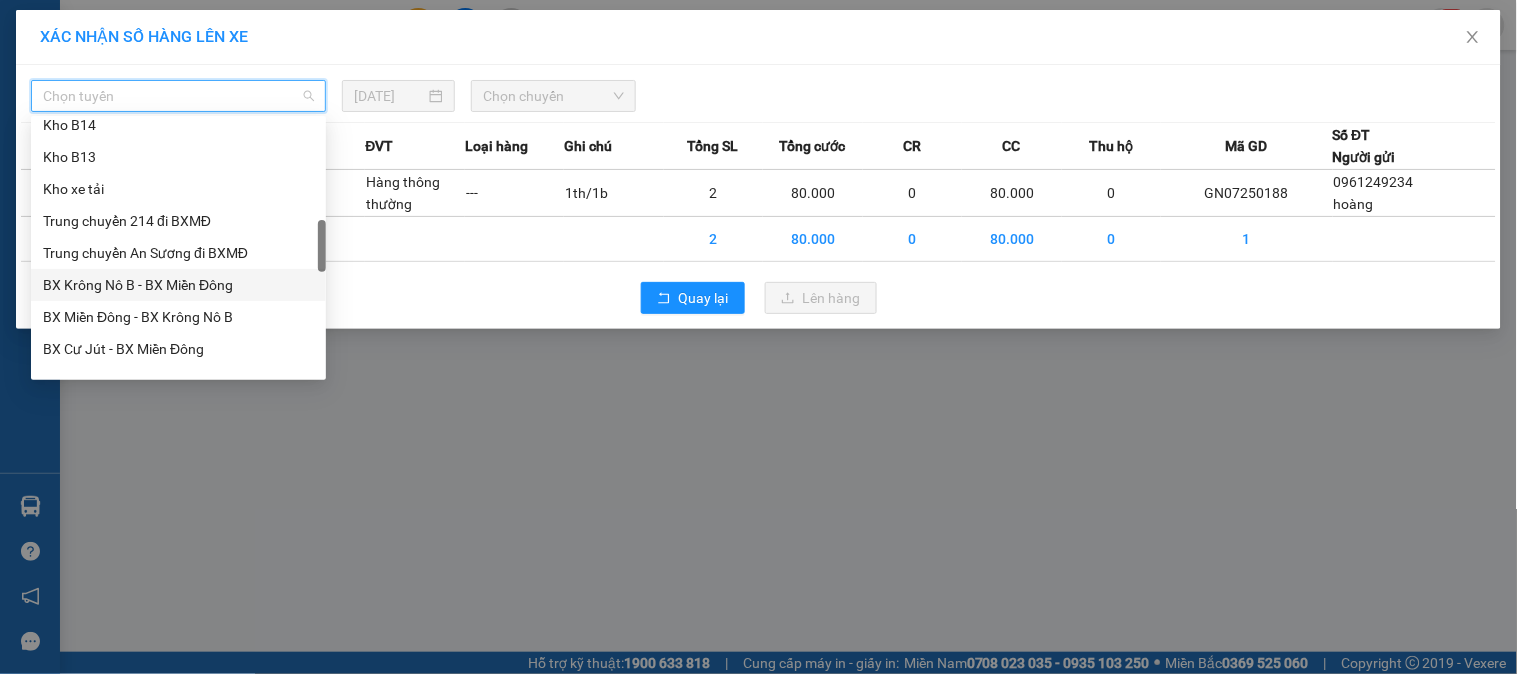 click on "BX Krông Nô B - BX Miền Đông" at bounding box center [178, 285] 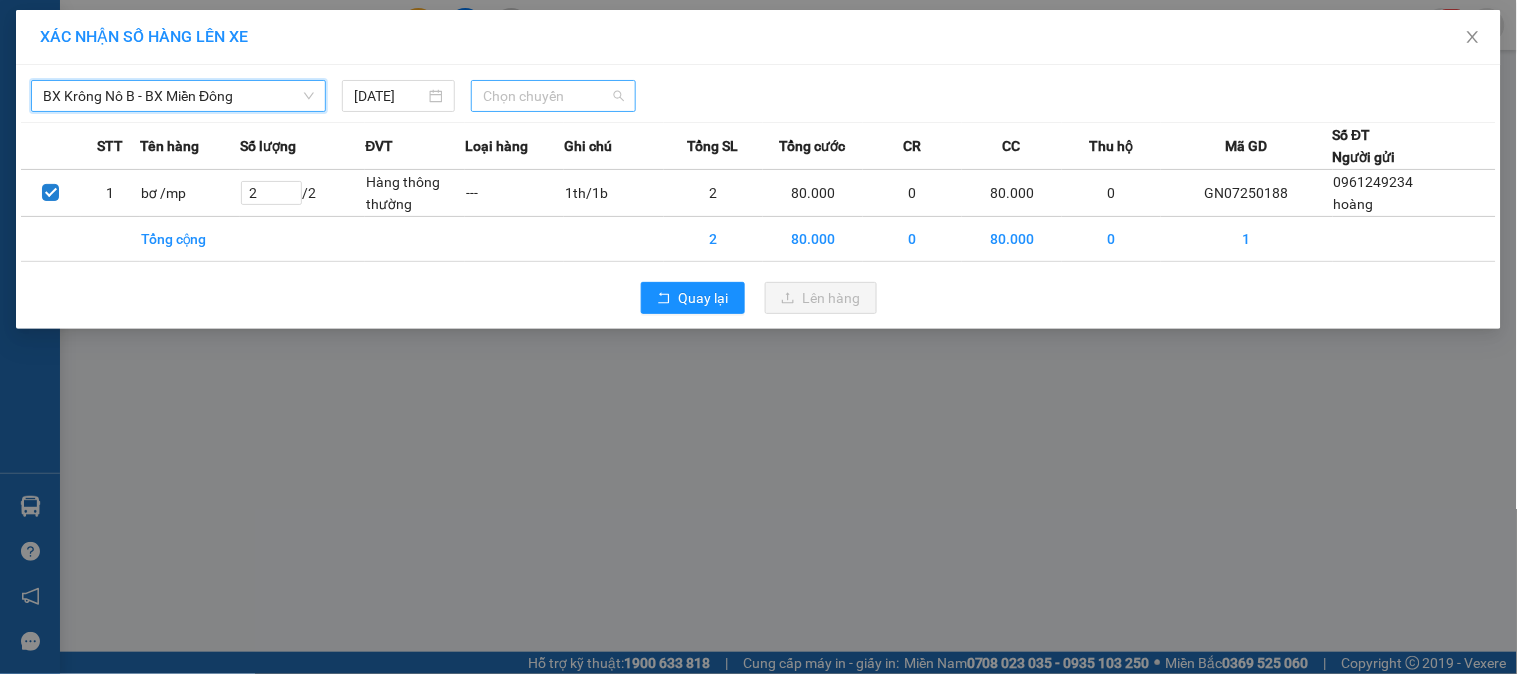 click on "Chọn chuyến" at bounding box center (553, 96) 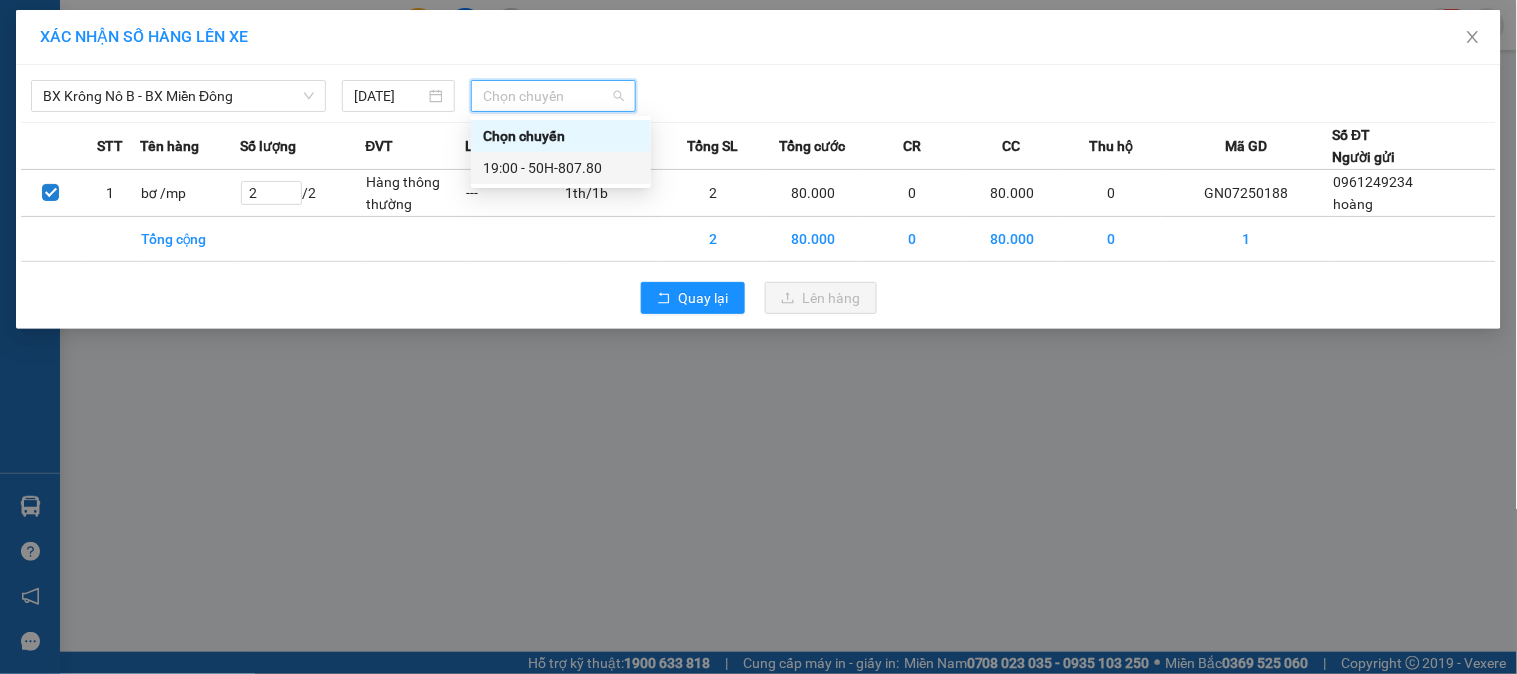 click on "19:00     - 50H-807.80" at bounding box center [561, 168] 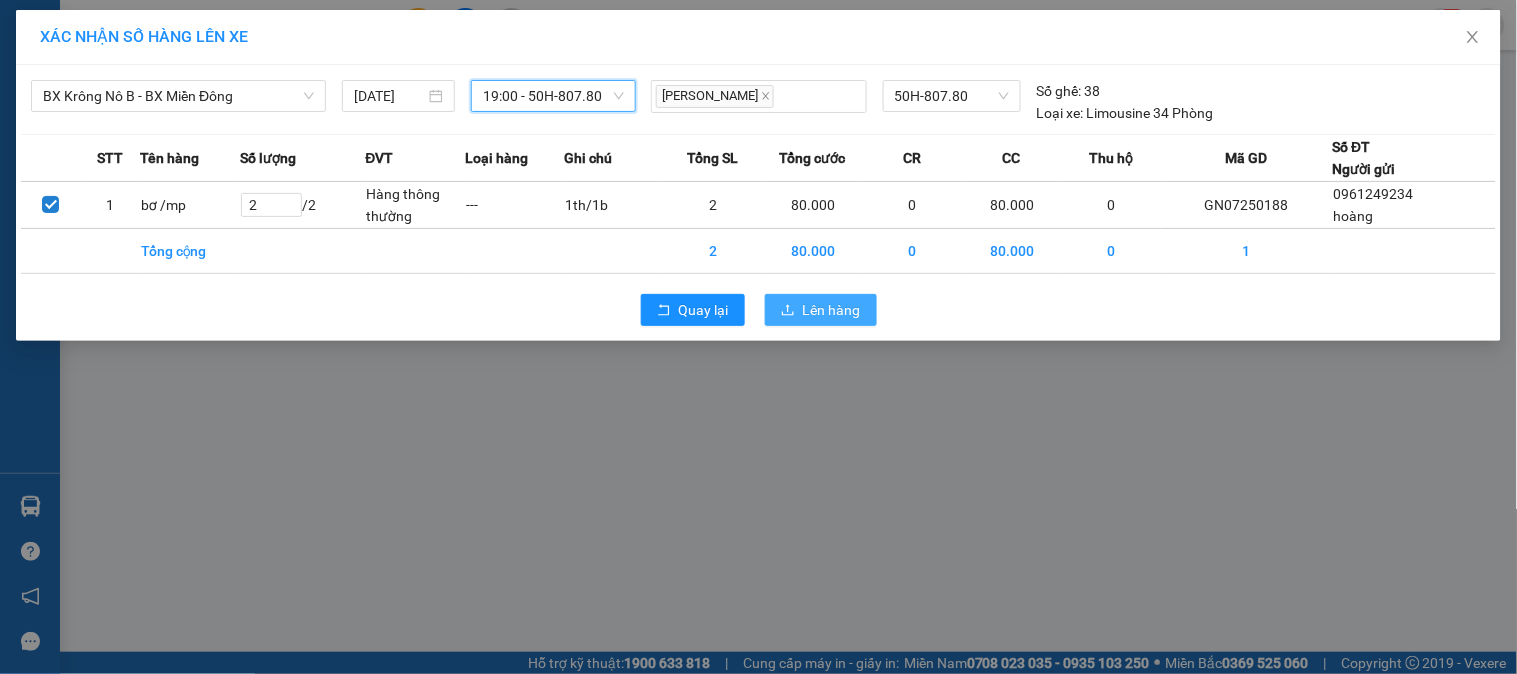 click on "Lên hàng" at bounding box center [832, 310] 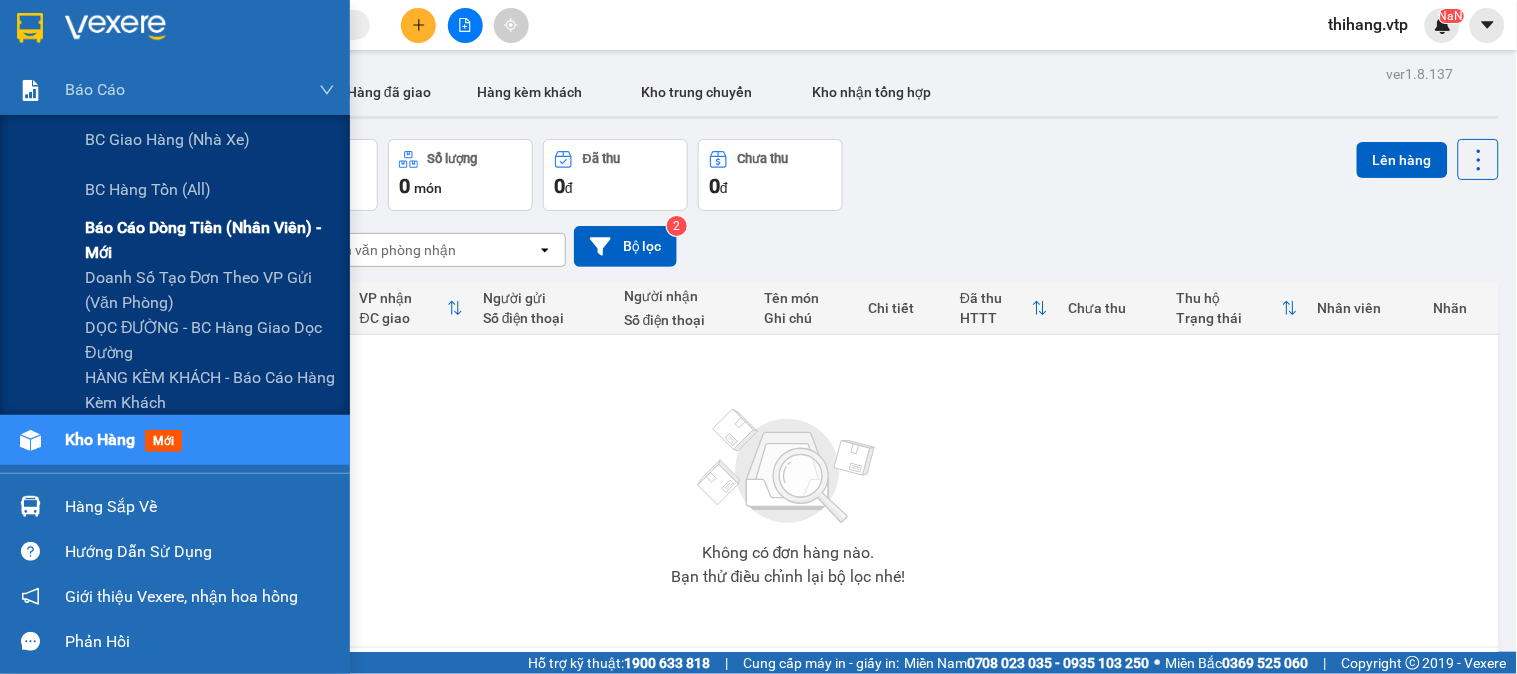 click on "Báo cáo dòng tiền (nhân viên) - mới" at bounding box center (210, 240) 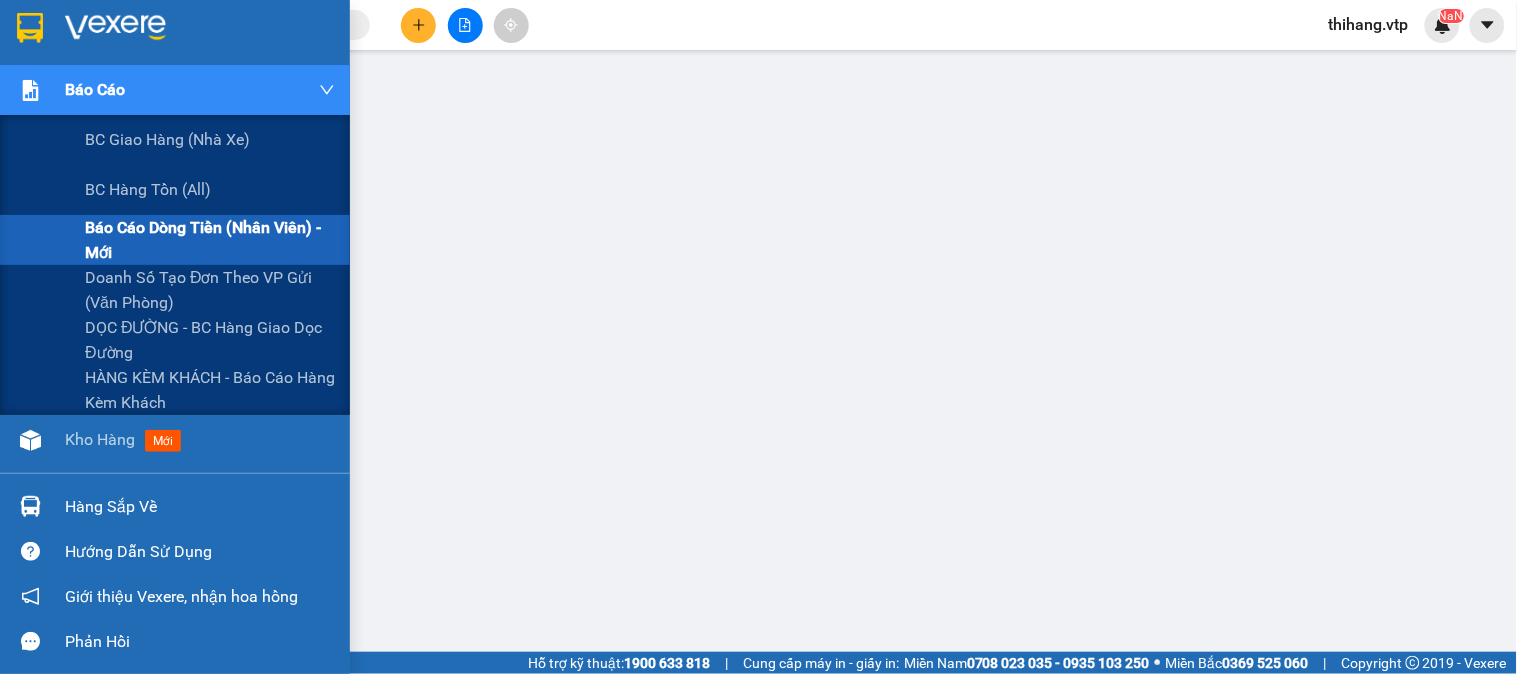 click at bounding box center [30, 90] 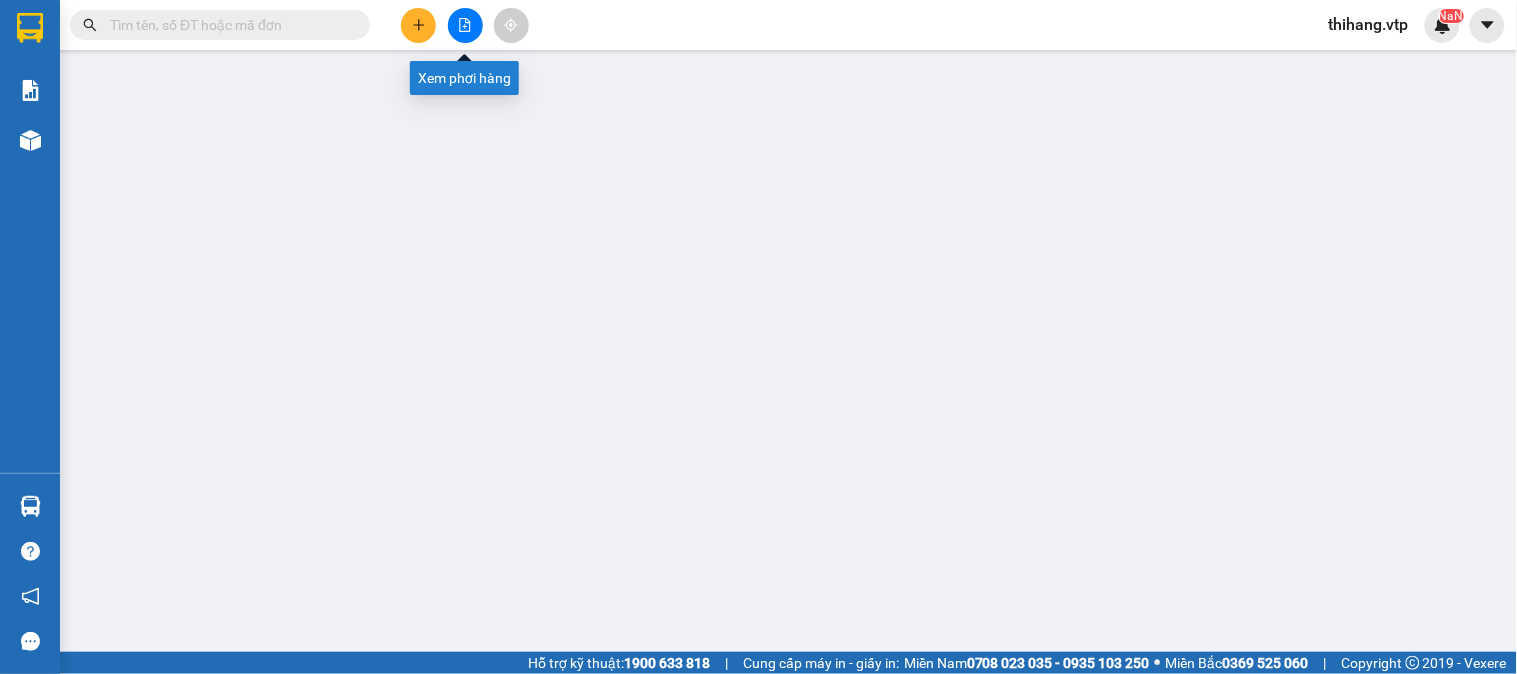 click 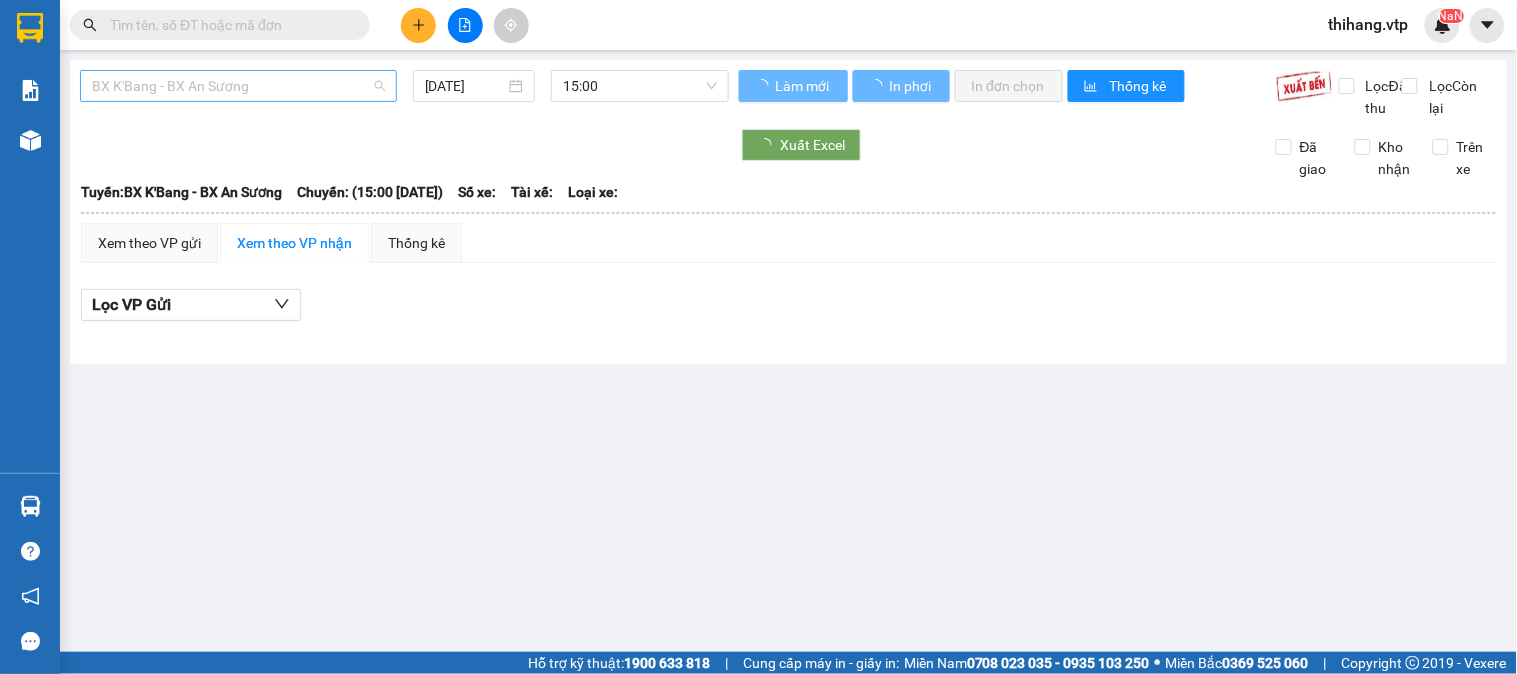 click on "BX K'Bang - BX An Sương" at bounding box center [238, 86] 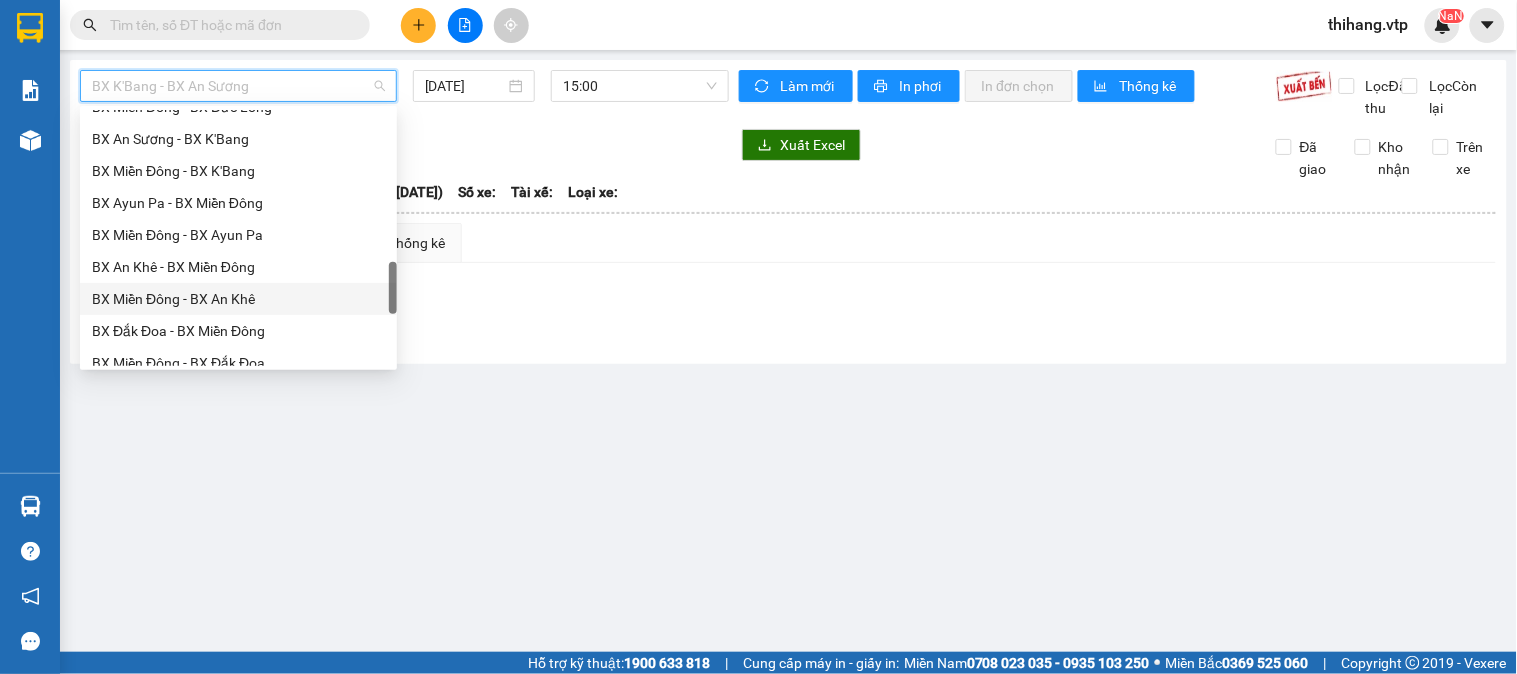 scroll, scrollTop: 637, scrollLeft: 0, axis: vertical 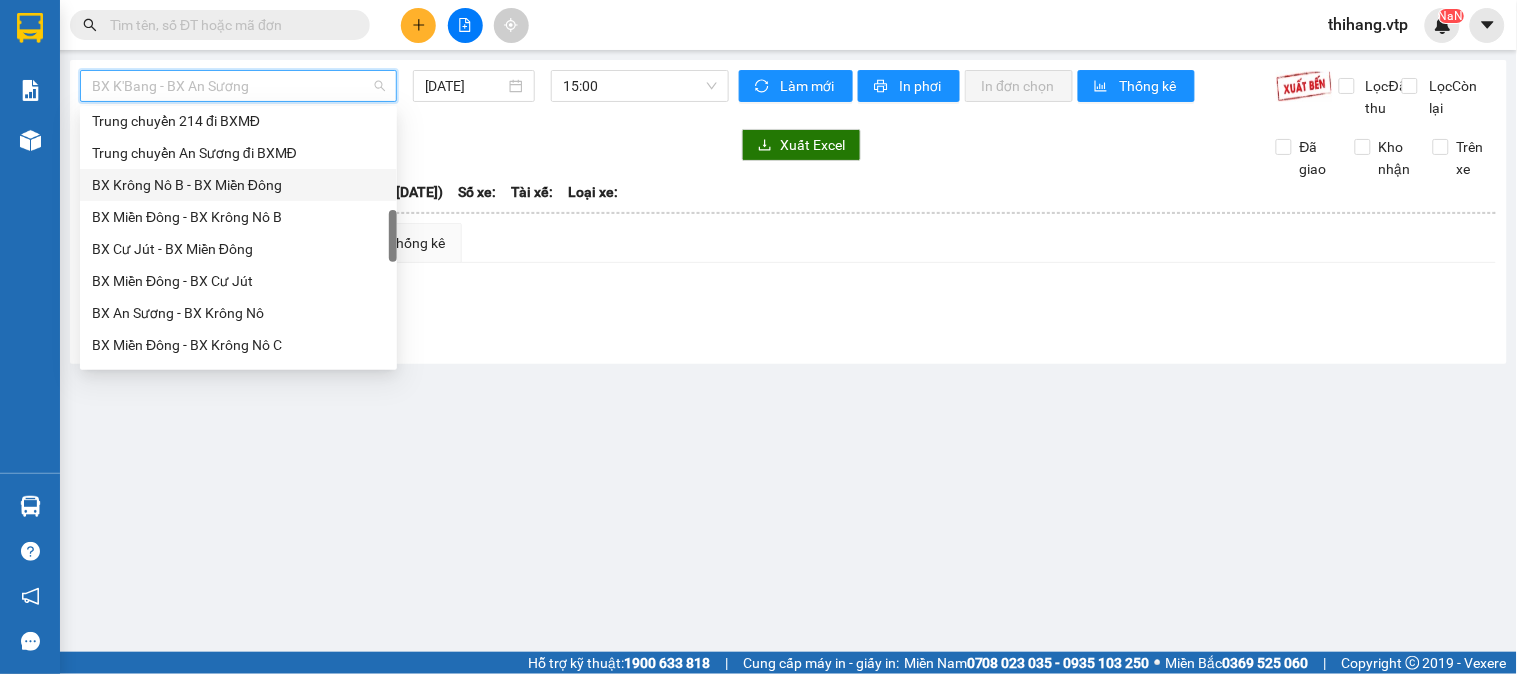 click on "BX Krông Nô B - BX Miền Đông" at bounding box center (238, 185) 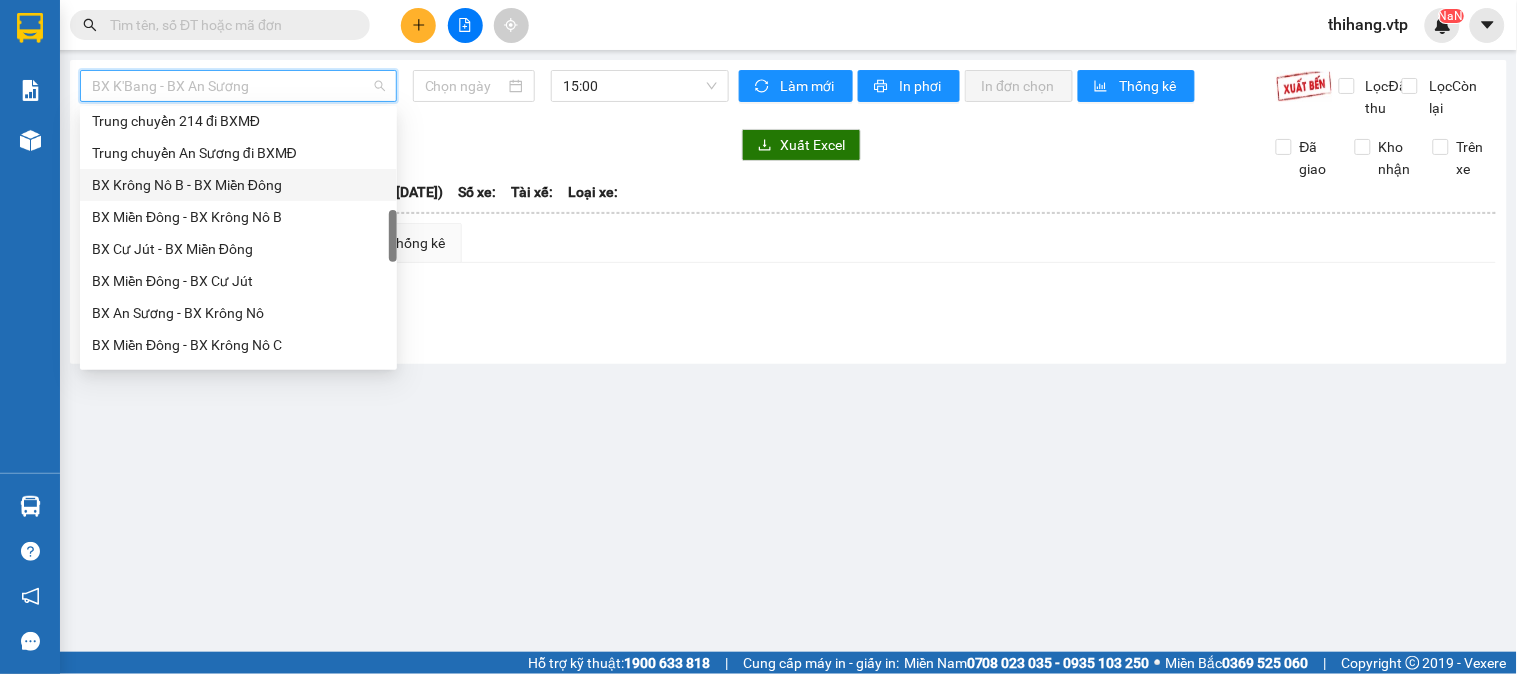 type on "[DATE]" 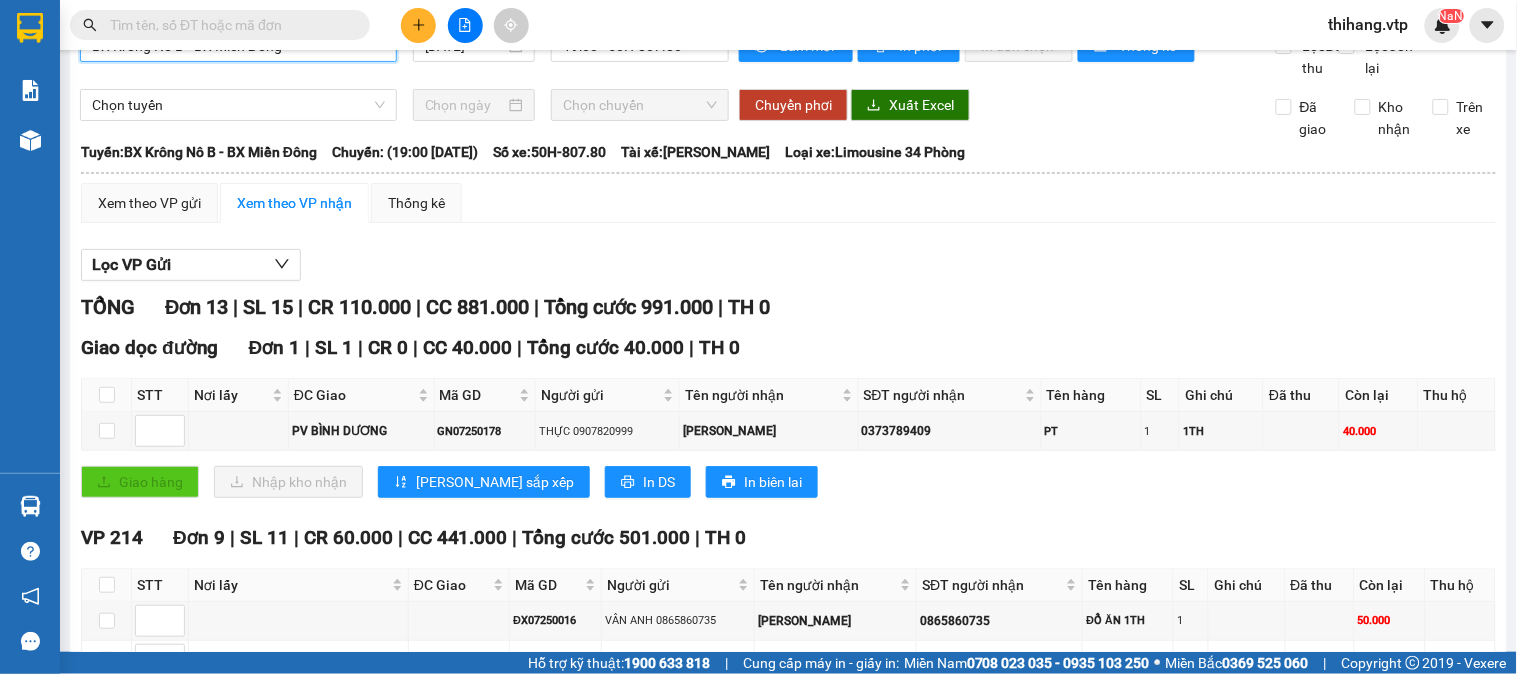scroll, scrollTop: 0, scrollLeft: 0, axis: both 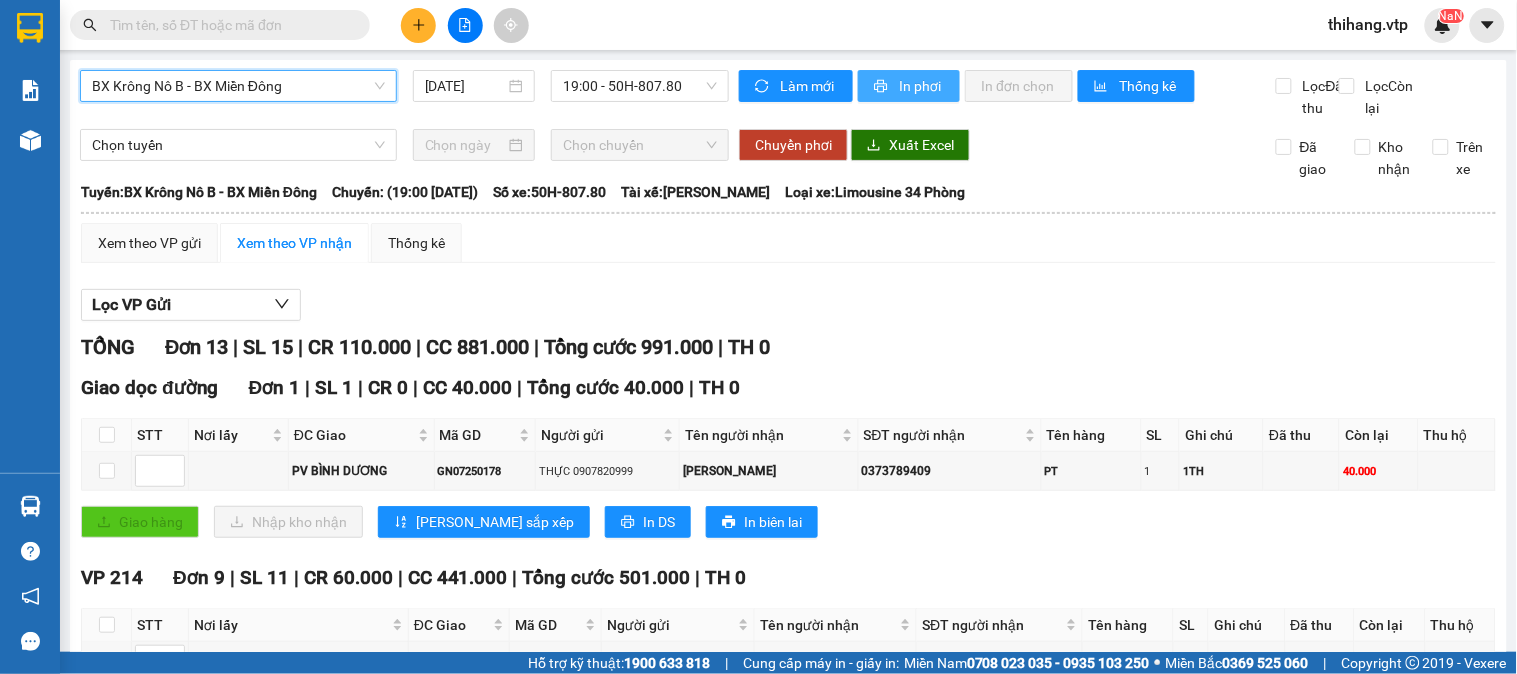 click on "In phơi" at bounding box center [909, 86] 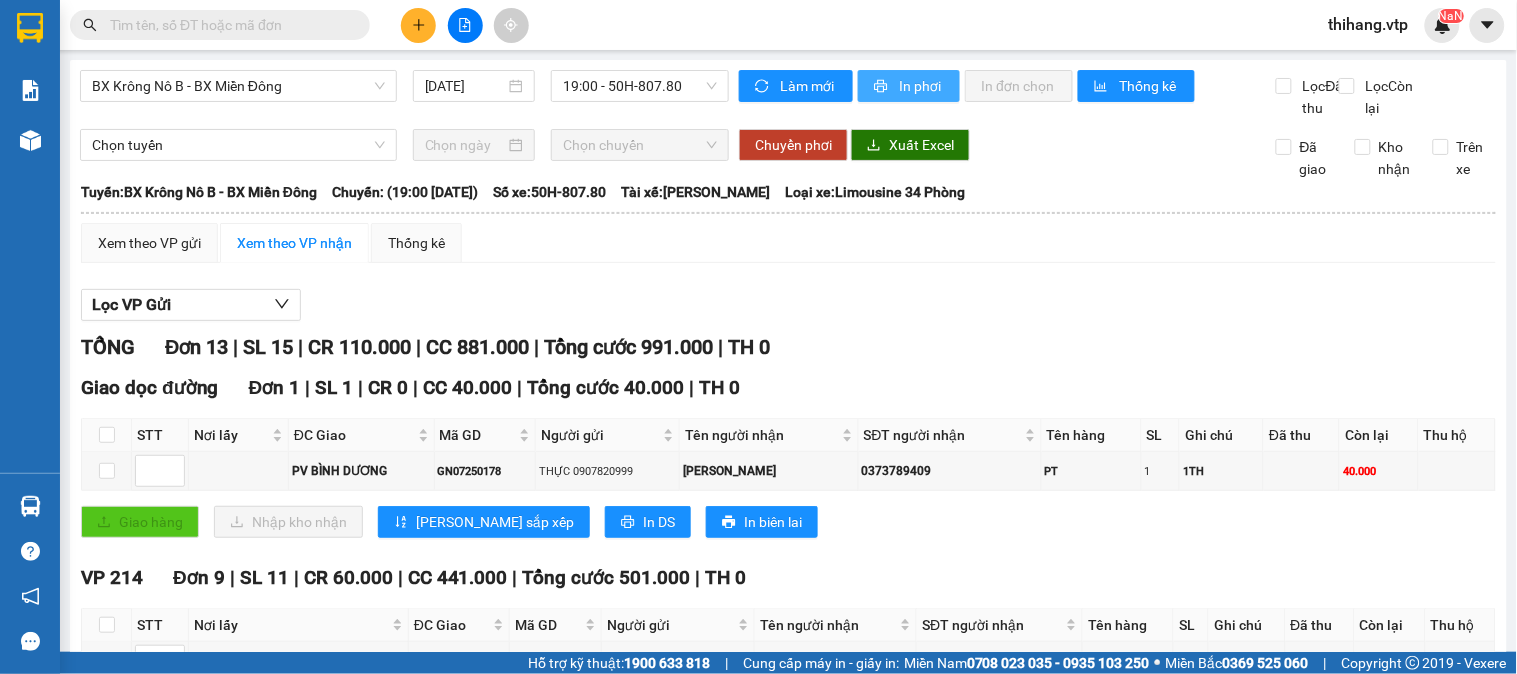 scroll, scrollTop: 0, scrollLeft: 0, axis: both 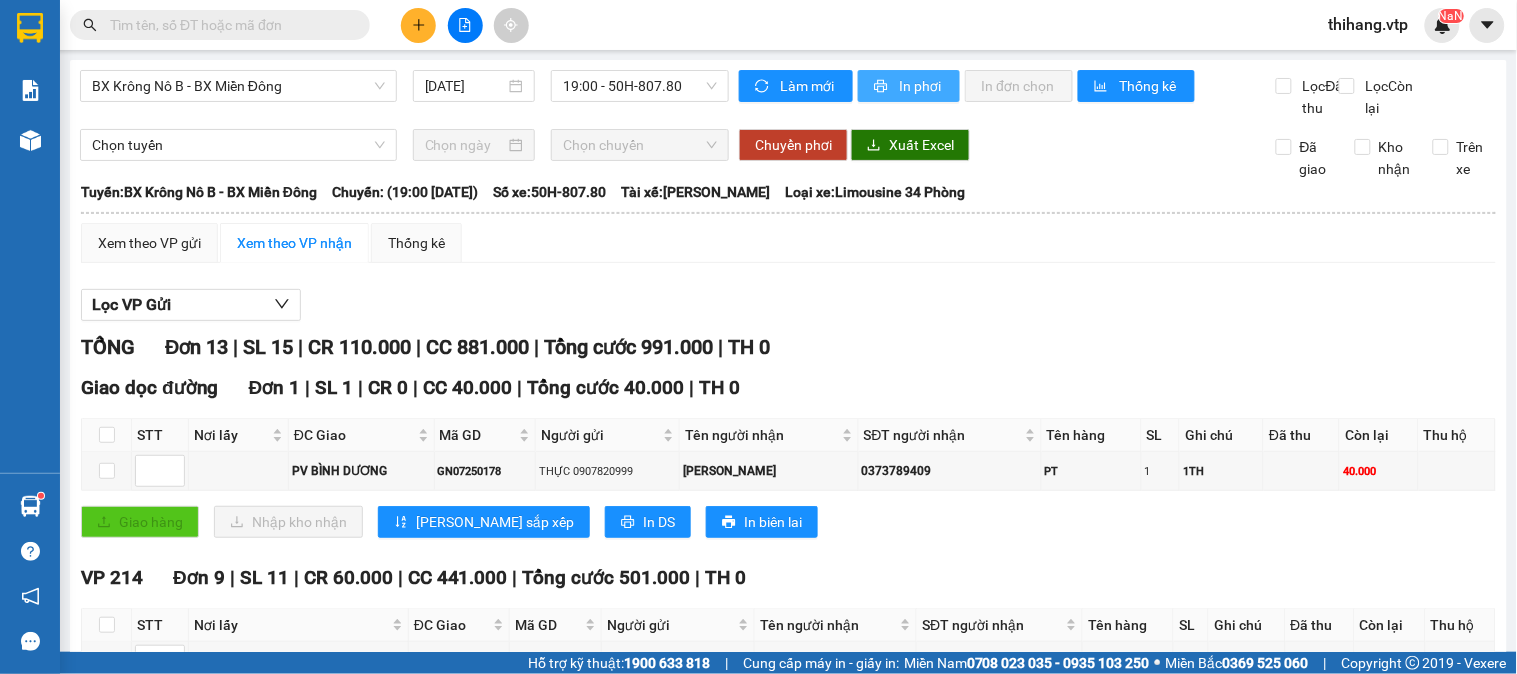 click on "In phơi" at bounding box center (909, 86) 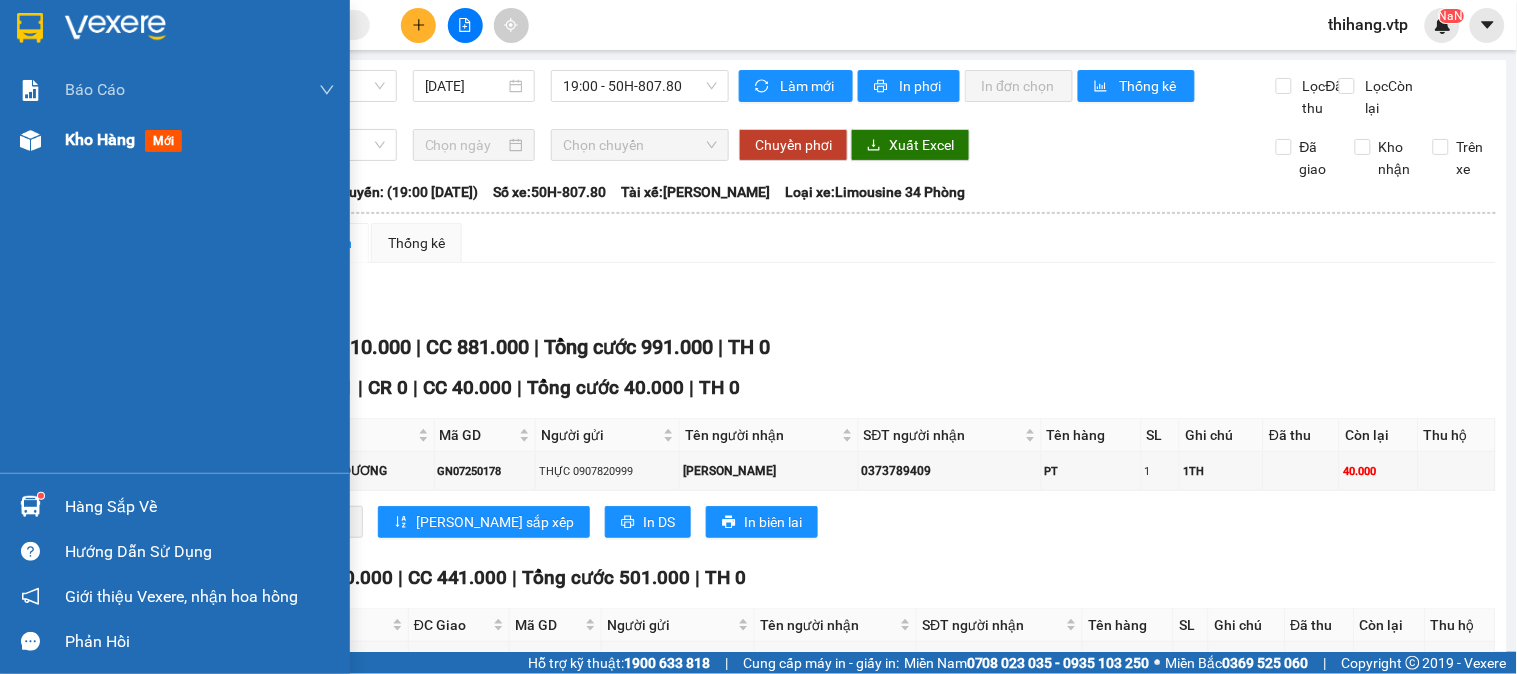 click at bounding box center (30, 140) 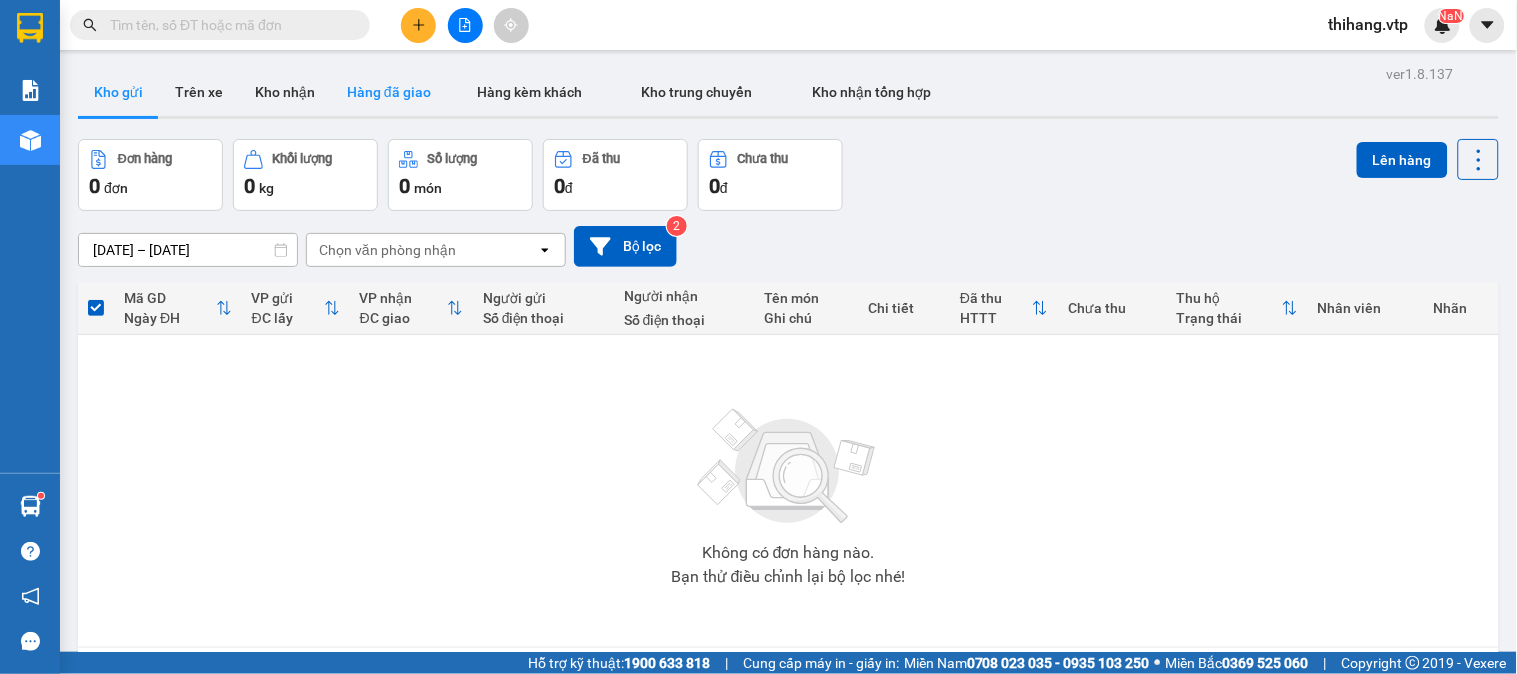 click on "Hàng đã giao" at bounding box center [389, 92] 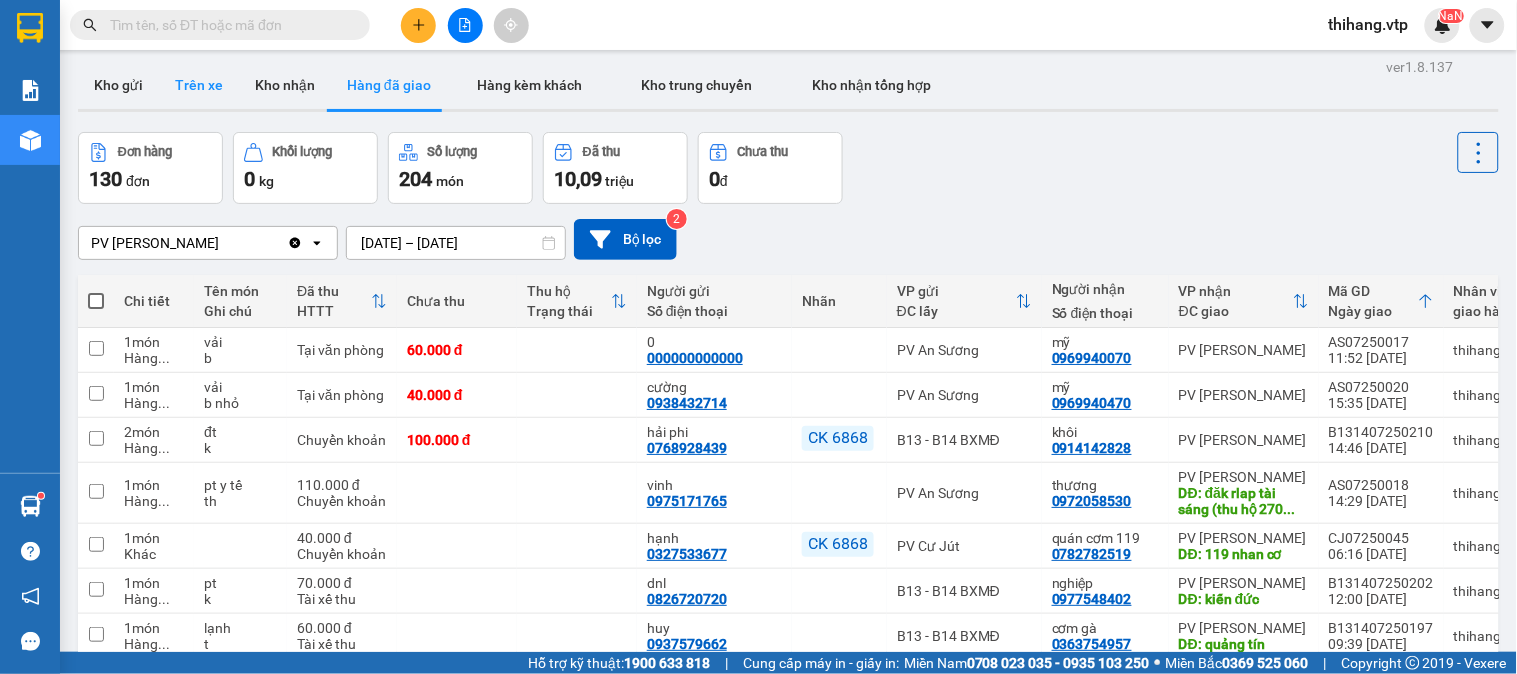 scroll, scrollTop: 0, scrollLeft: 0, axis: both 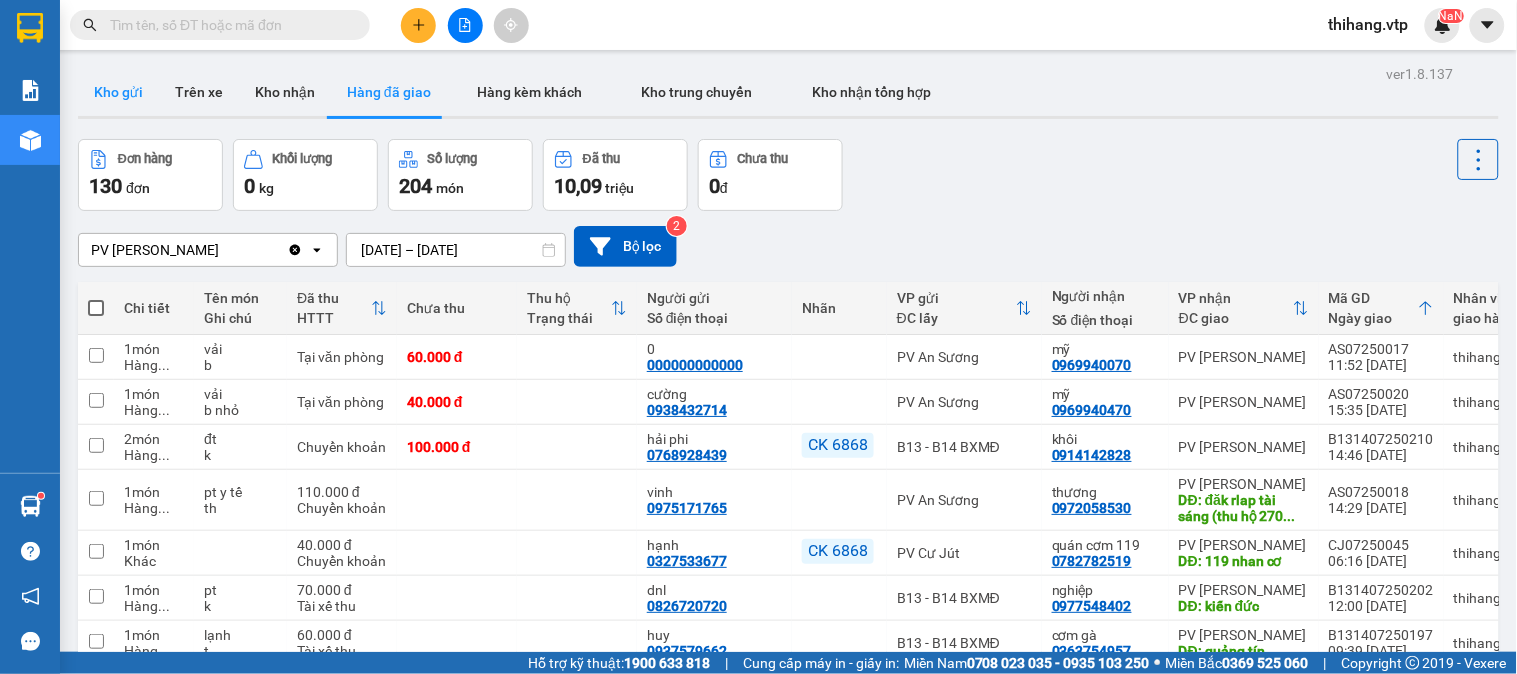 click on "Kho gửi" at bounding box center (118, 92) 